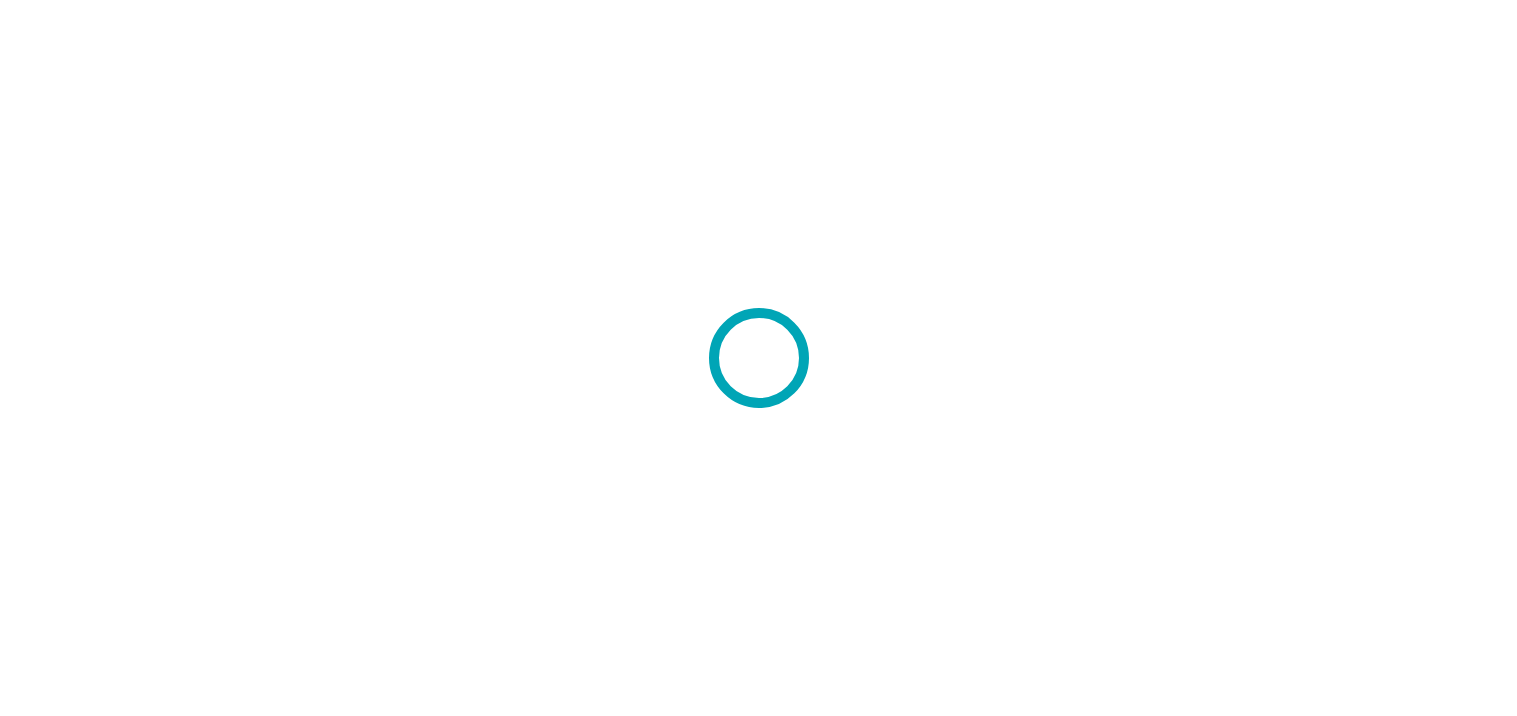 scroll, scrollTop: 0, scrollLeft: 0, axis: both 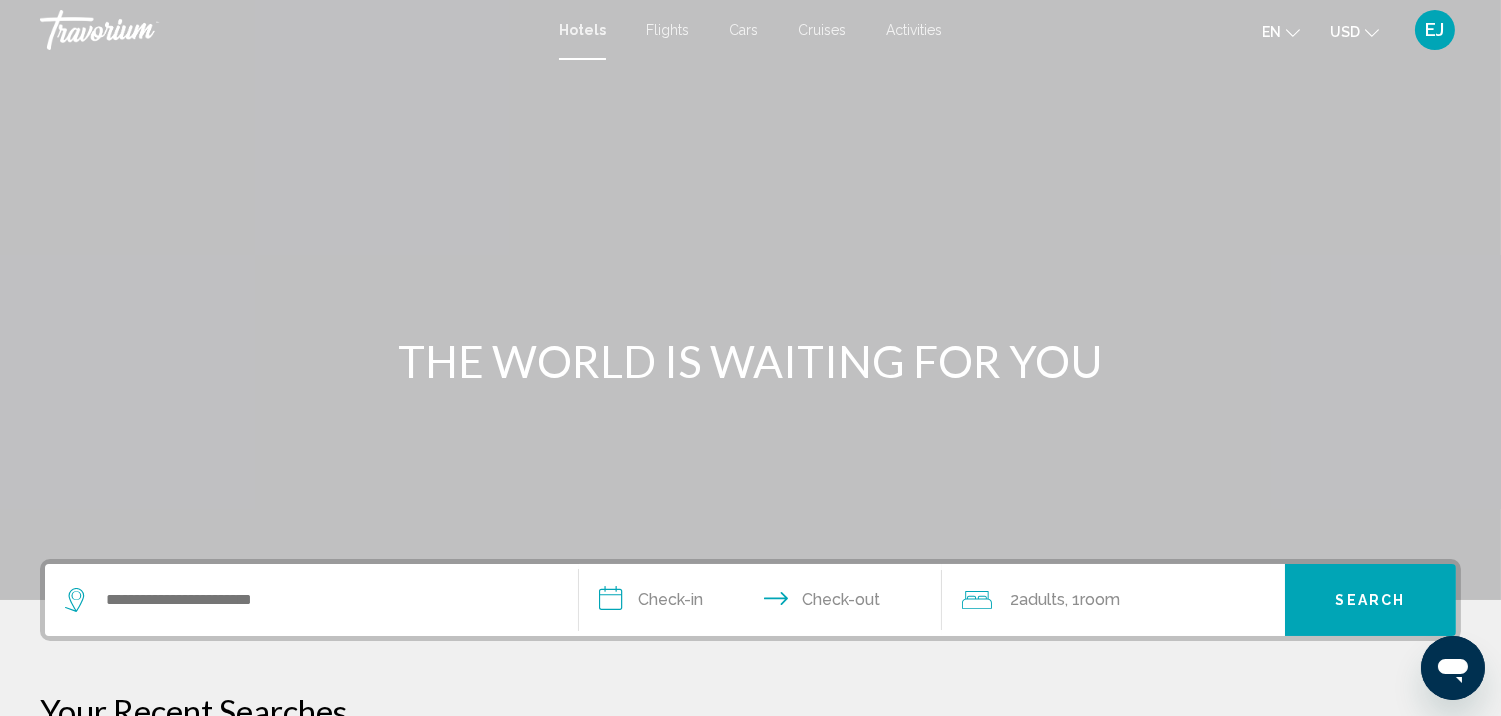 click on "Flights" at bounding box center (667, 30) 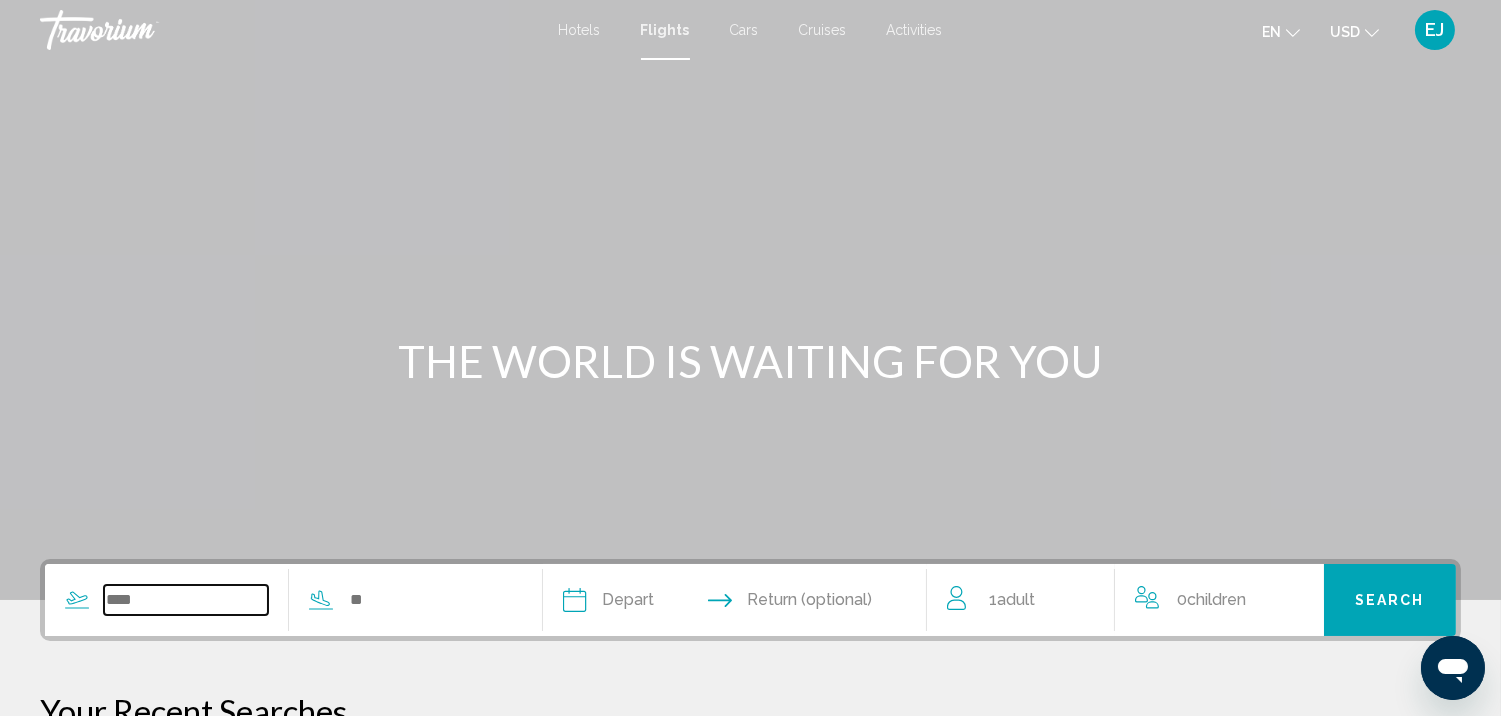 click at bounding box center (186, 600) 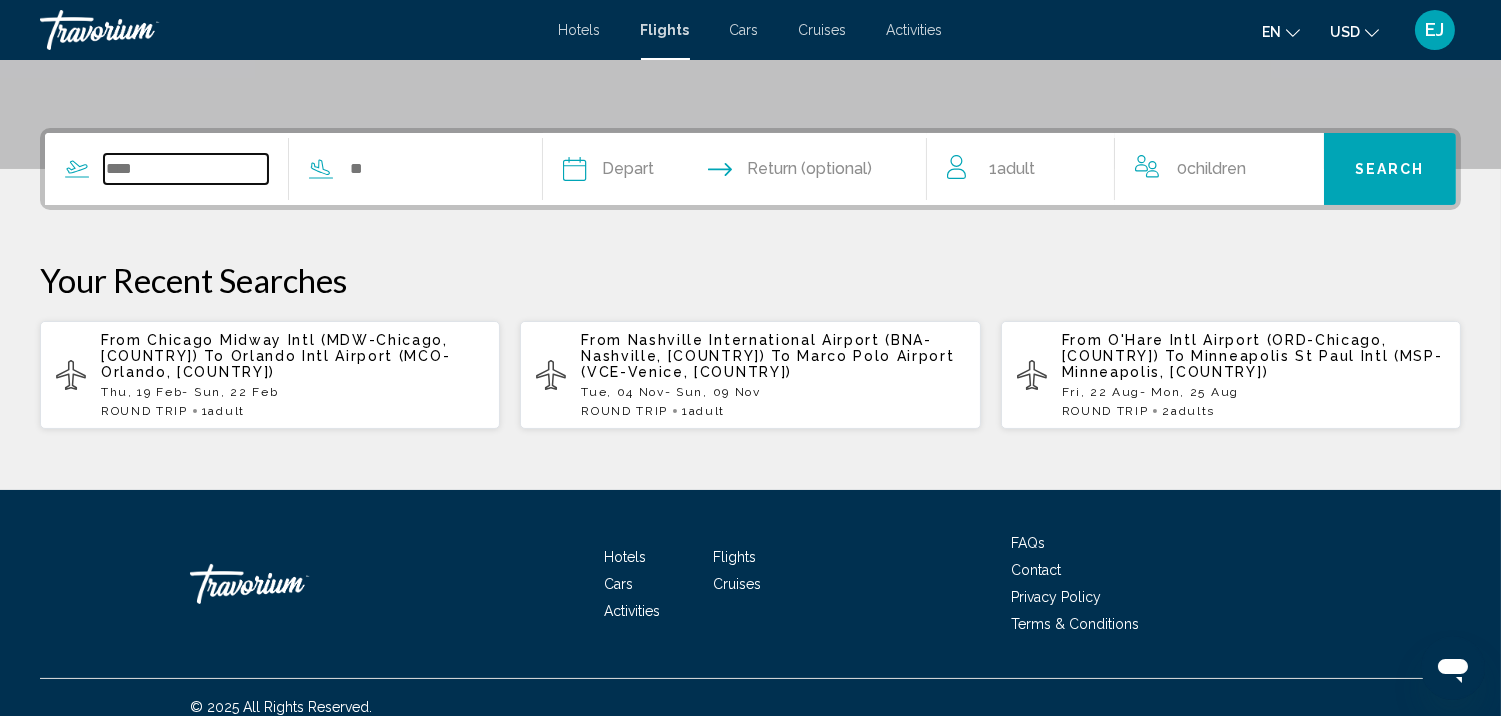 scroll, scrollTop: 448, scrollLeft: 0, axis: vertical 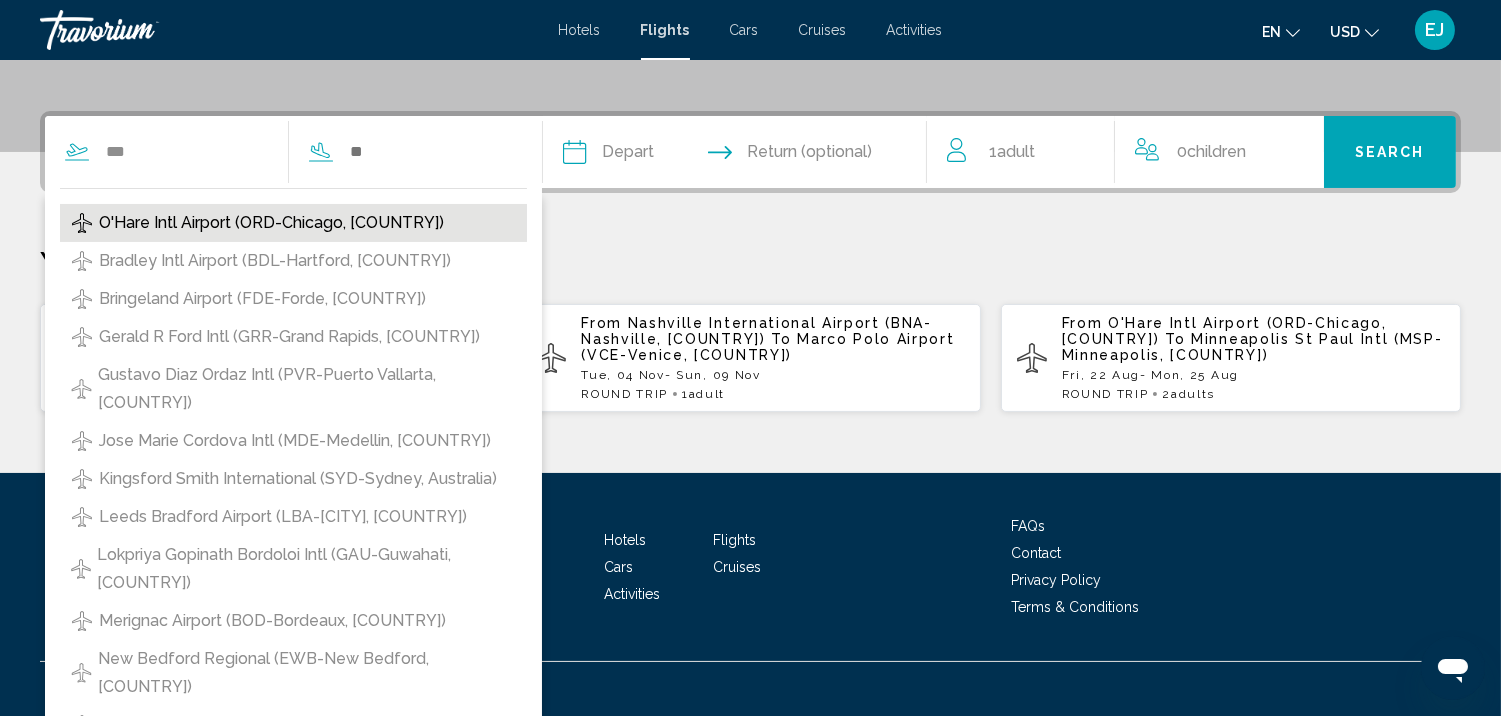 click on "O'Hare Intl Airport (ORD-Chicago, [COUNTRY])" at bounding box center (271, 223) 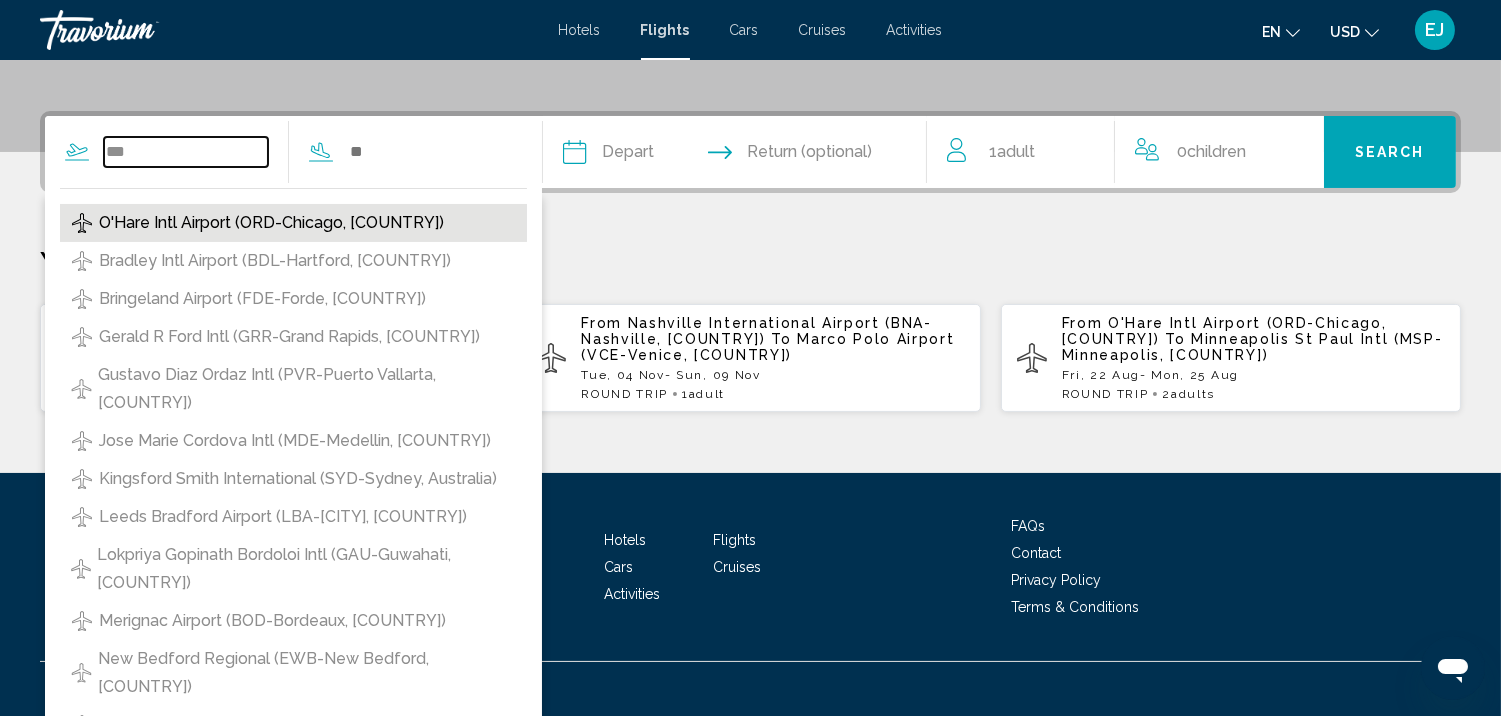 type on "**********" 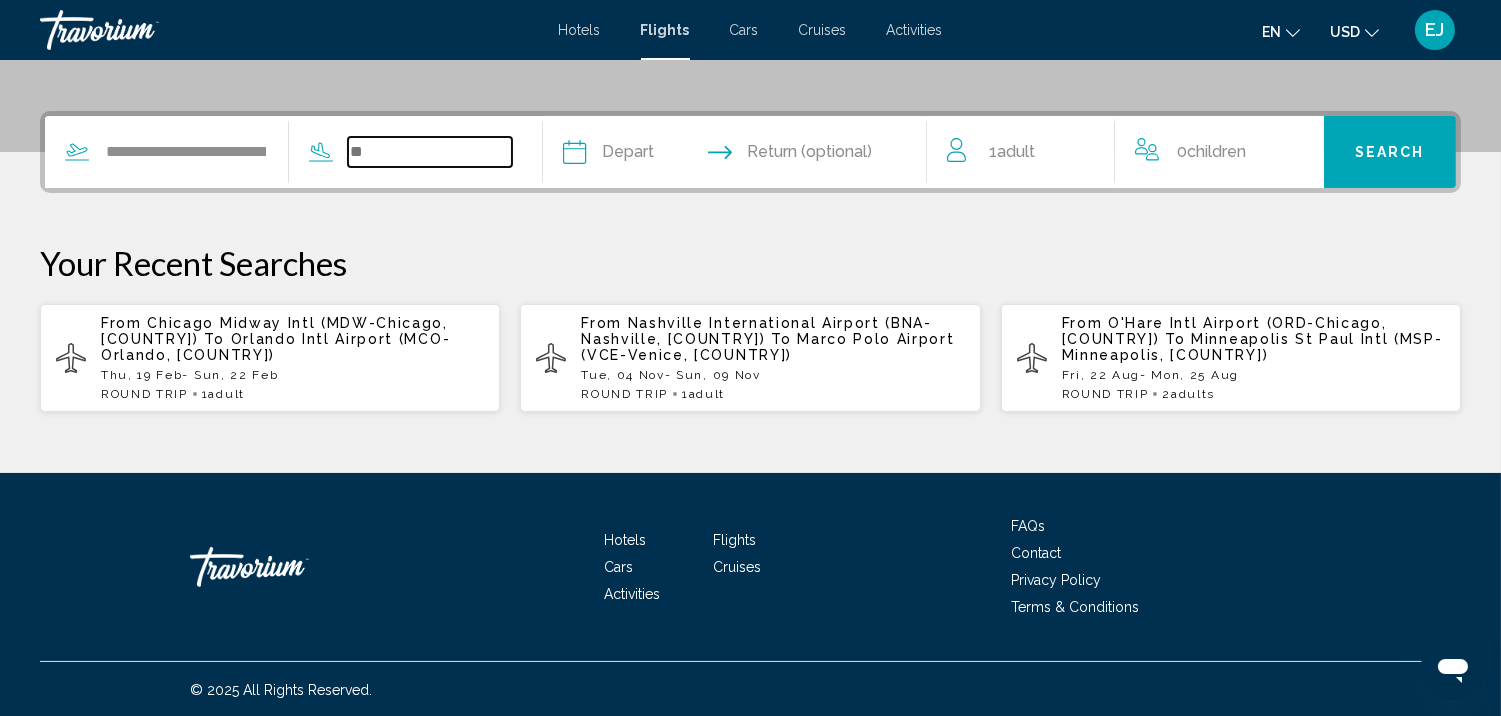 click at bounding box center [430, 152] 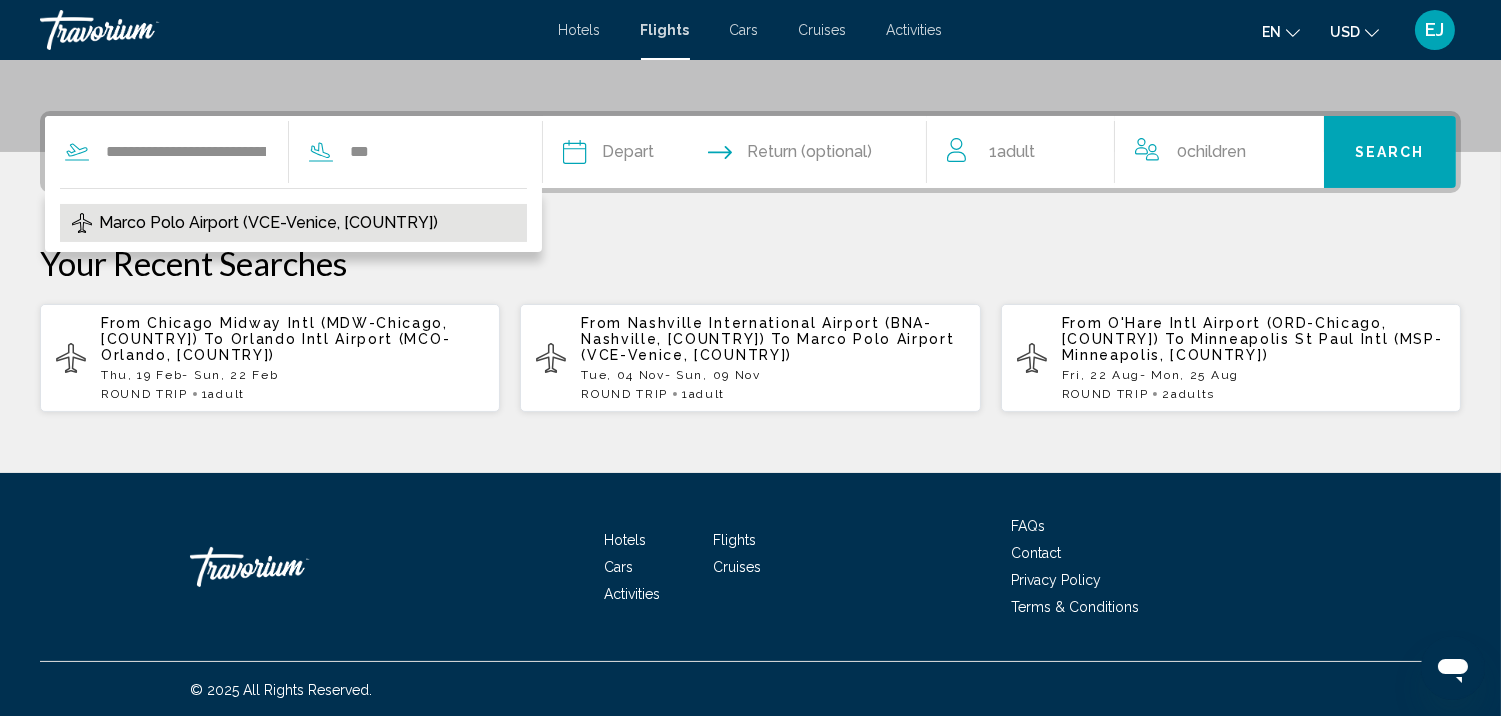click on "Marco Polo Airport (VCE-Venice, [COUNTRY])" at bounding box center [268, 223] 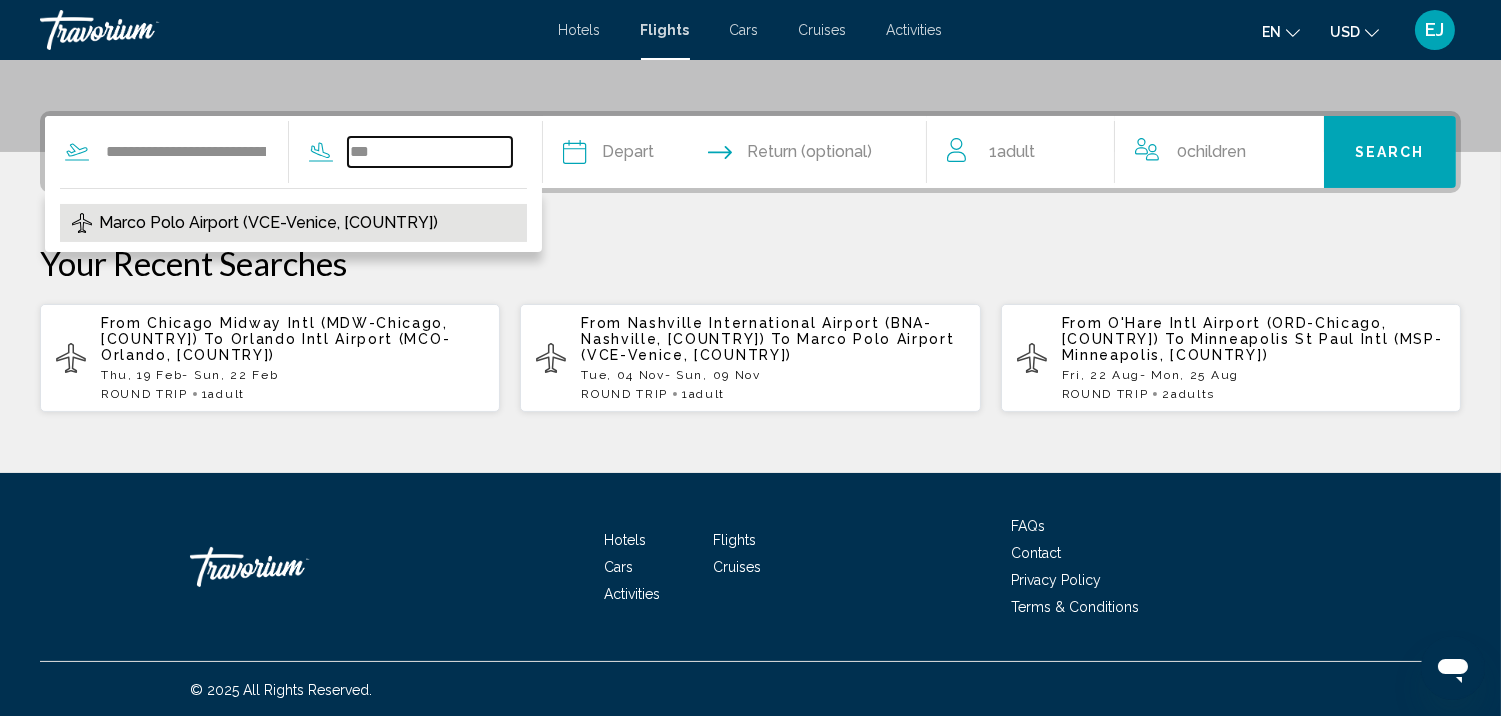 type on "**********" 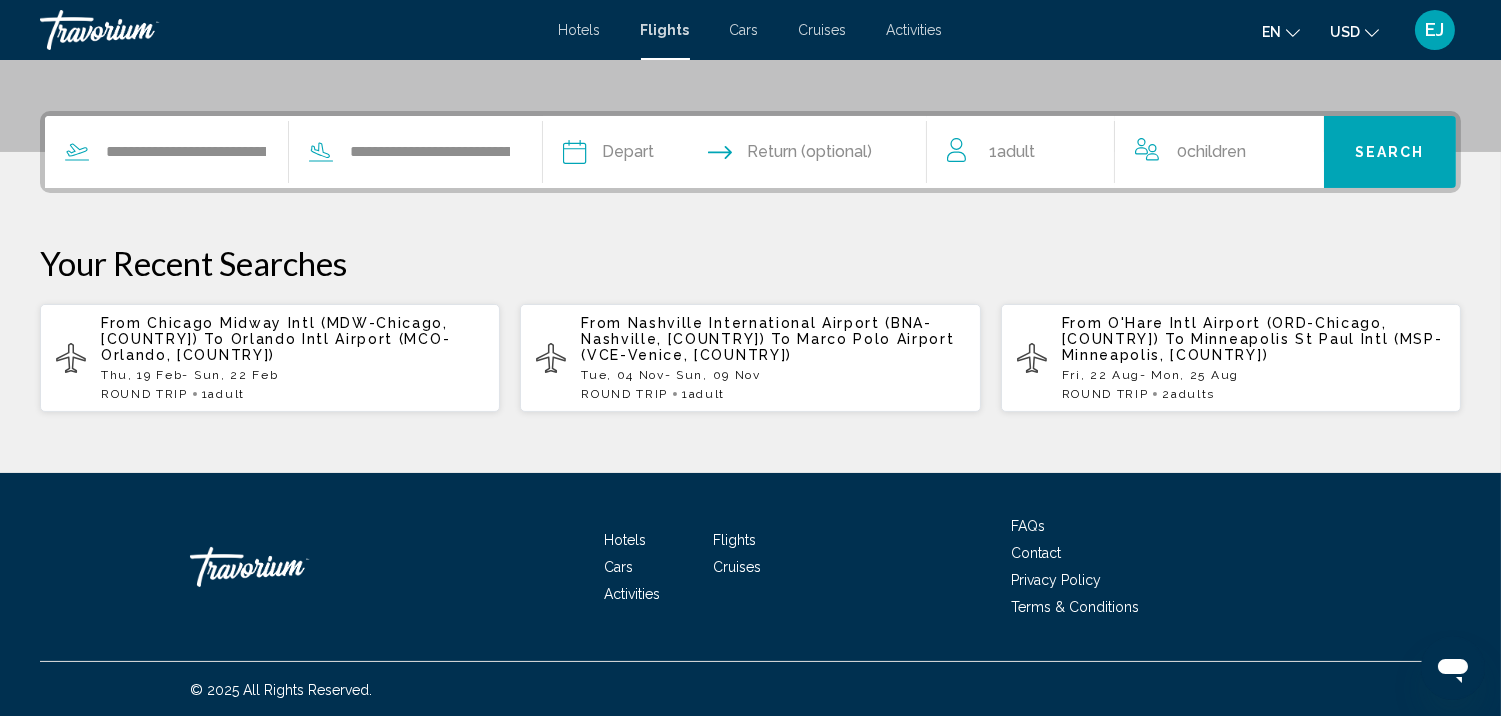 click at bounding box center [653, 155] 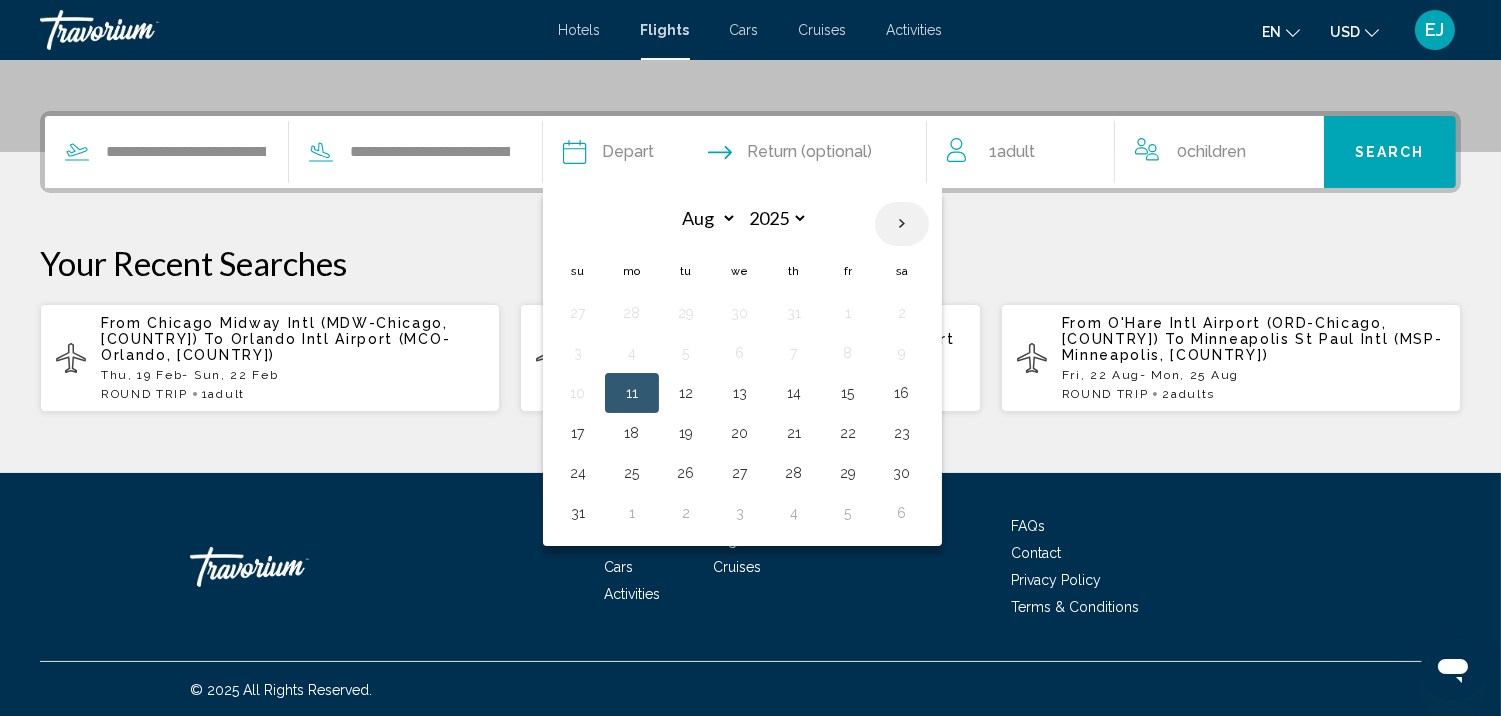 click at bounding box center [902, 224] 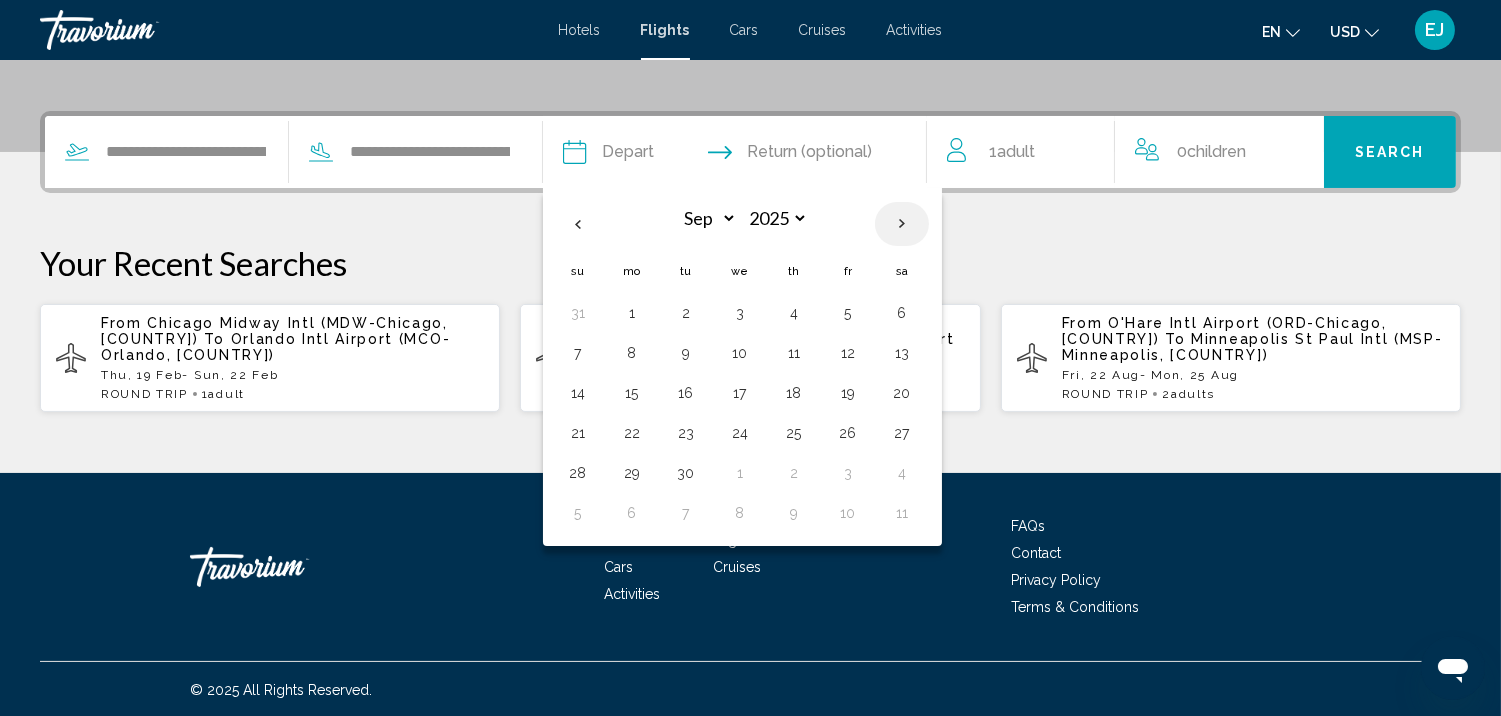 click at bounding box center (902, 224) 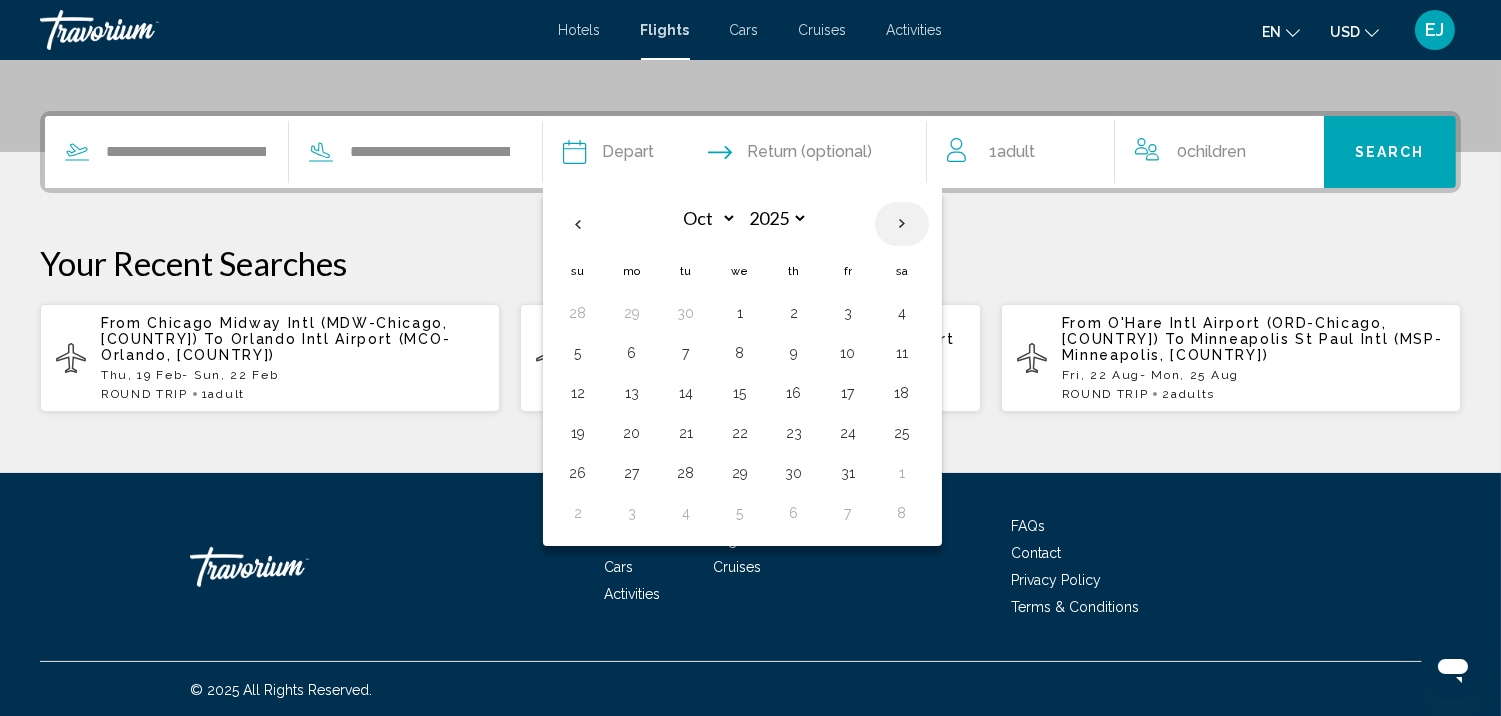 click at bounding box center (902, 224) 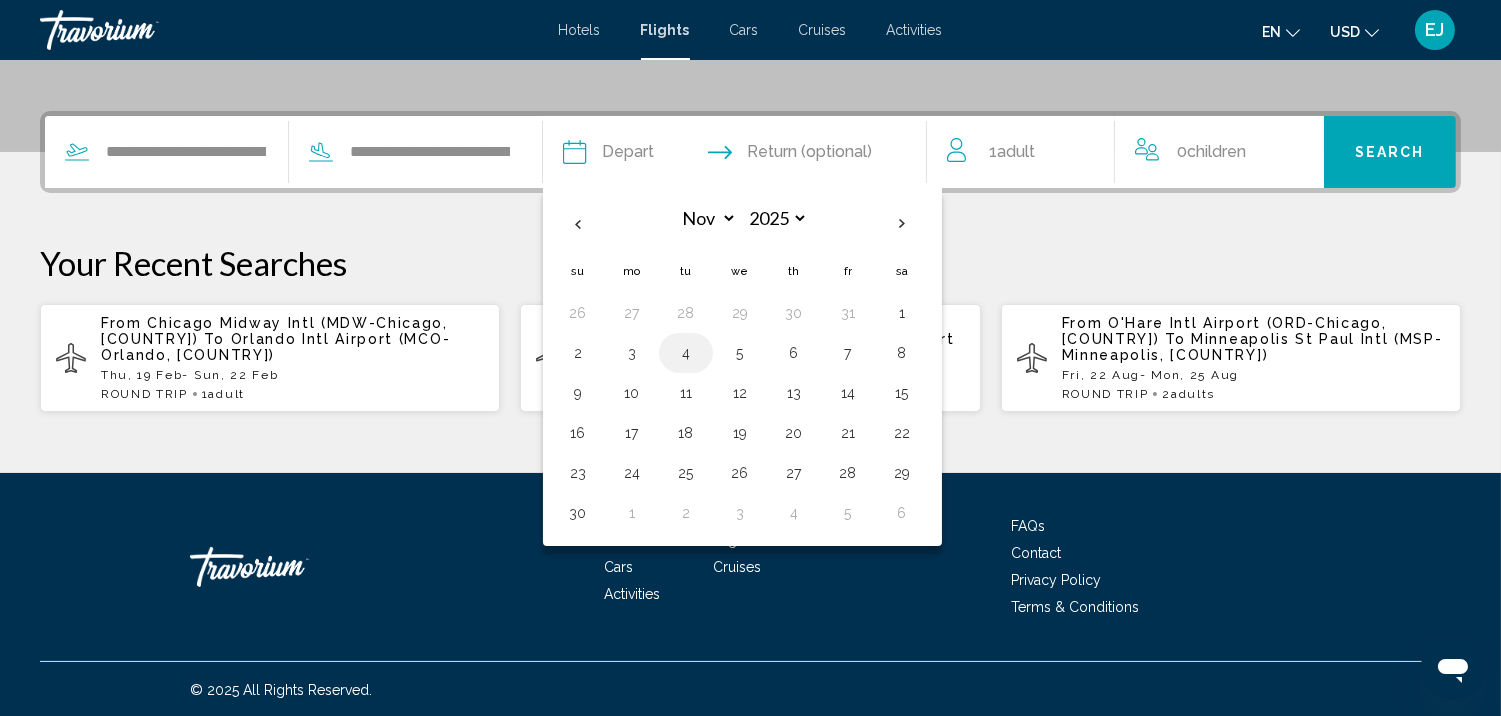 click on "4" at bounding box center (686, 353) 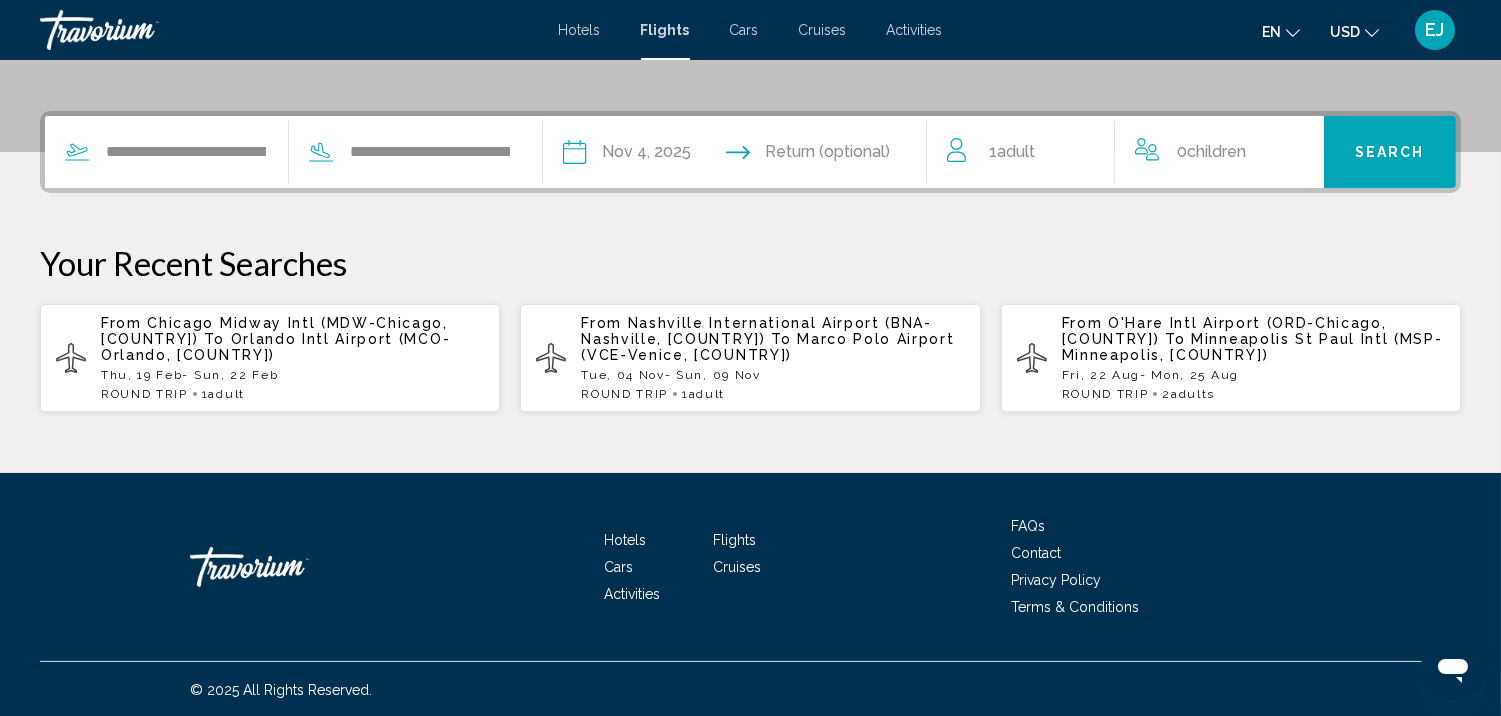 click at bounding box center (840, 155) 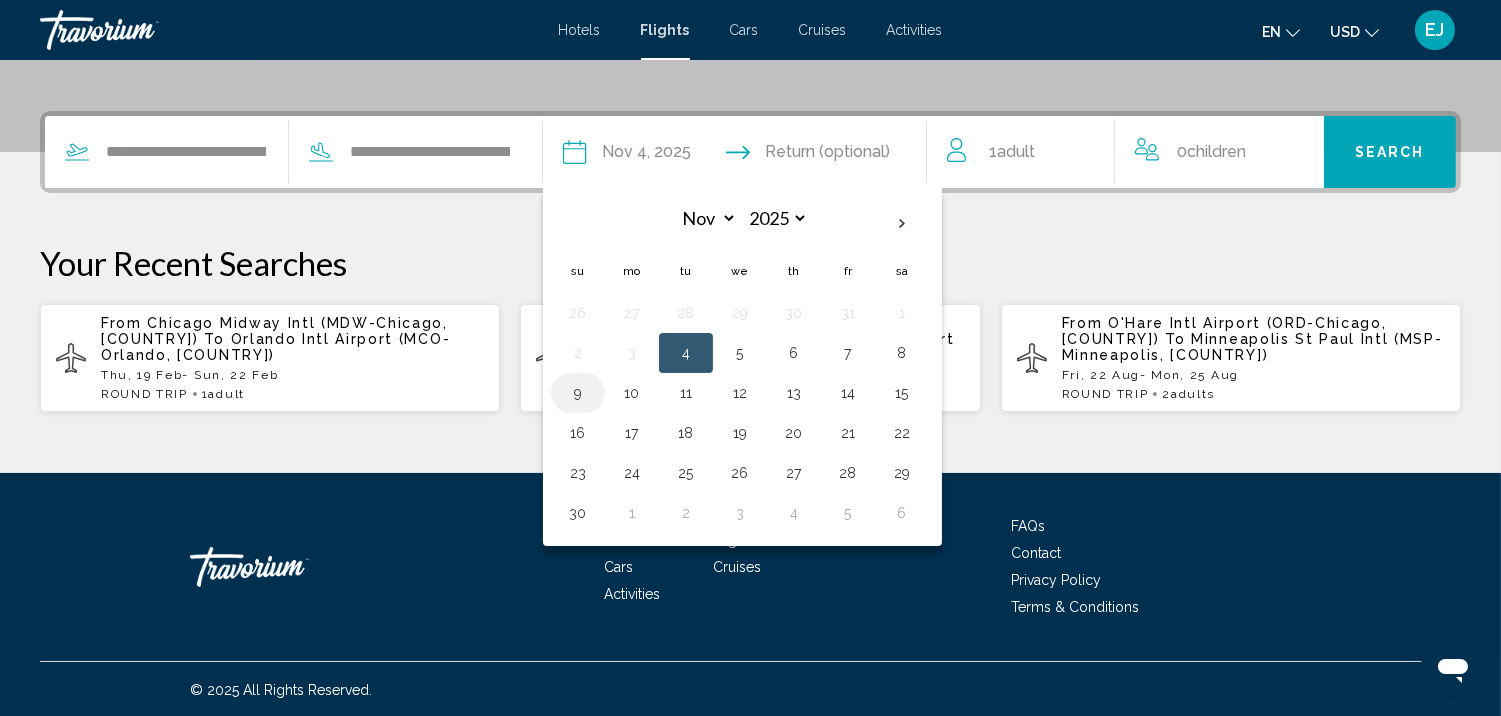 click on "9" at bounding box center [578, 393] 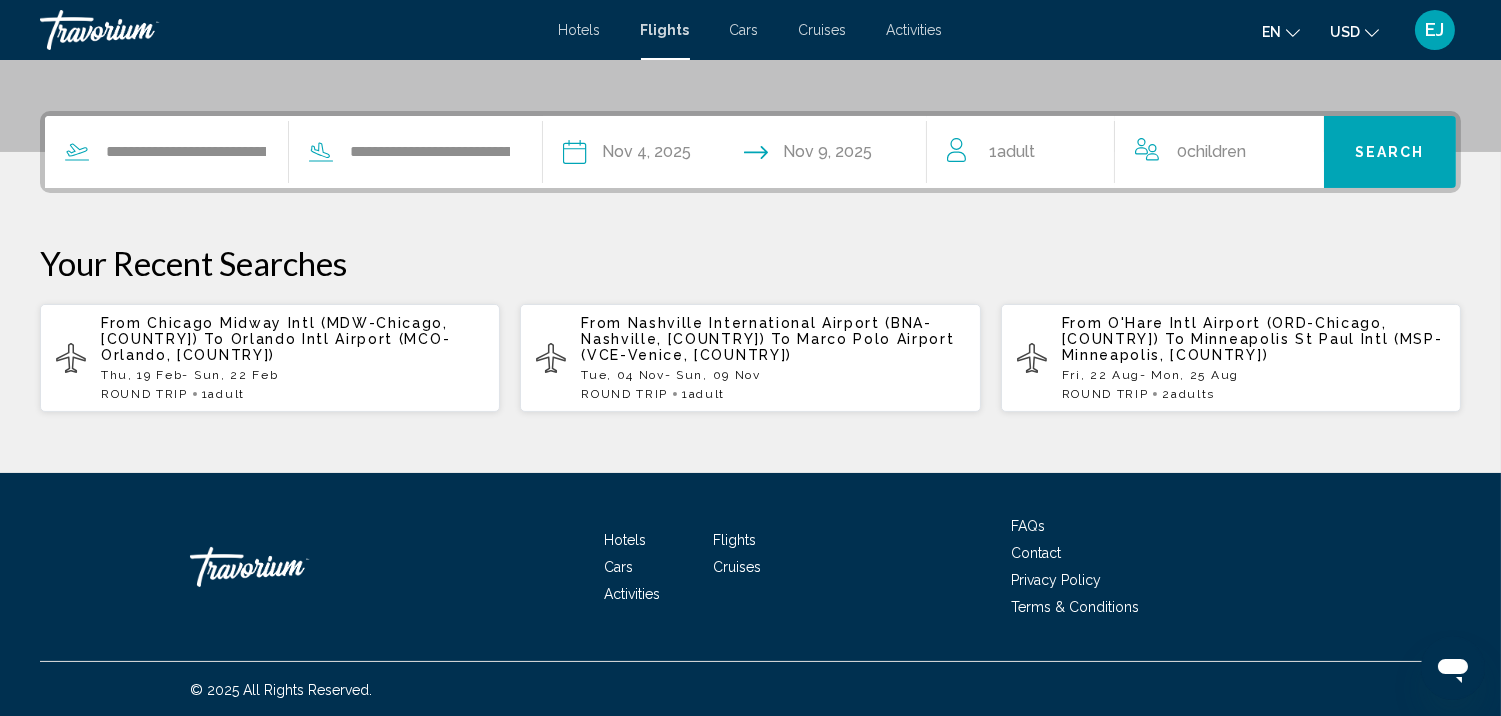 click on "Search" at bounding box center [1390, 153] 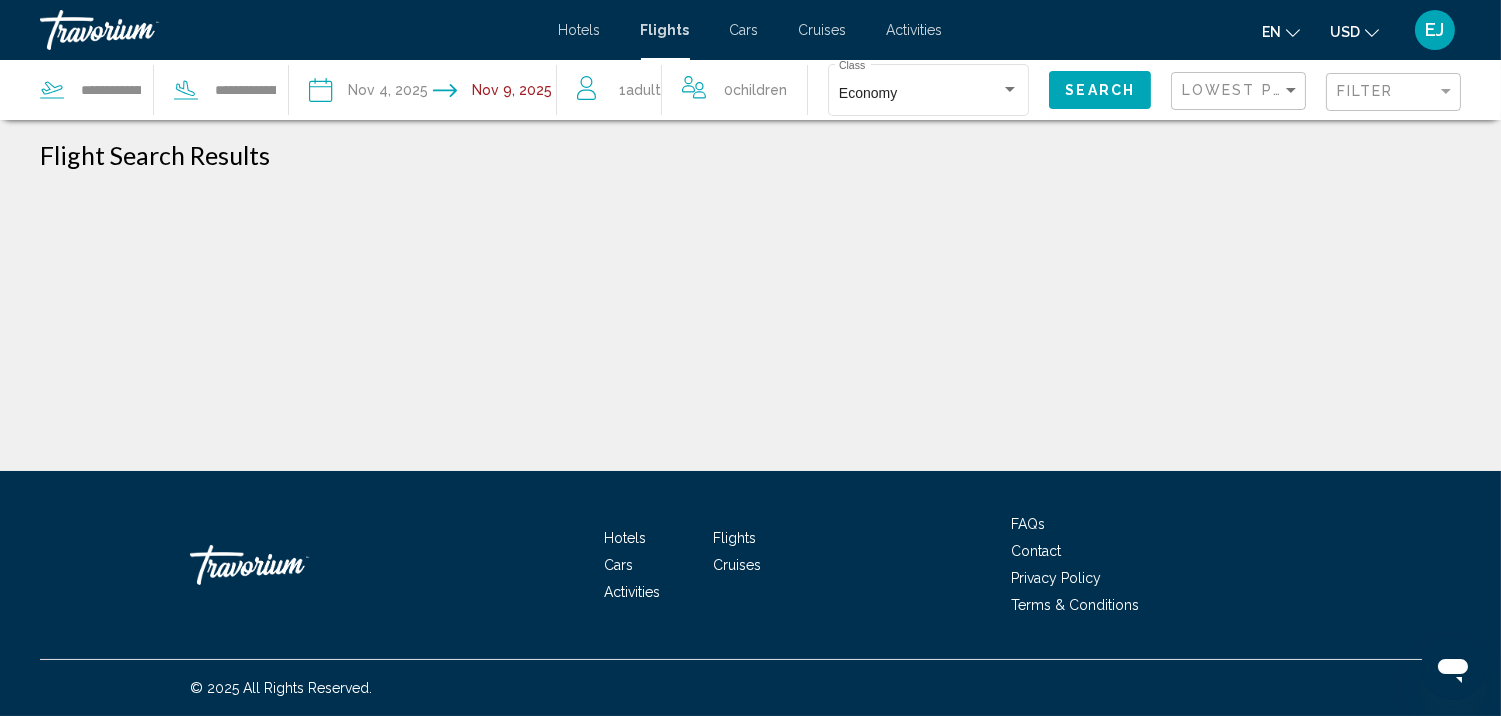 scroll, scrollTop: 0, scrollLeft: 0, axis: both 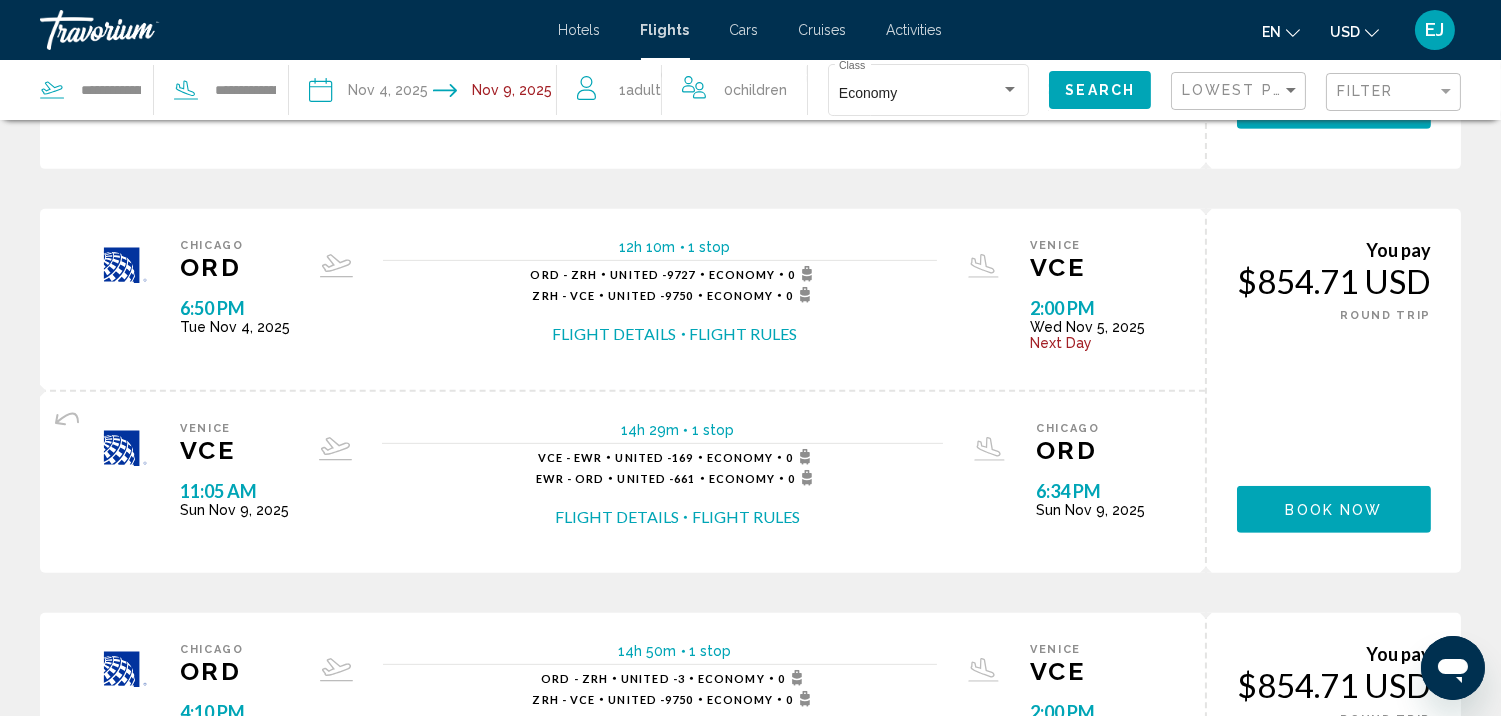 click on "Flight Details" at bounding box center (617, 517) 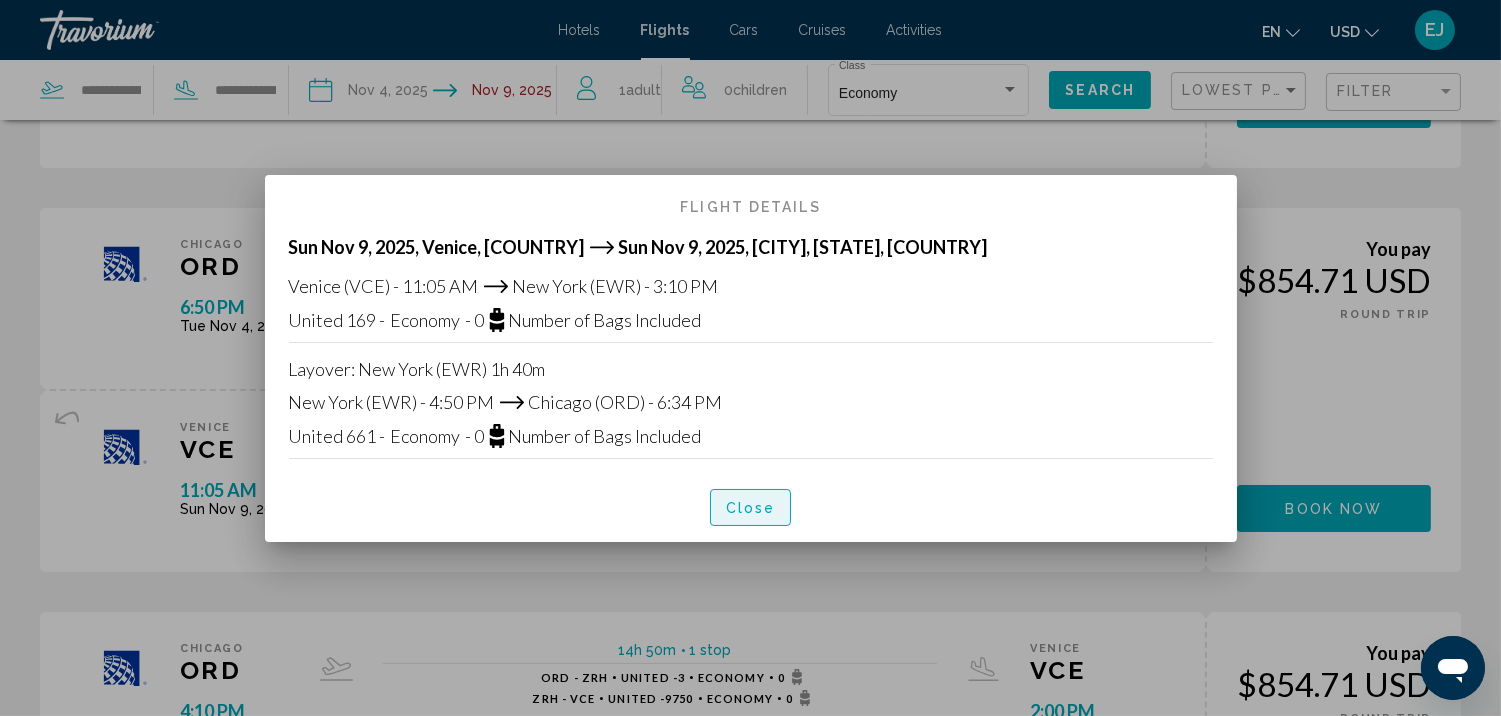 click on "Close" at bounding box center (751, 508) 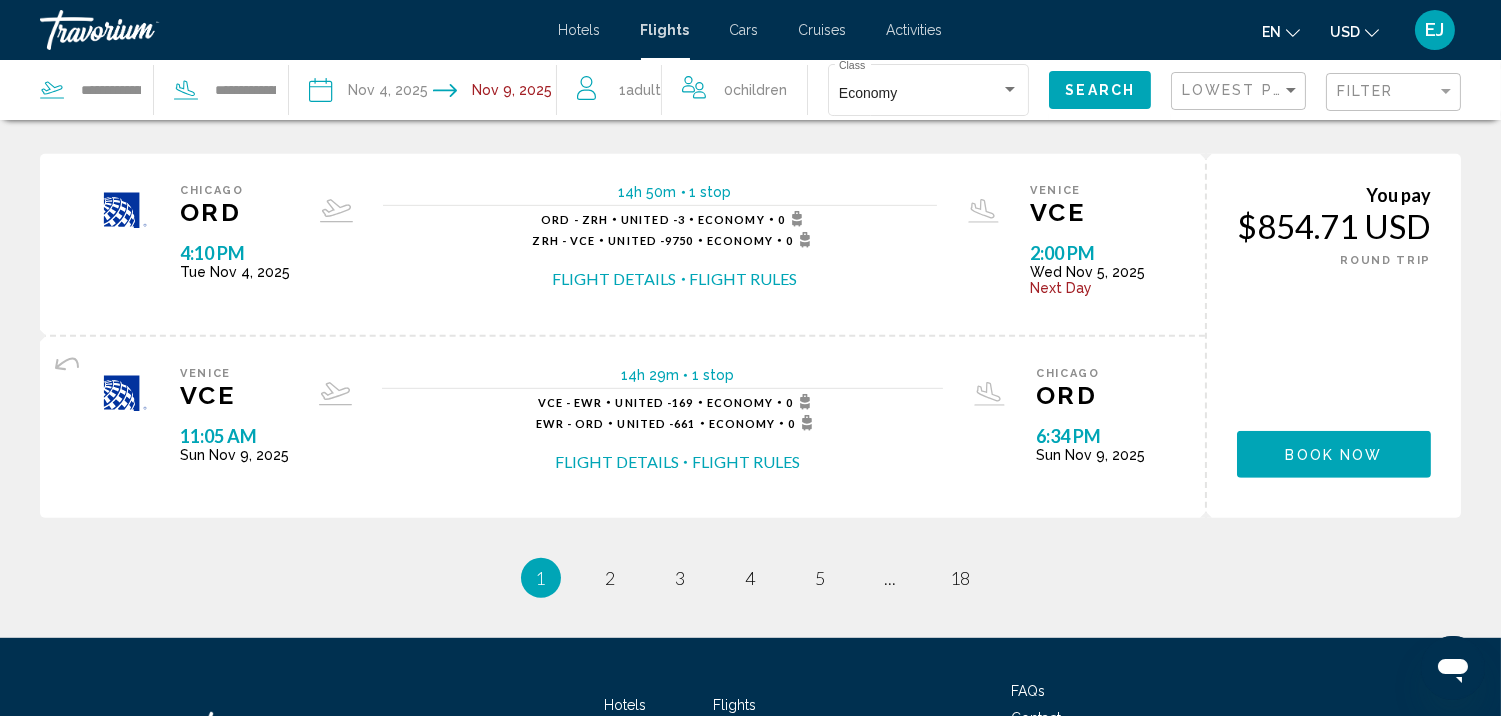 scroll, scrollTop: 2071, scrollLeft: 0, axis: vertical 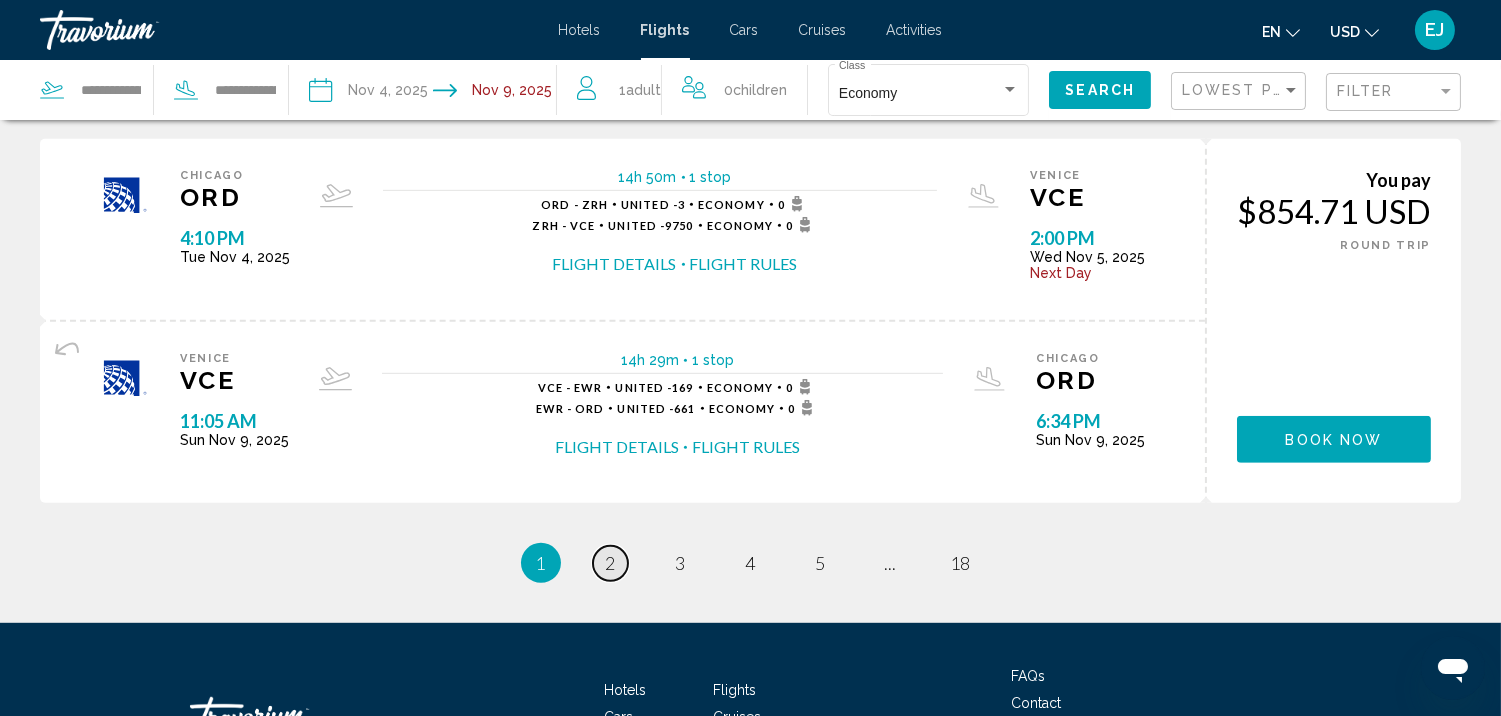 click on "2" at bounding box center [611, 563] 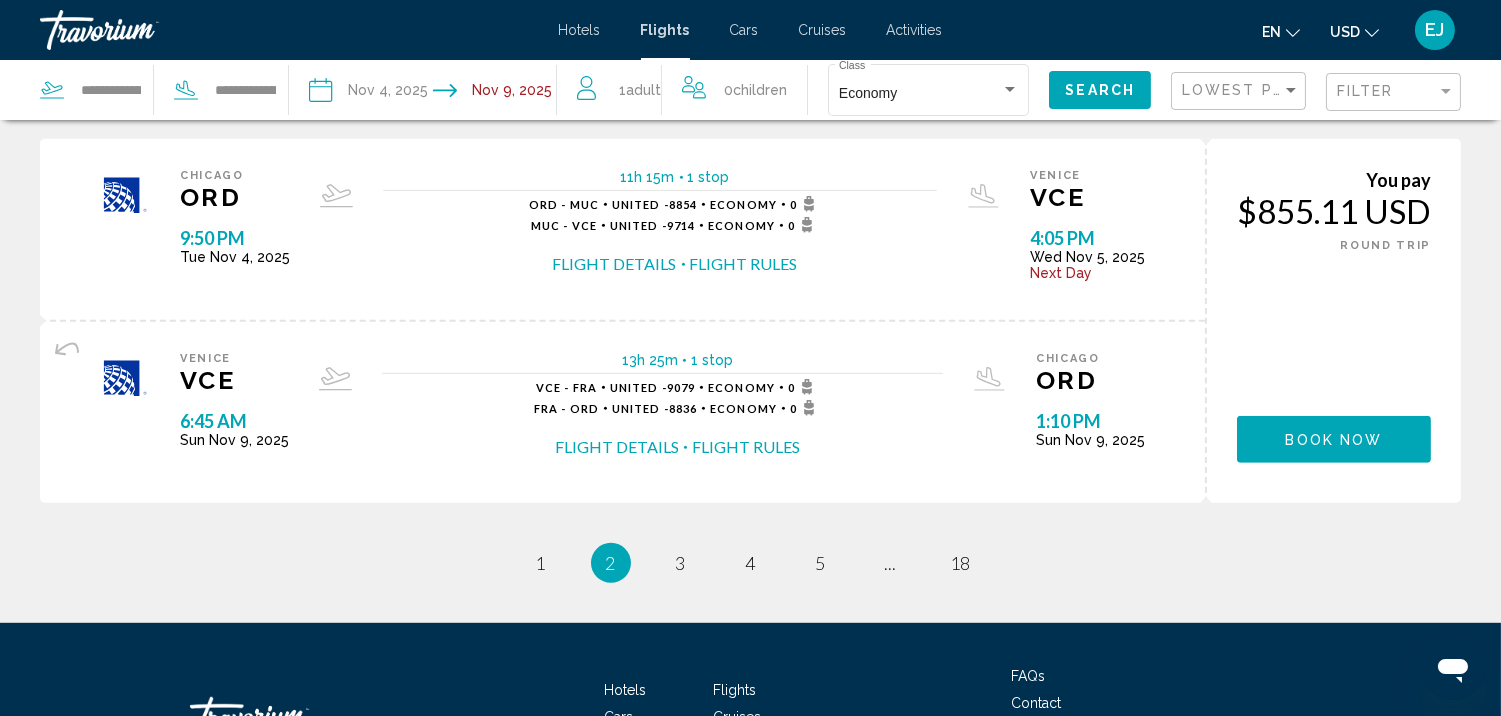 scroll, scrollTop: 0, scrollLeft: 0, axis: both 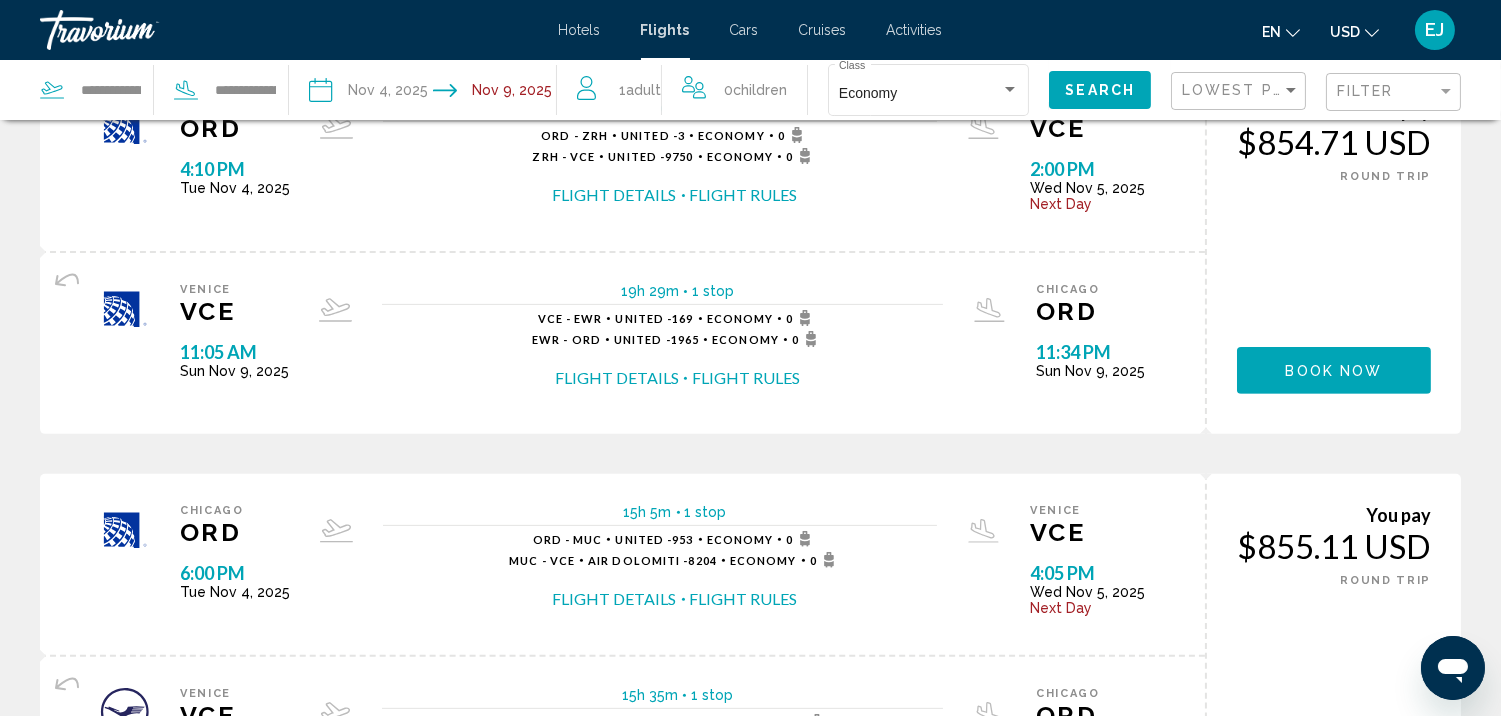 click on "Flight Details" at bounding box center [617, 378] 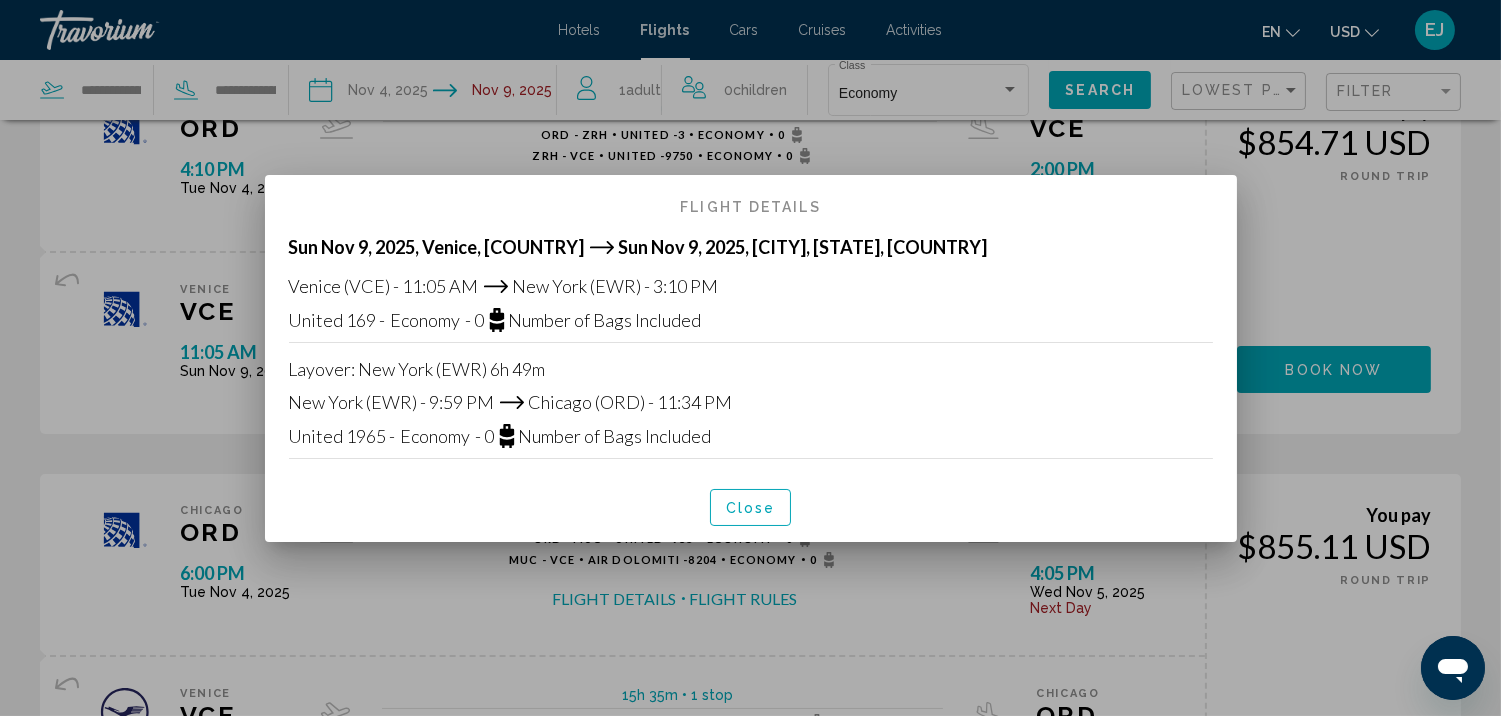 scroll, scrollTop: 0, scrollLeft: 0, axis: both 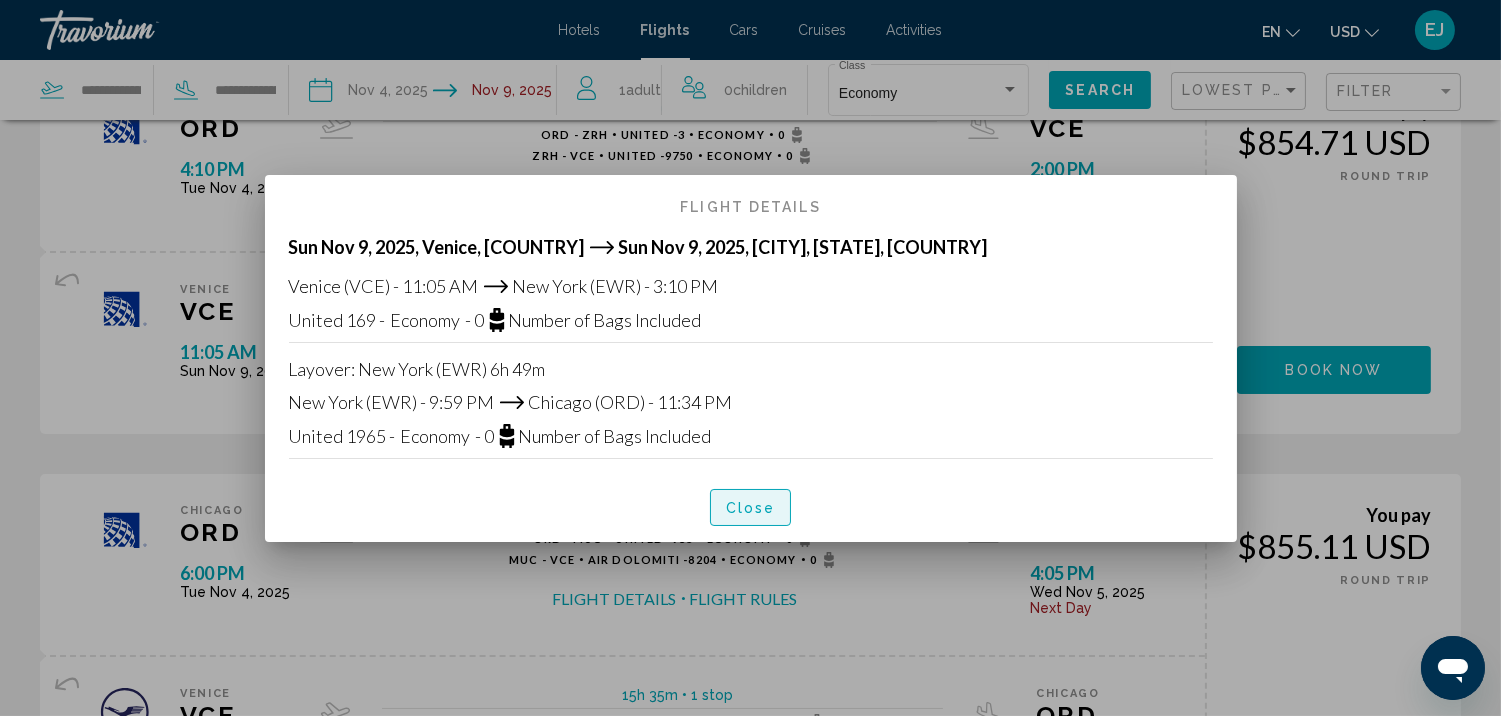 click on "Close" at bounding box center [751, 508] 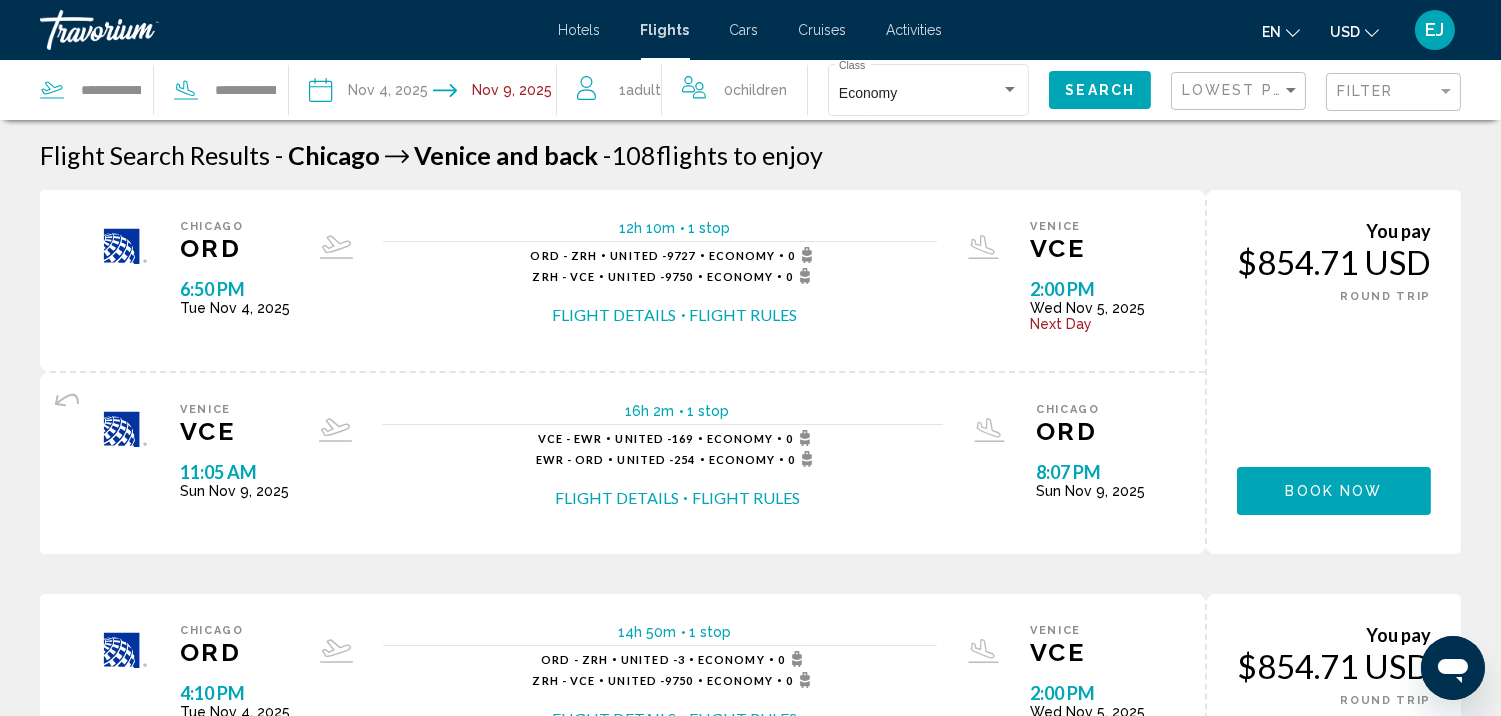 scroll, scrollTop: 1332, scrollLeft: 0, axis: vertical 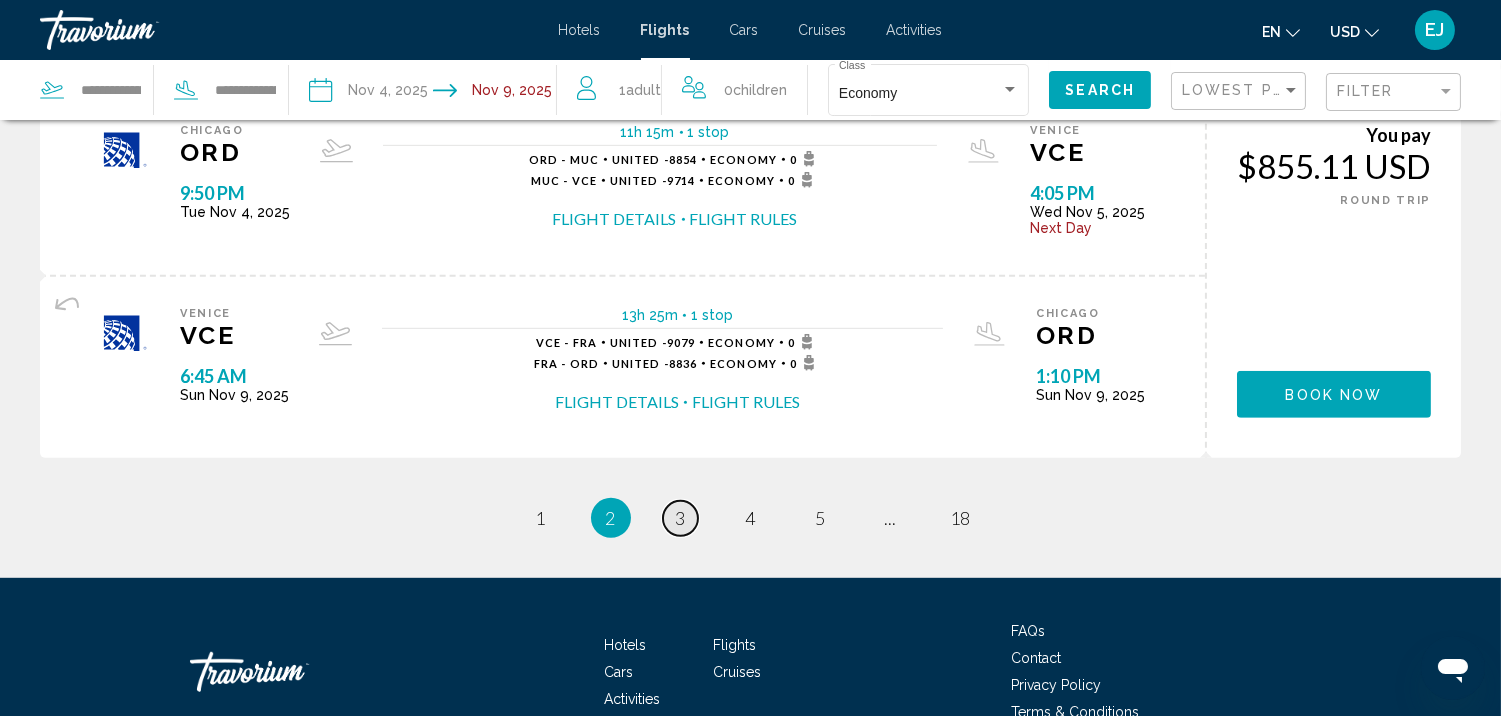 click on "3" at bounding box center (681, 518) 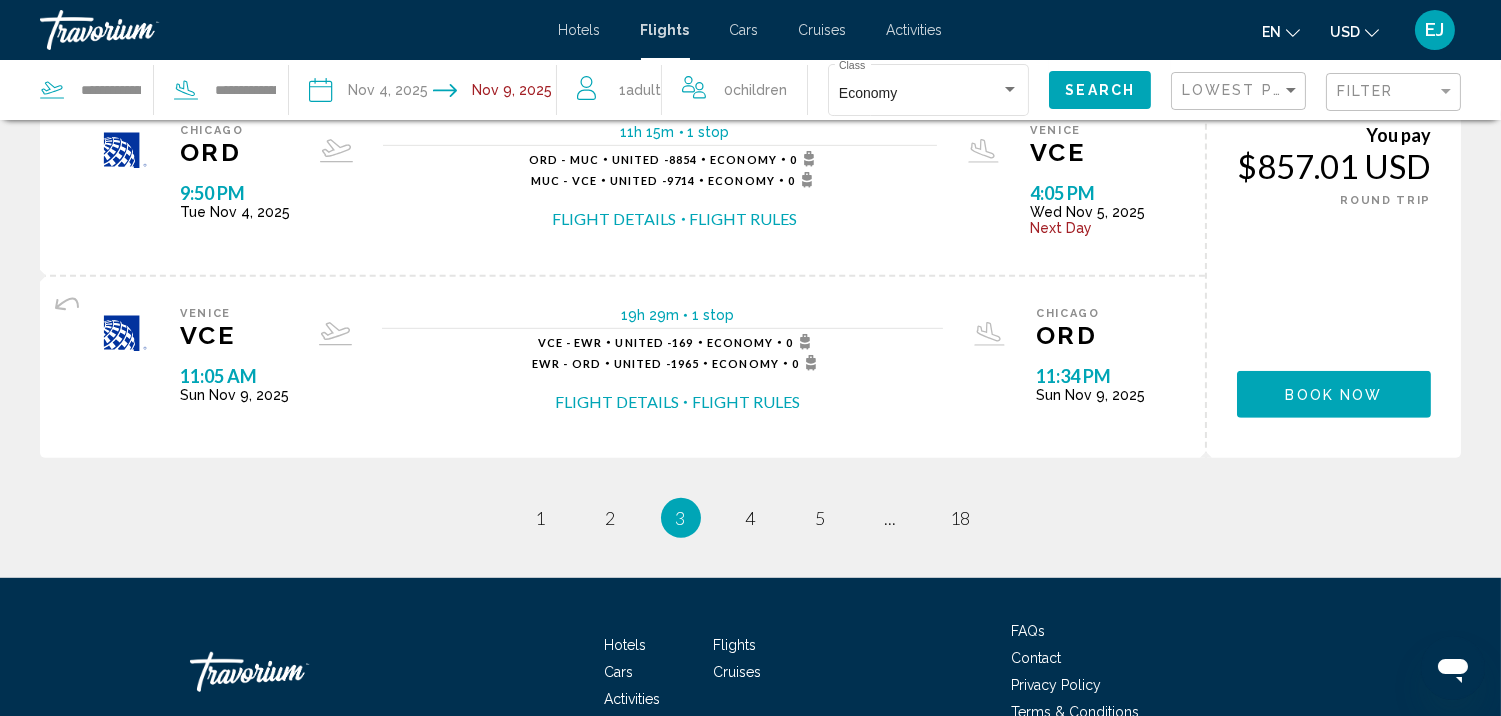 scroll, scrollTop: 0, scrollLeft: 0, axis: both 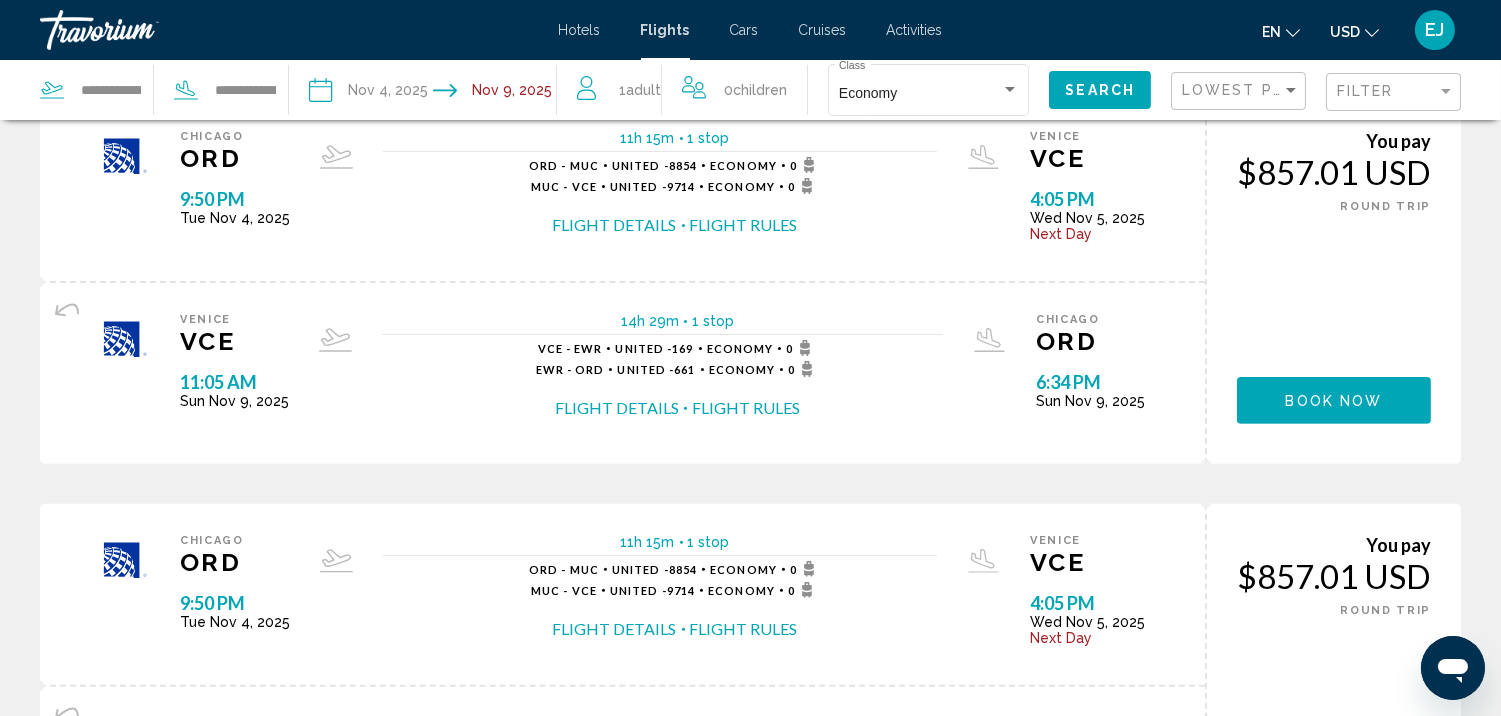 click on "Flight Details" at bounding box center (615, 225) 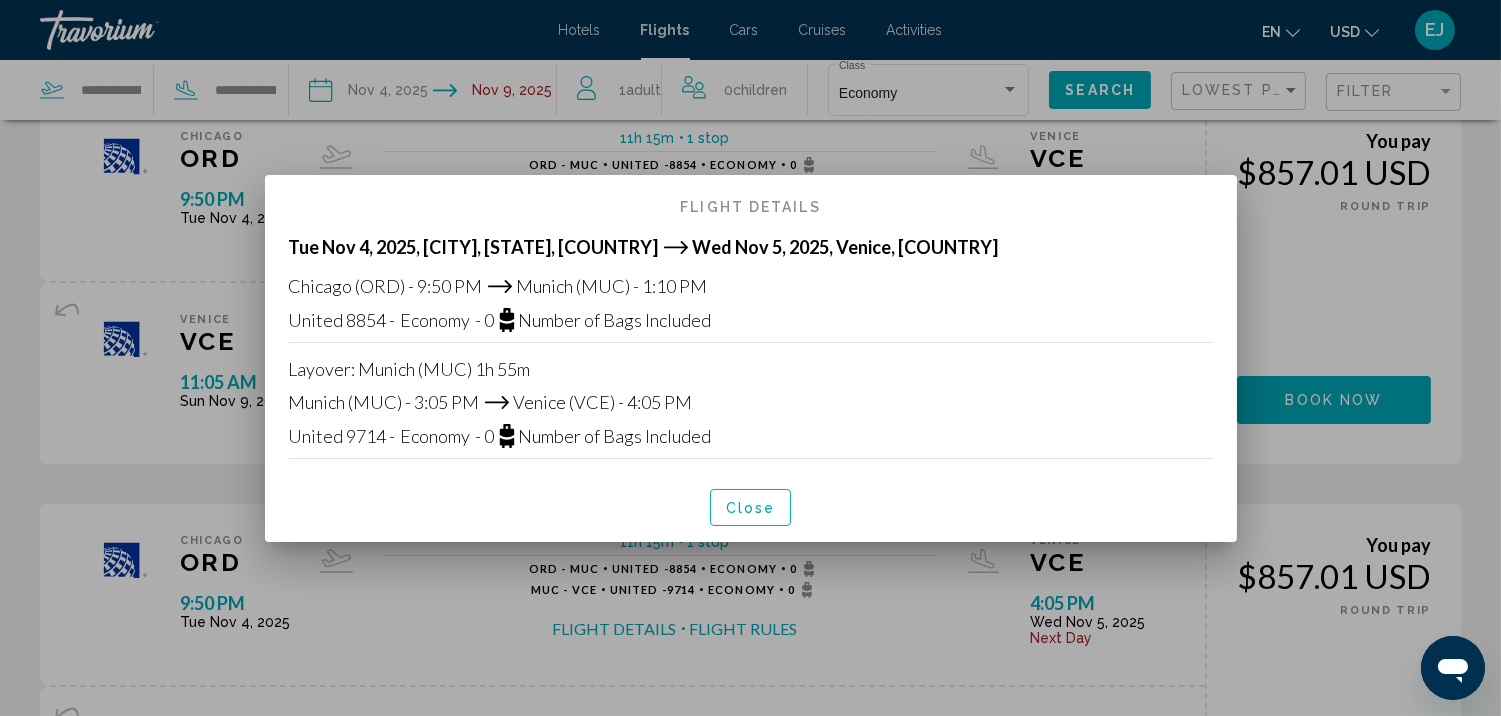 click on "Close" at bounding box center (751, 508) 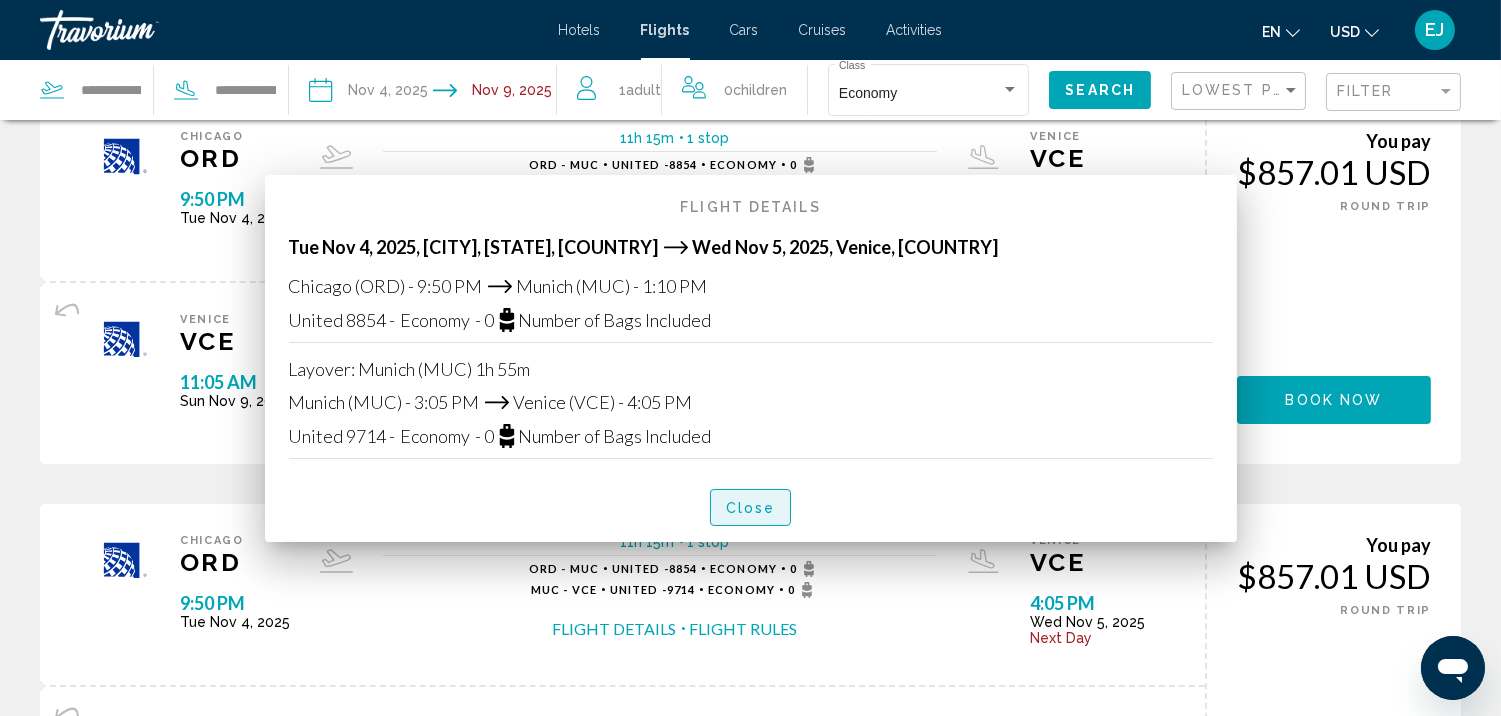 scroll, scrollTop: 1302, scrollLeft: 0, axis: vertical 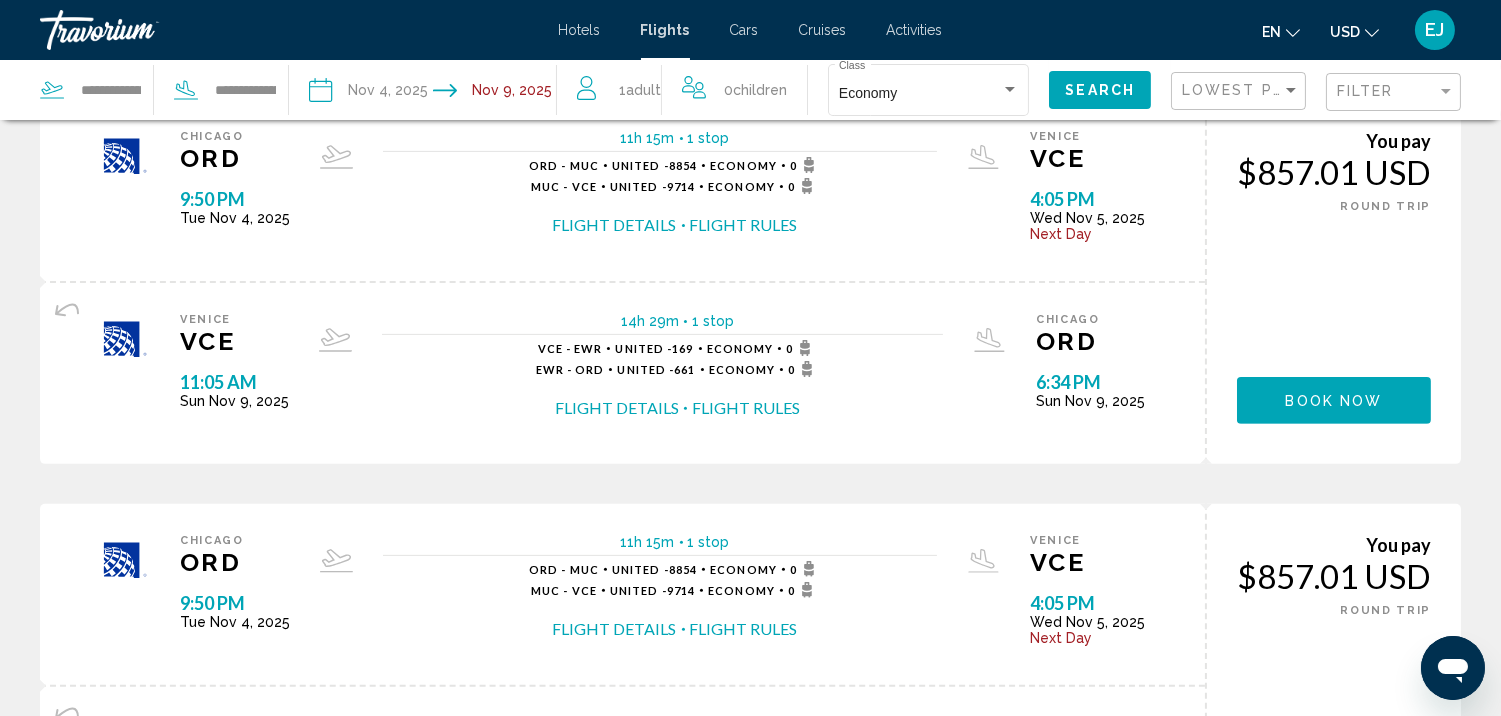 click on "Flight Details" at bounding box center (617, 408) 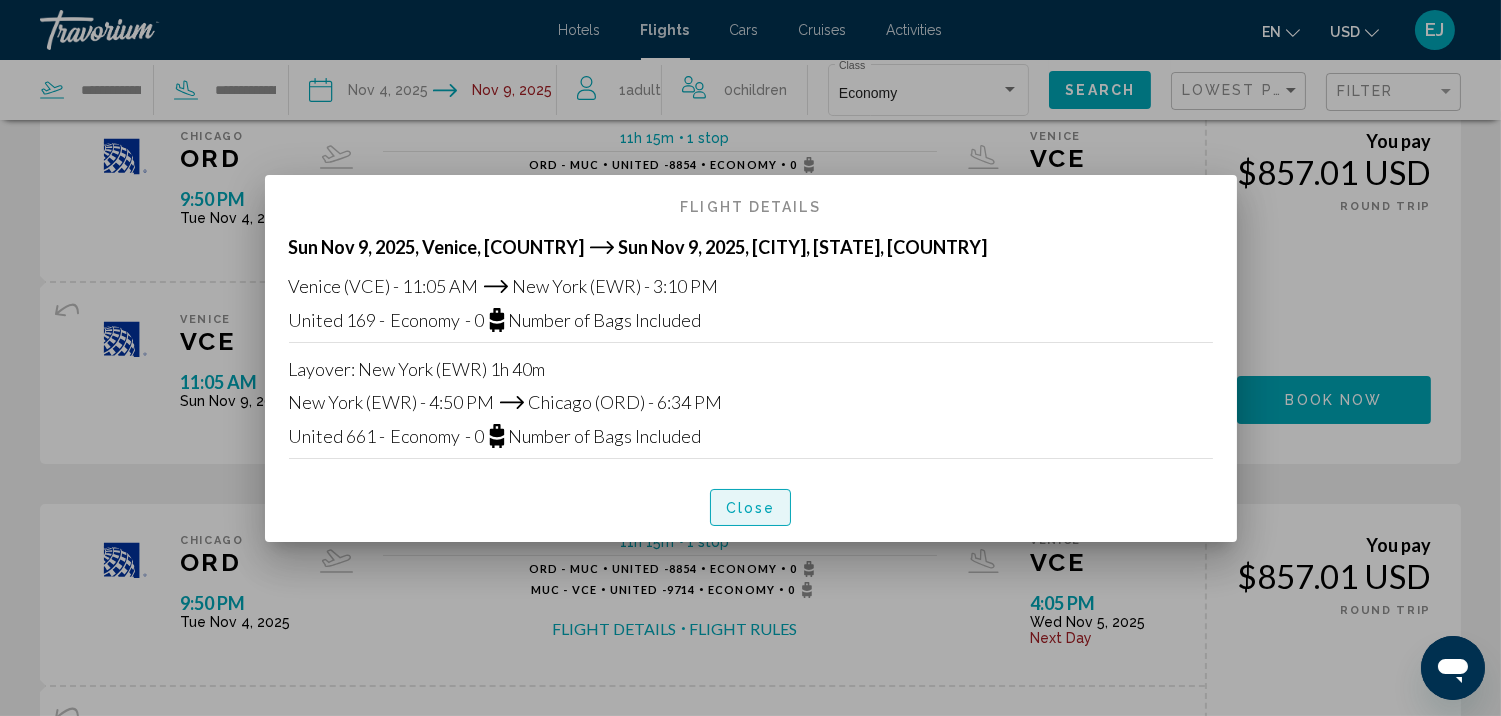 click on "Close" at bounding box center (751, 508) 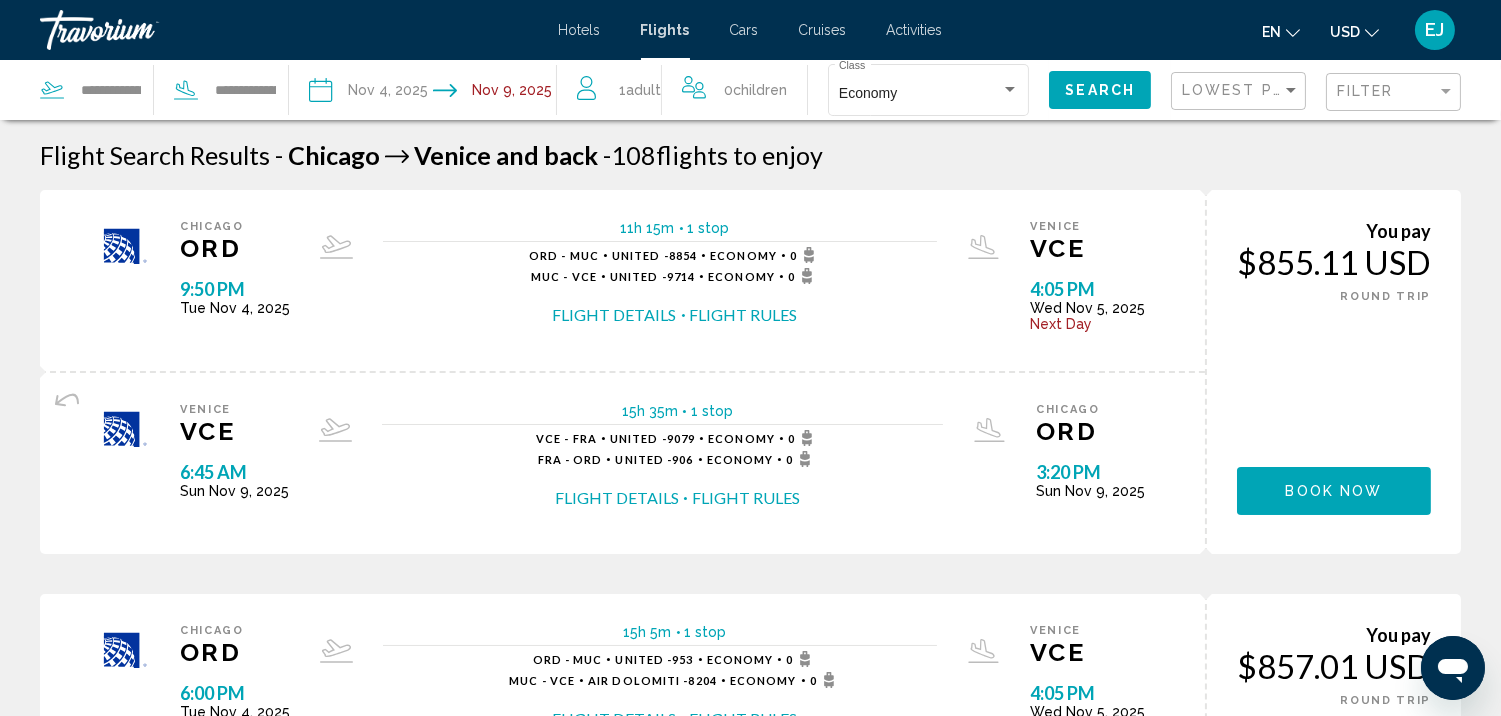 scroll, scrollTop: 1302, scrollLeft: 0, axis: vertical 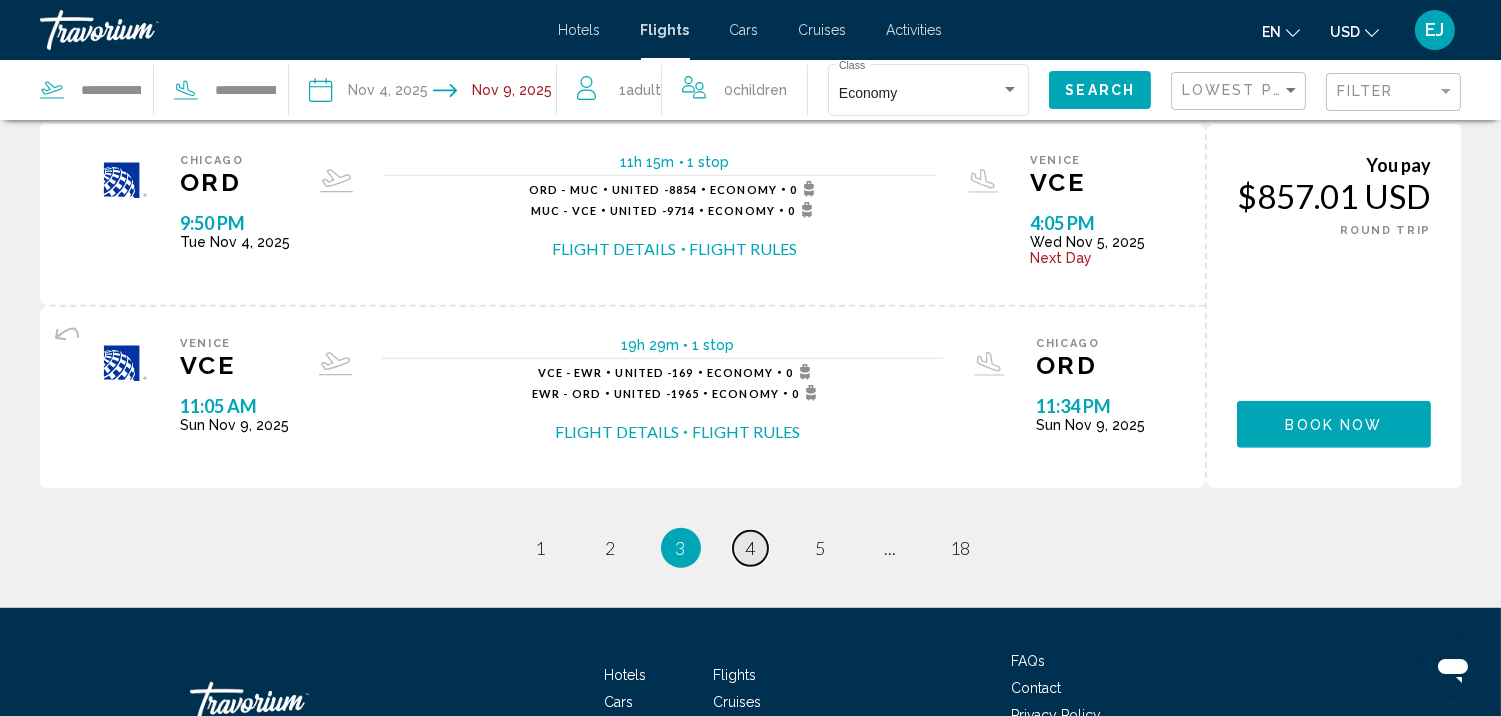 click on "4" at bounding box center [751, 548] 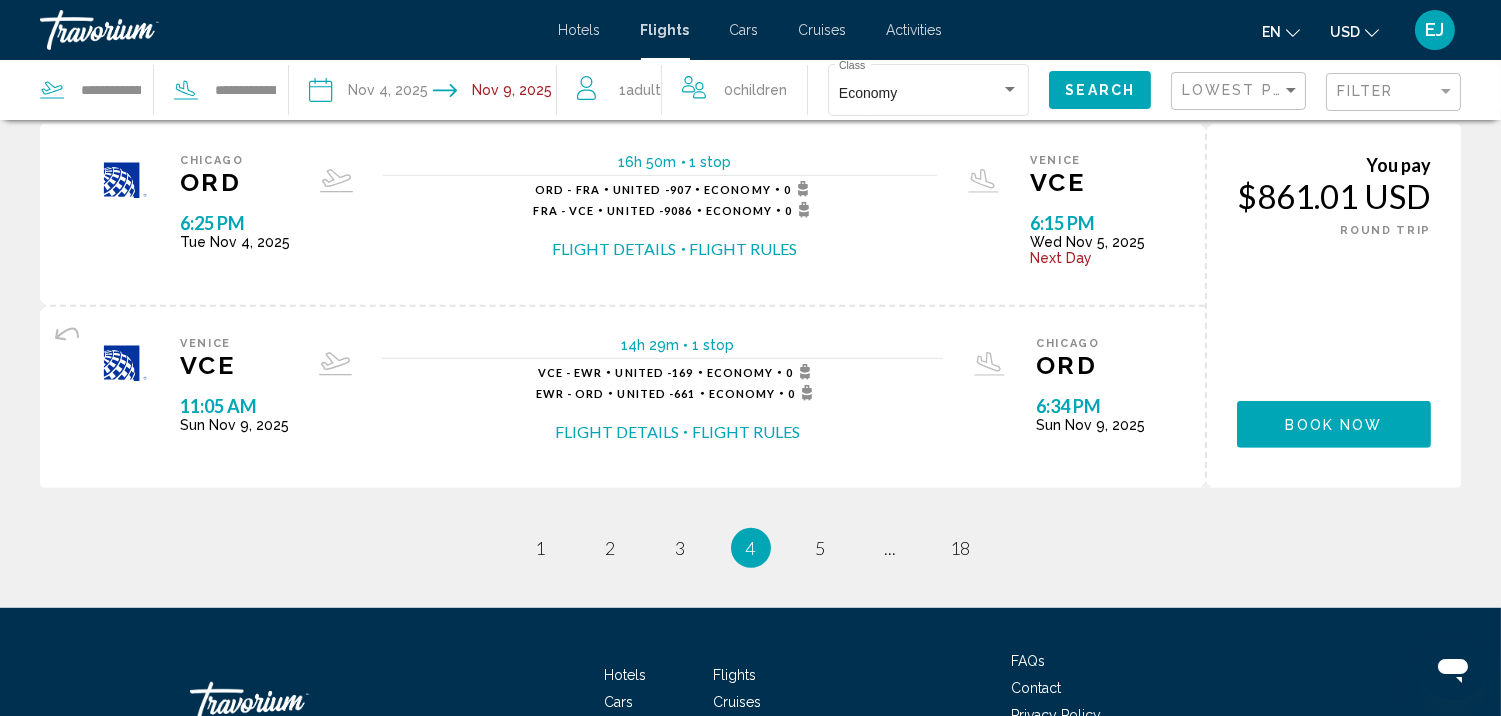 scroll, scrollTop: 0, scrollLeft: 0, axis: both 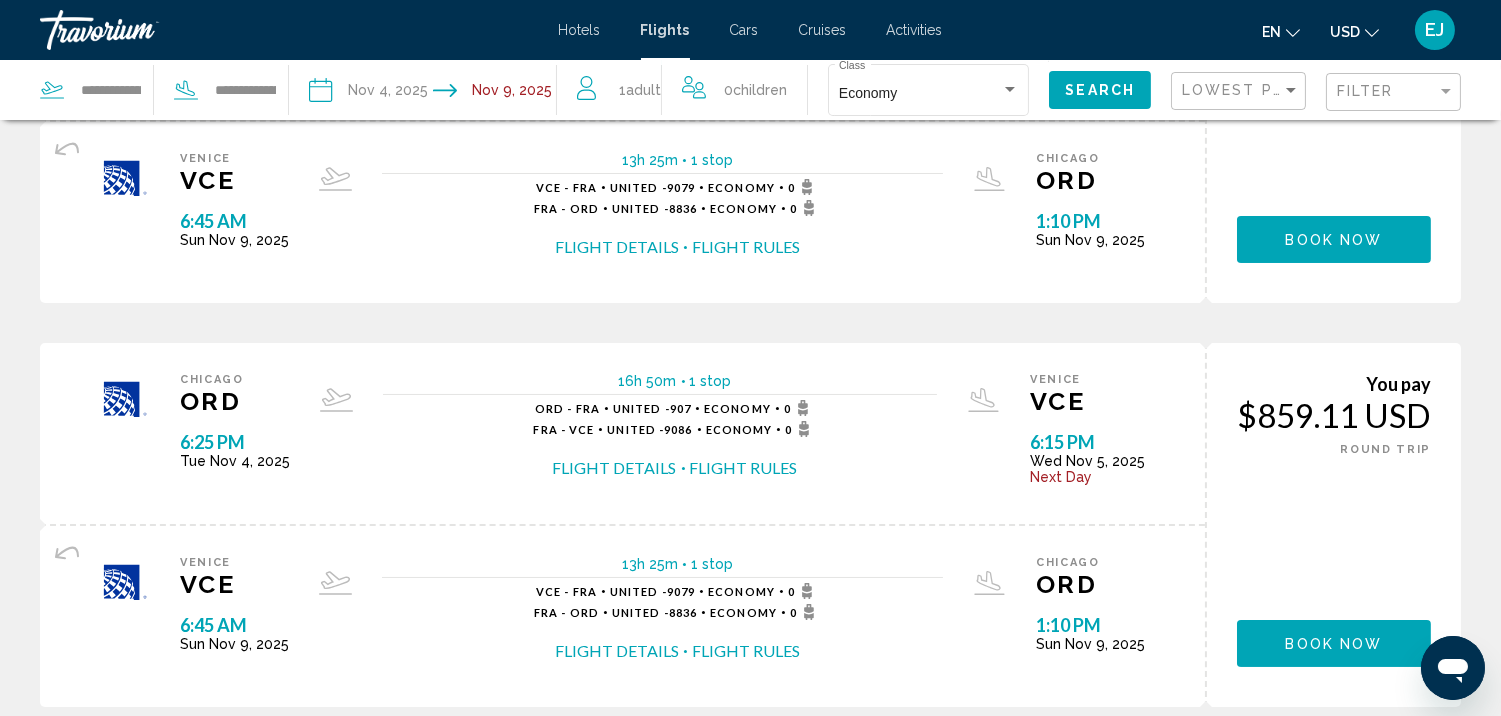 click on "Flight Details" at bounding box center [615, 468] 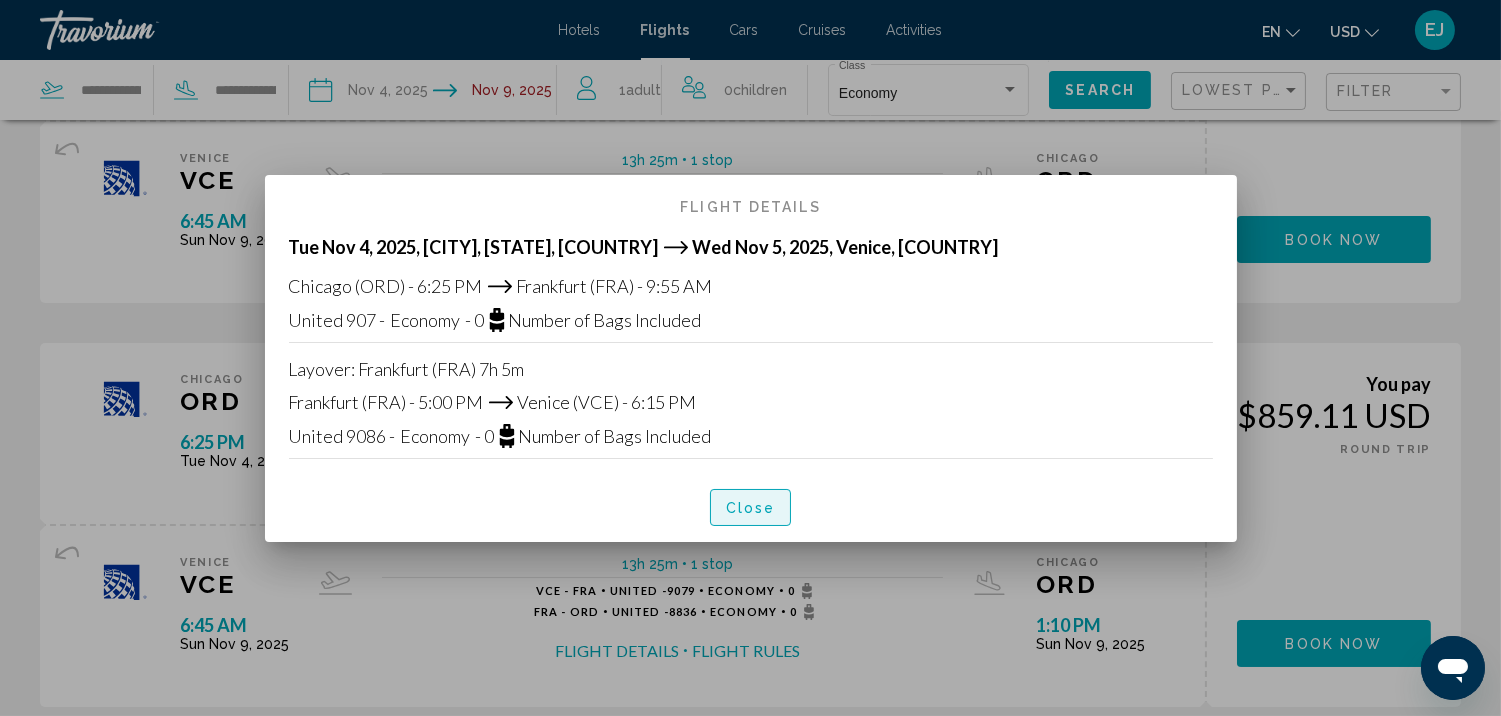 click on "Close" at bounding box center (751, 508) 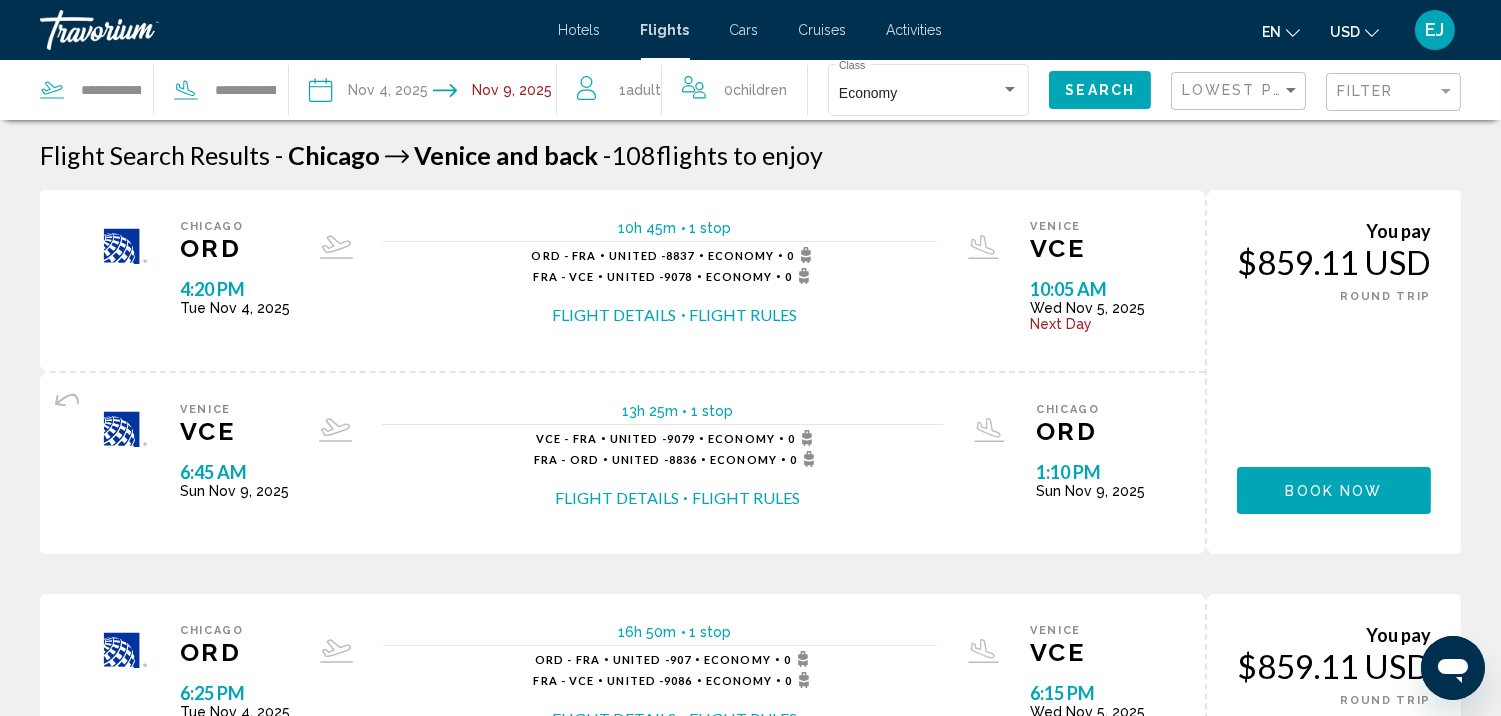 scroll, scrollTop: 251, scrollLeft: 0, axis: vertical 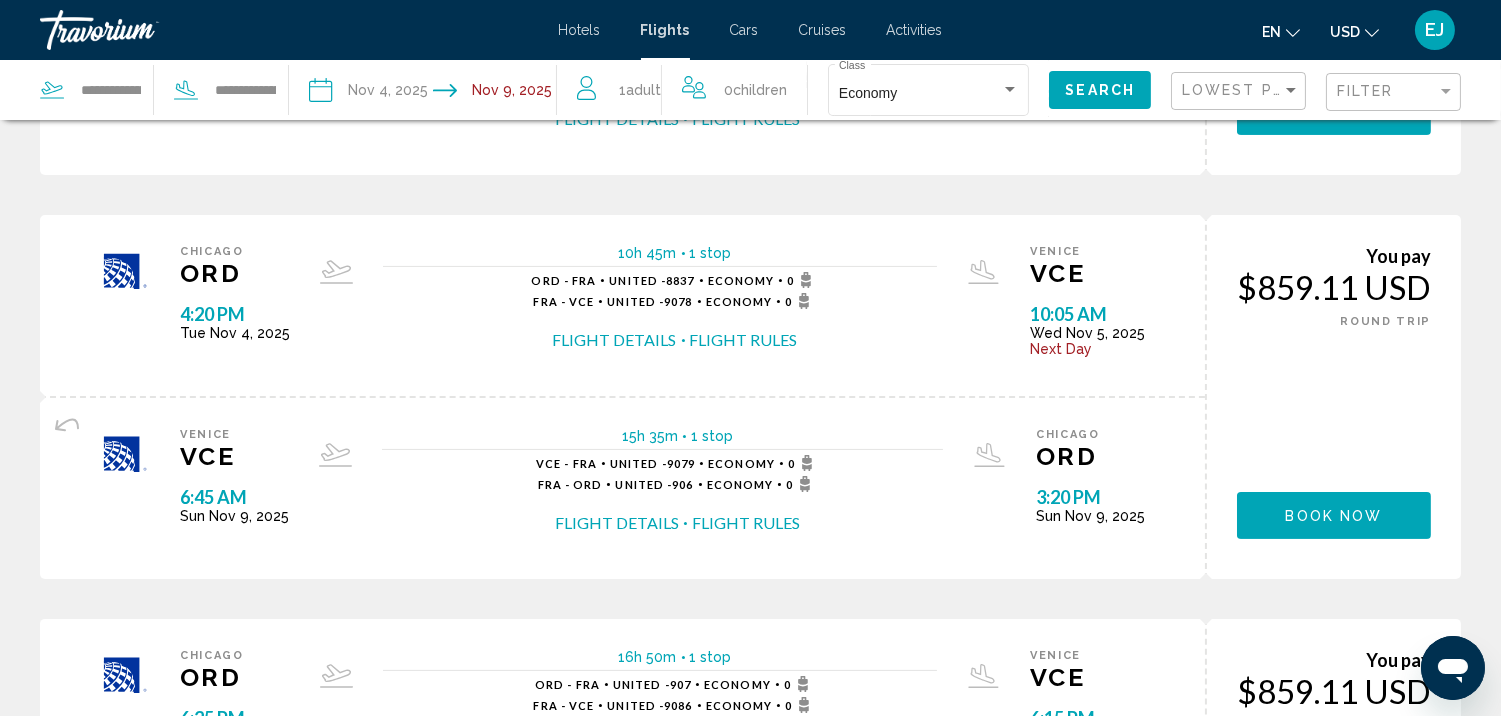 click on "Flight Details" at bounding box center (615, 340) 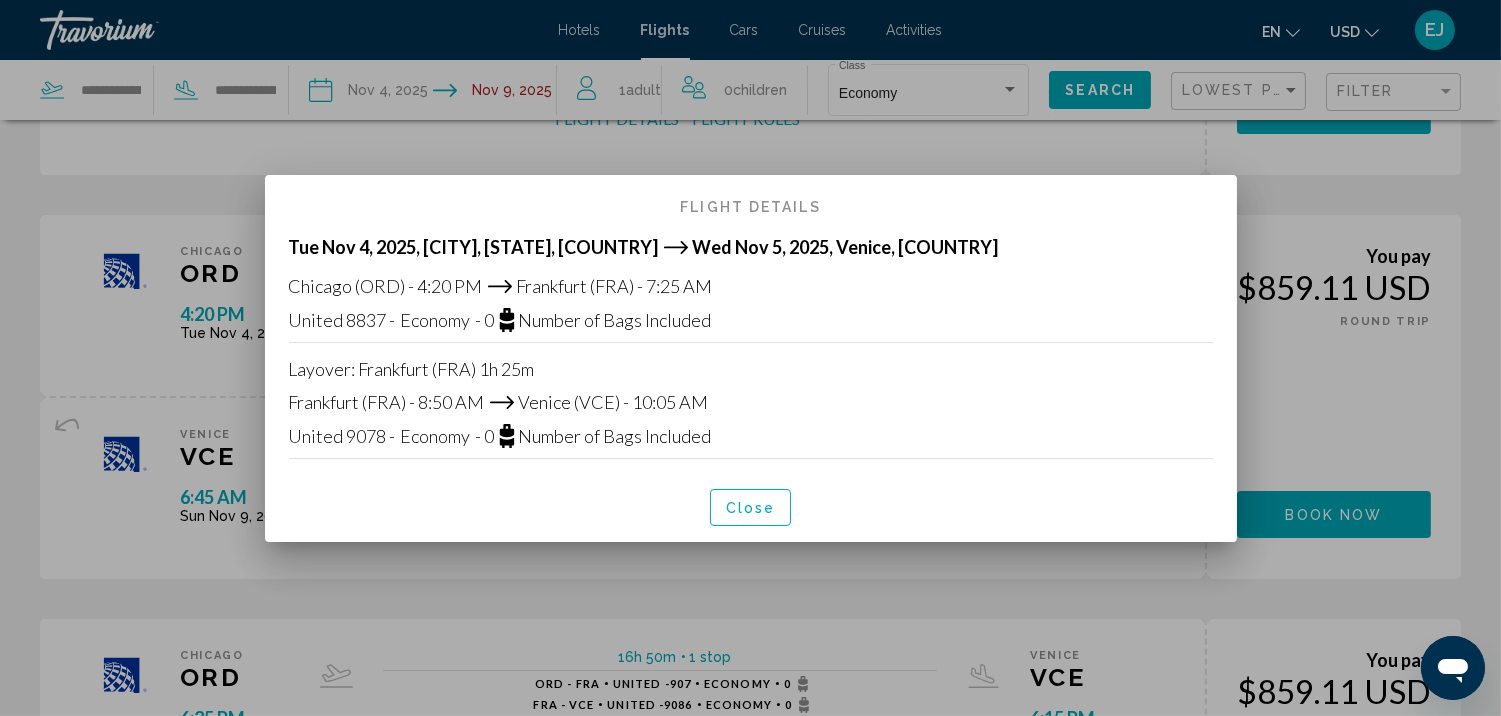 scroll, scrollTop: 0, scrollLeft: 0, axis: both 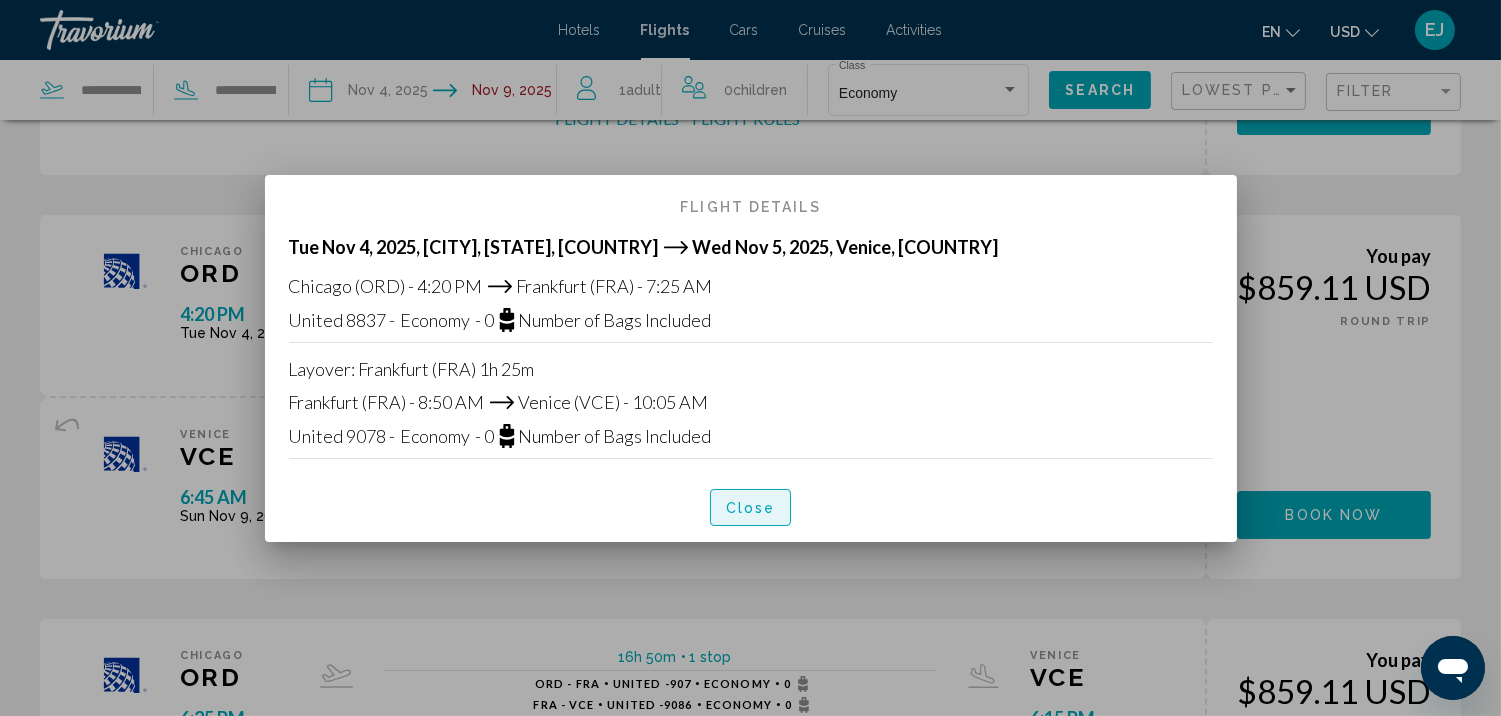 click on "Close" at bounding box center (751, 508) 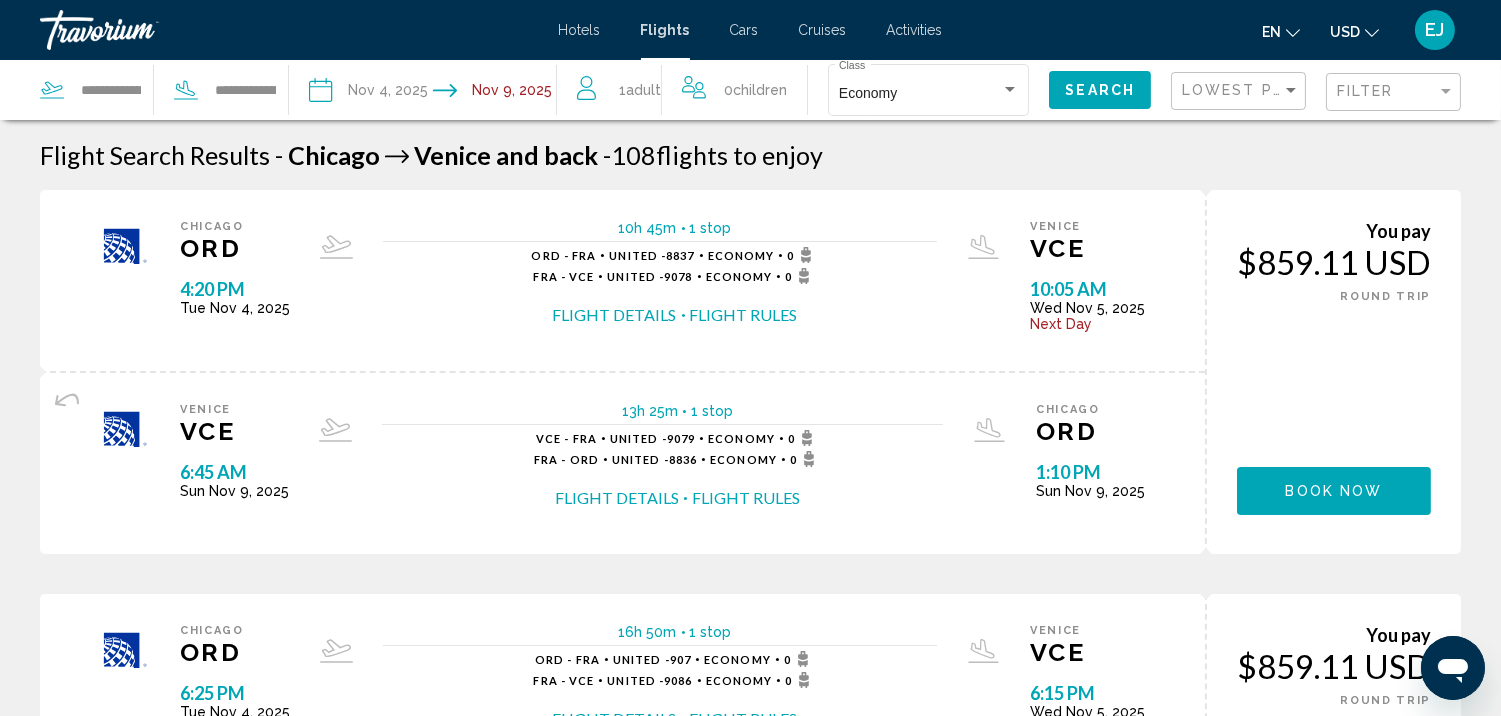 scroll, scrollTop: 783, scrollLeft: 0, axis: vertical 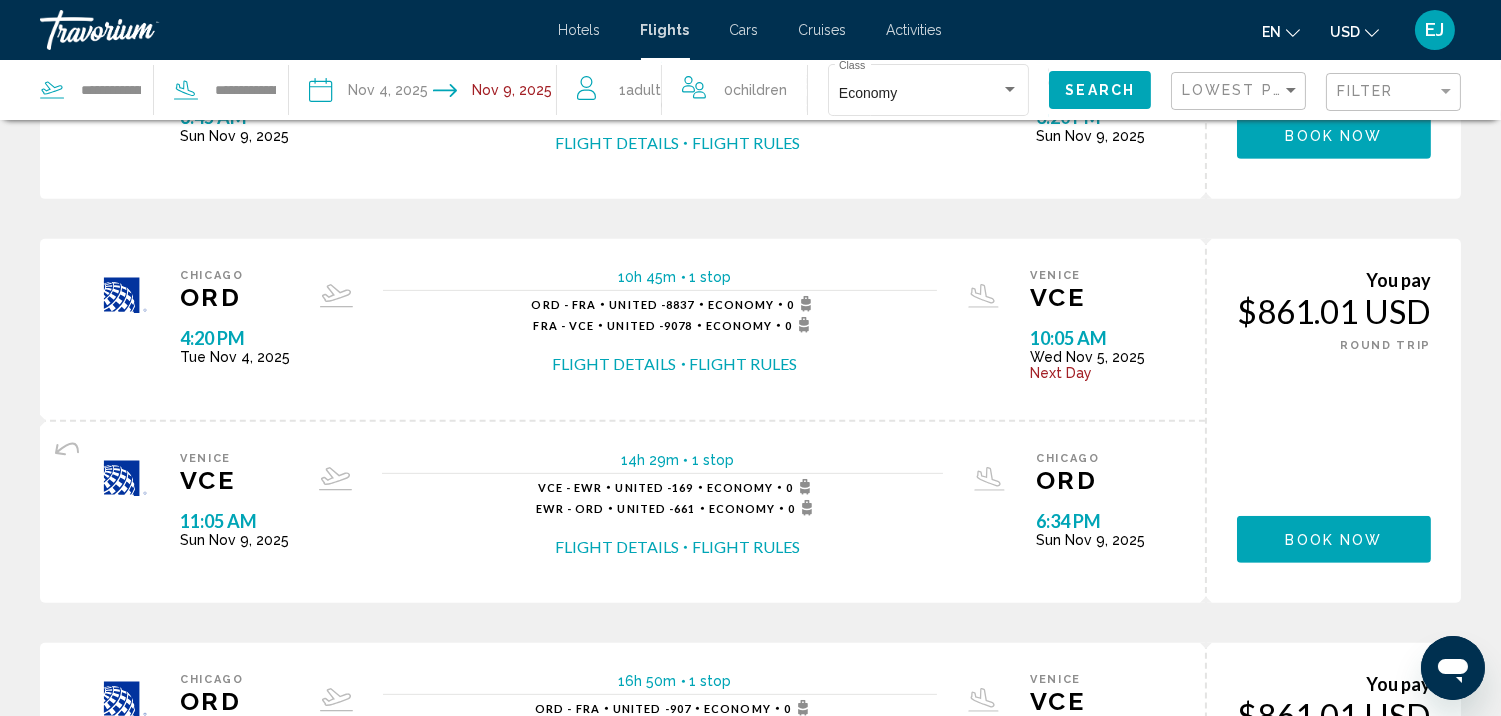 click on "Flight Details" at bounding box center (615, 364) 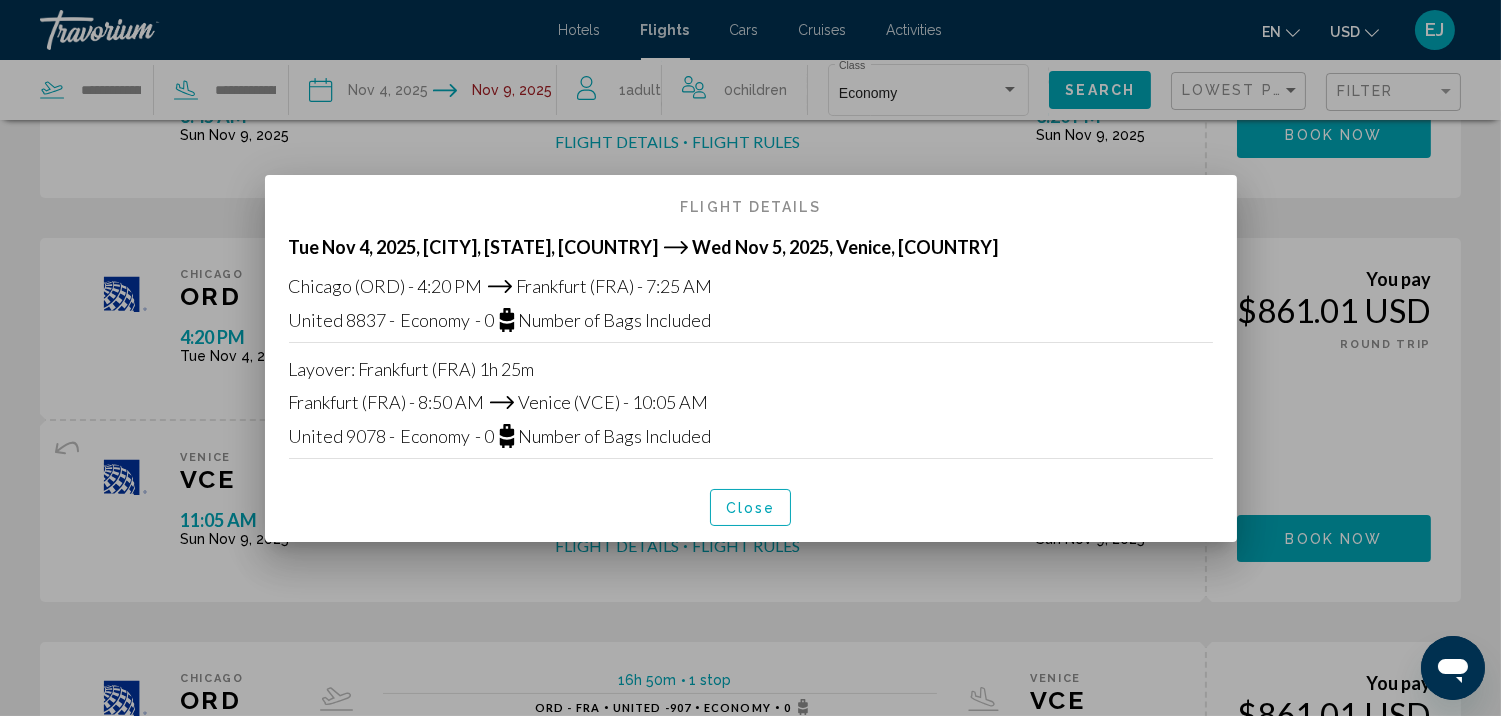 scroll, scrollTop: 0, scrollLeft: 0, axis: both 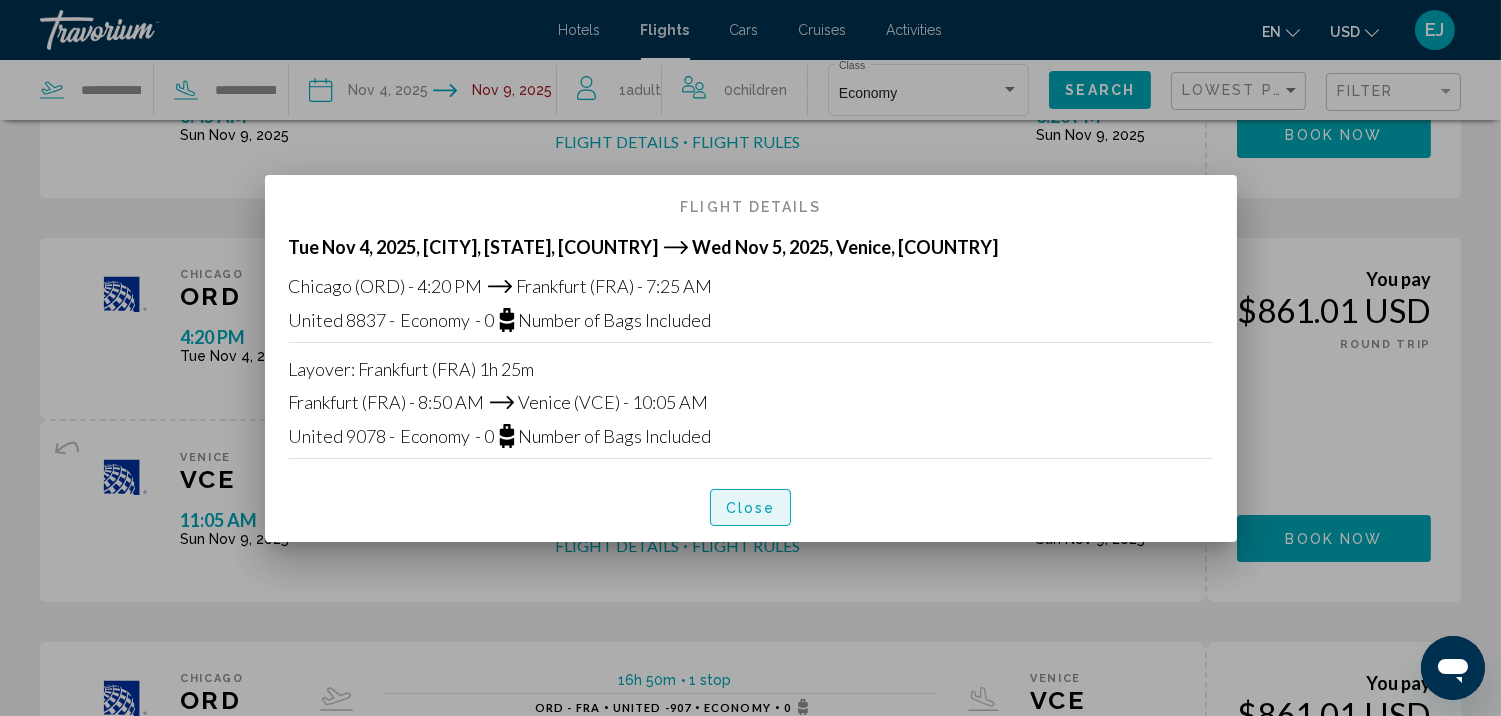 click on "Close" at bounding box center [751, 508] 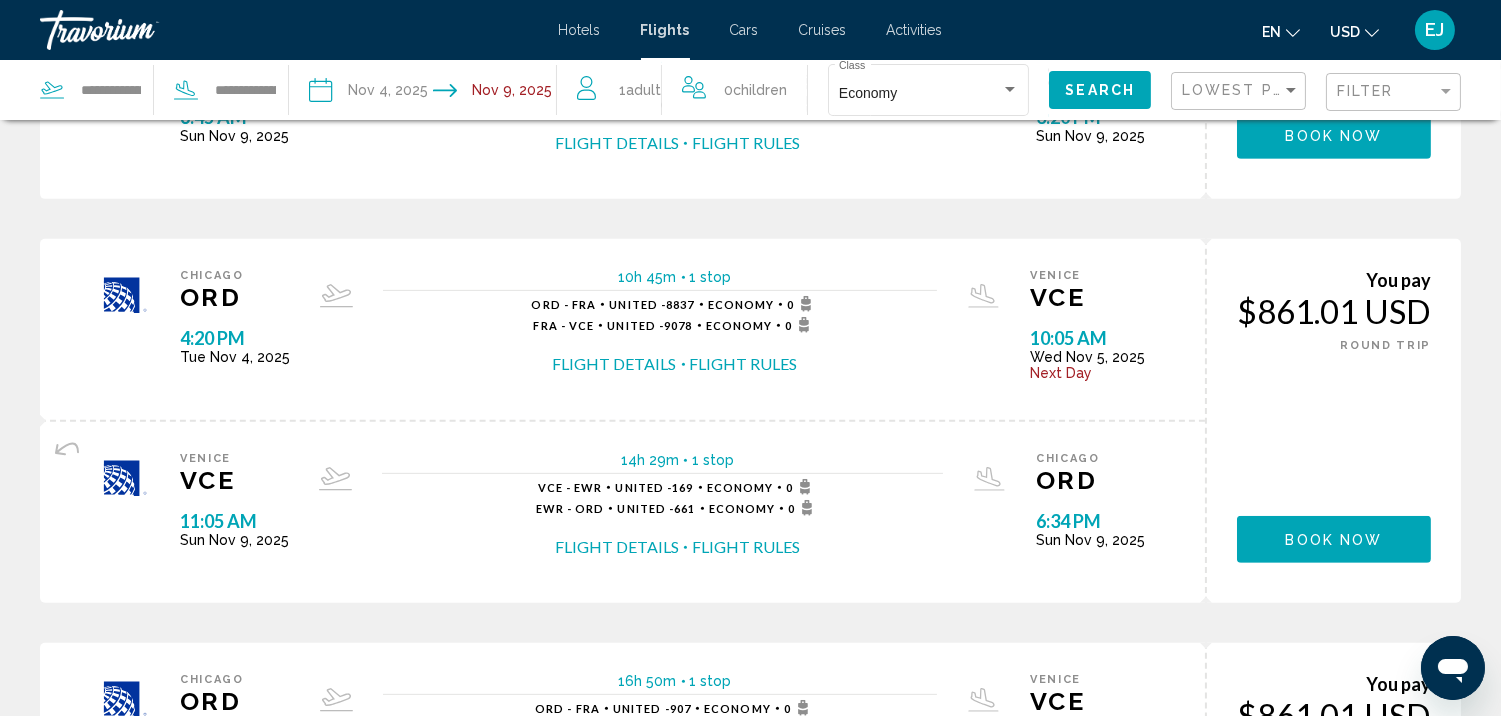 click on "Flight Details" at bounding box center (617, 547) 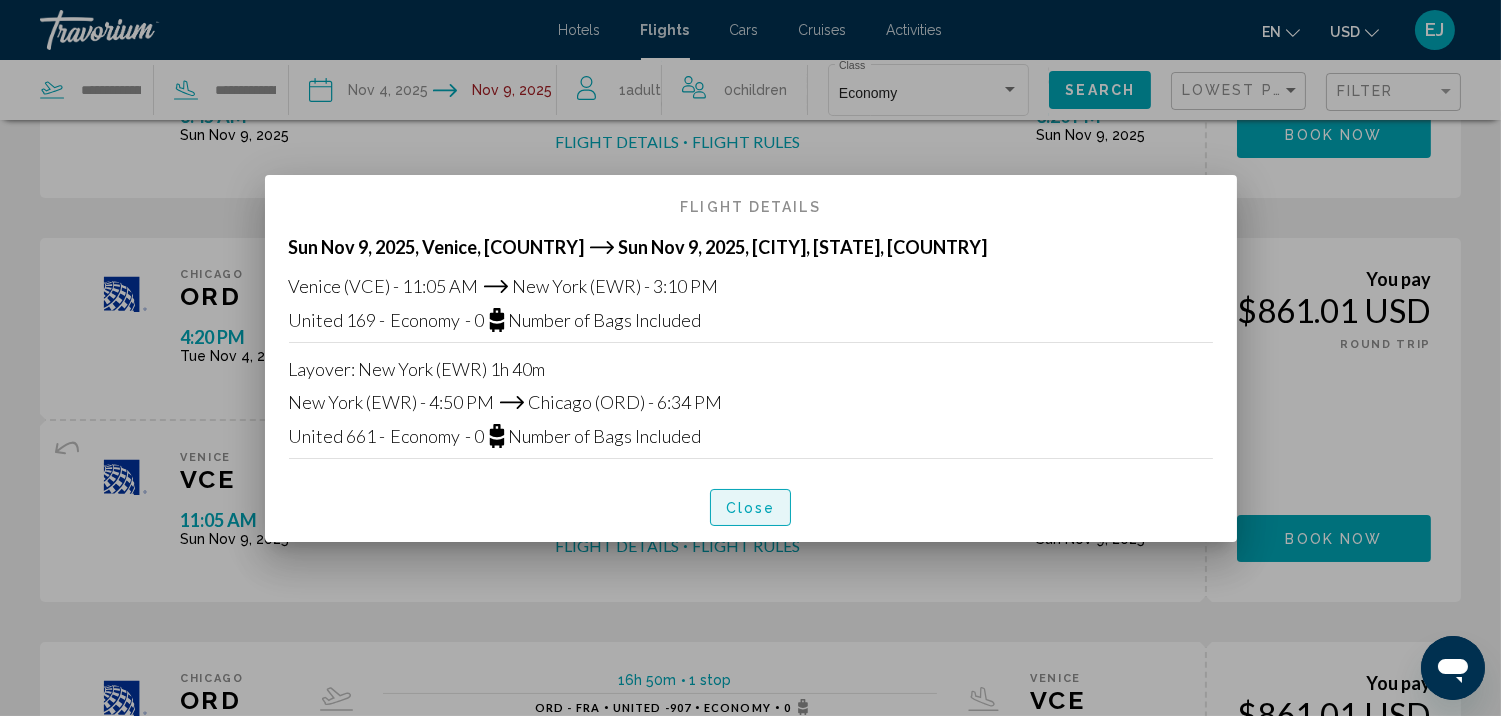 click on "Close" at bounding box center [751, 508] 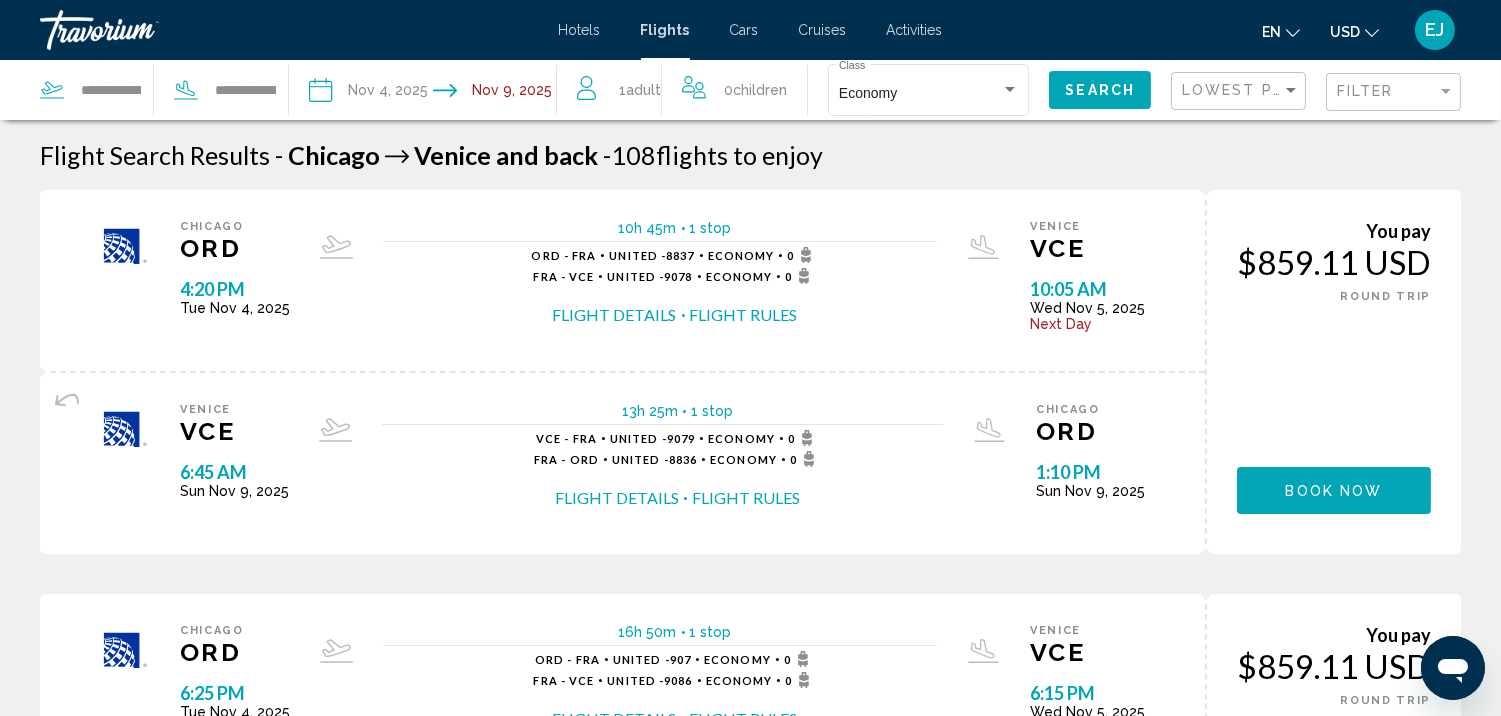 scroll, scrollTop: 1567, scrollLeft: 0, axis: vertical 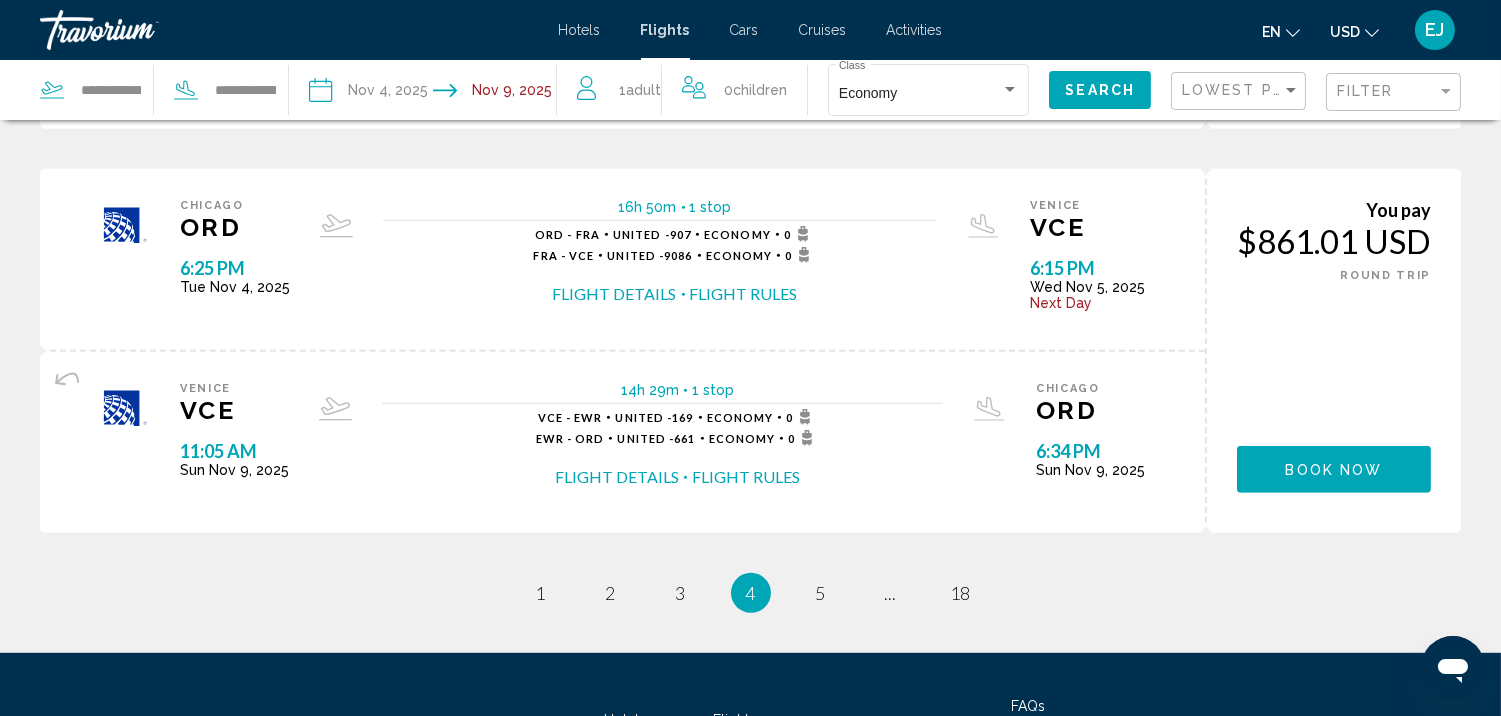 click on "Flight Details" at bounding box center (617, 477) 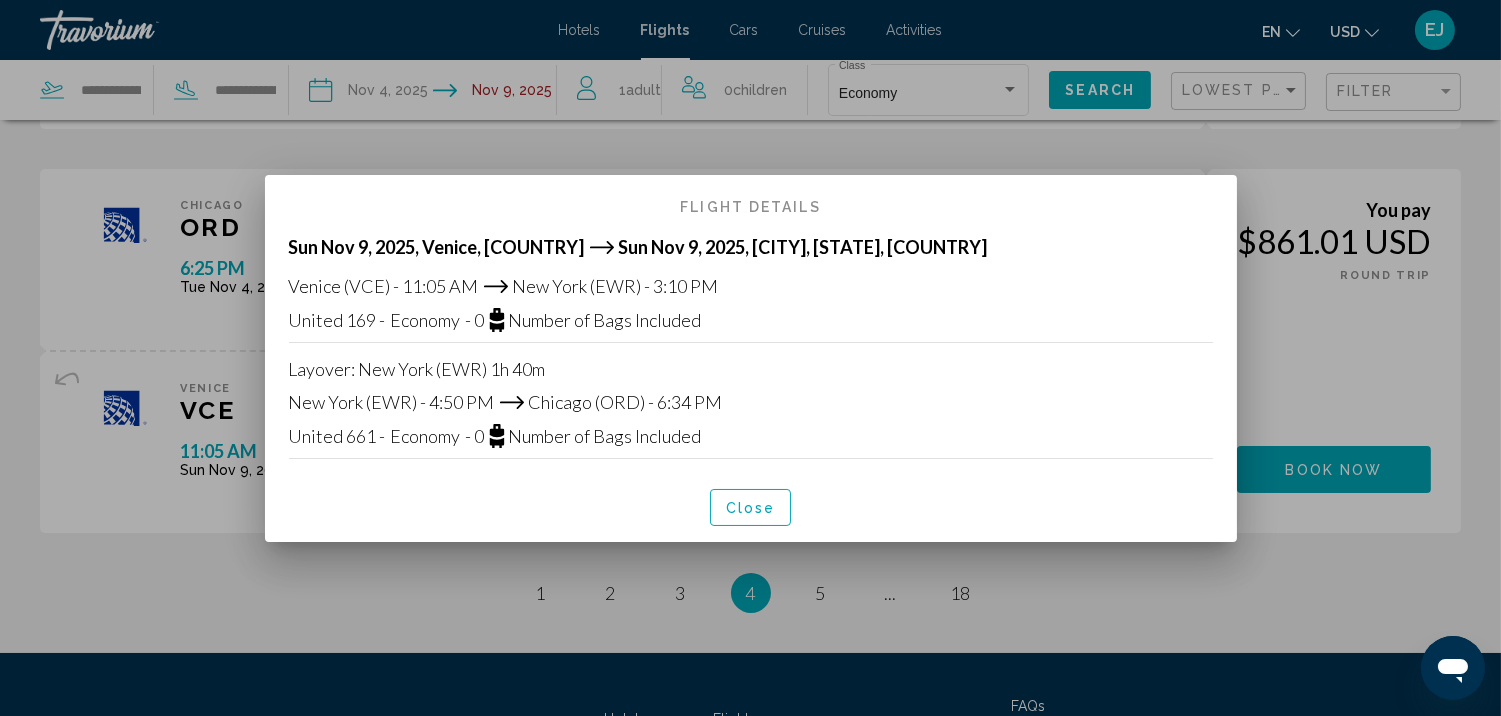 scroll, scrollTop: 0, scrollLeft: 0, axis: both 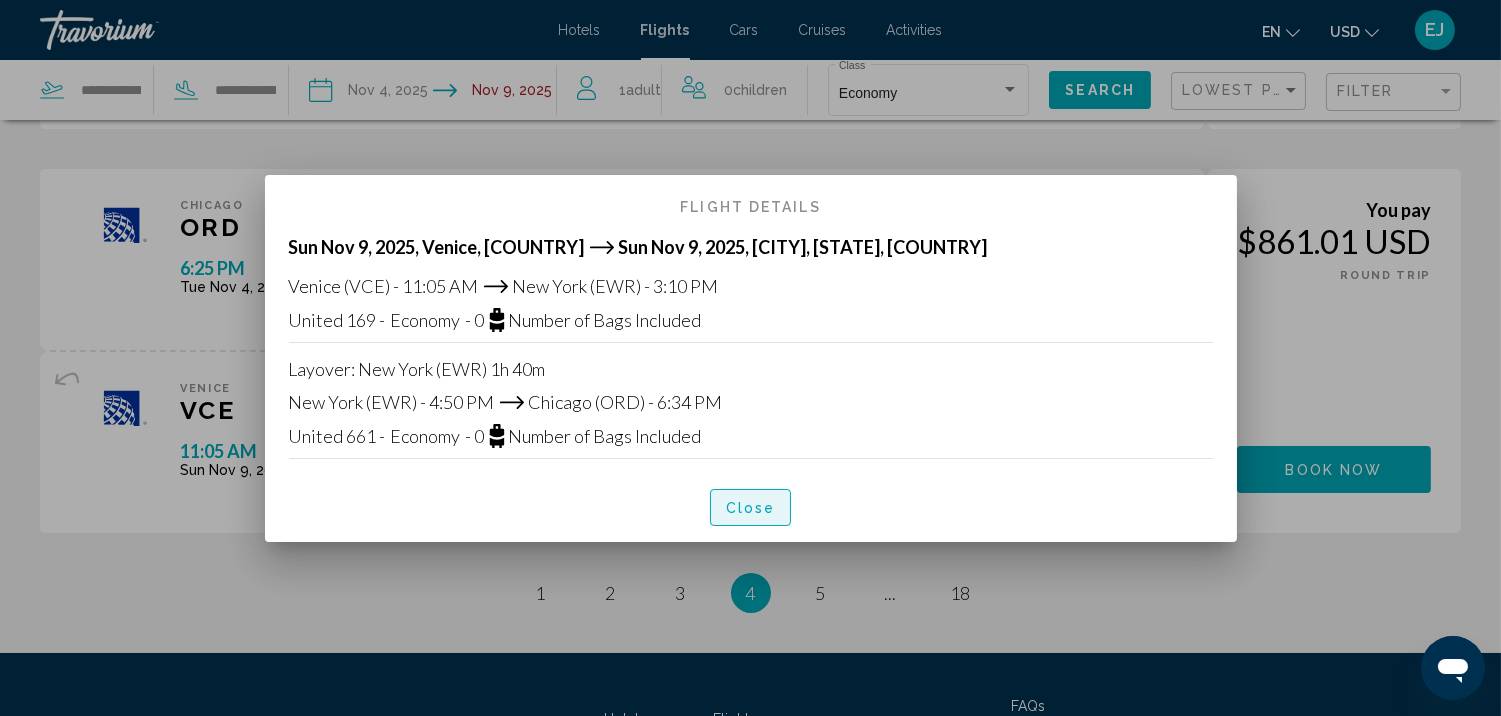 click on "Close" at bounding box center (751, 508) 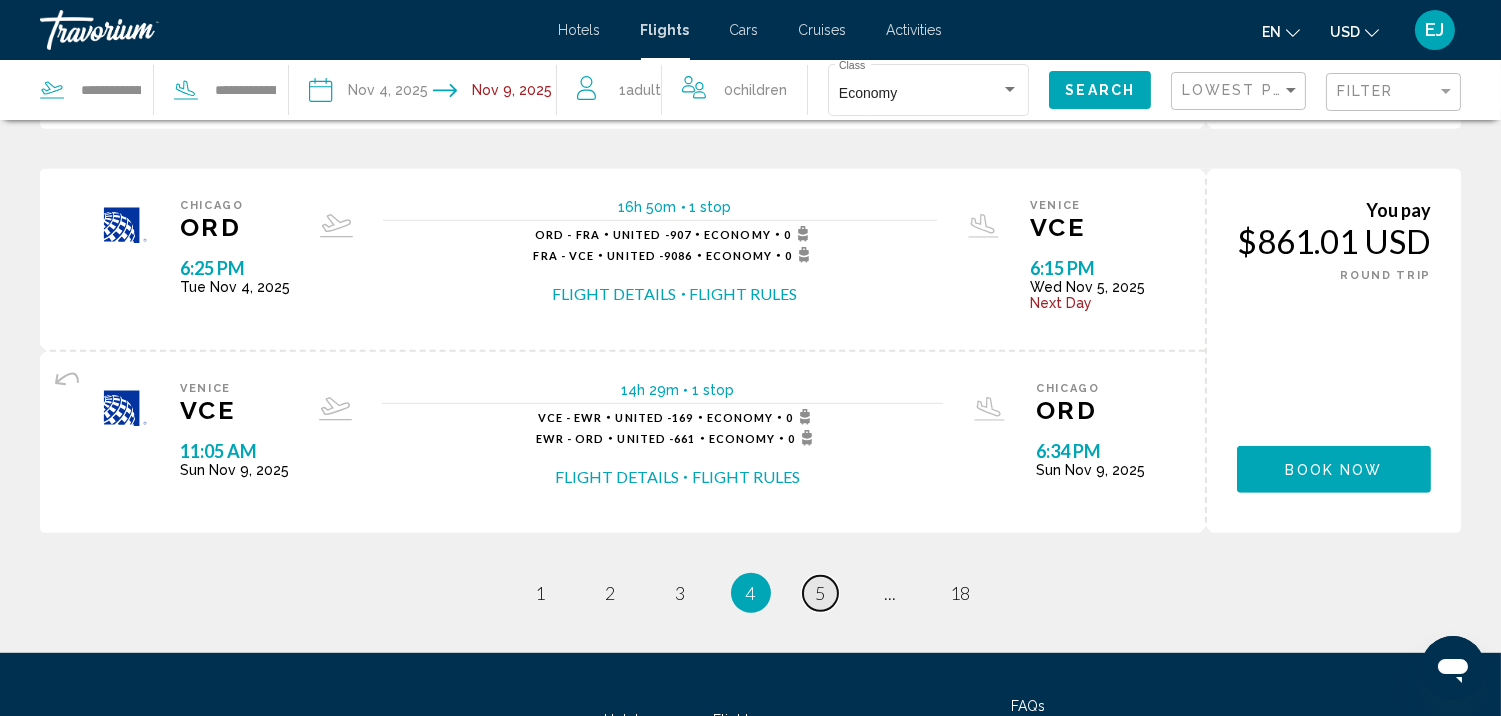 click on "5" at bounding box center [821, 593] 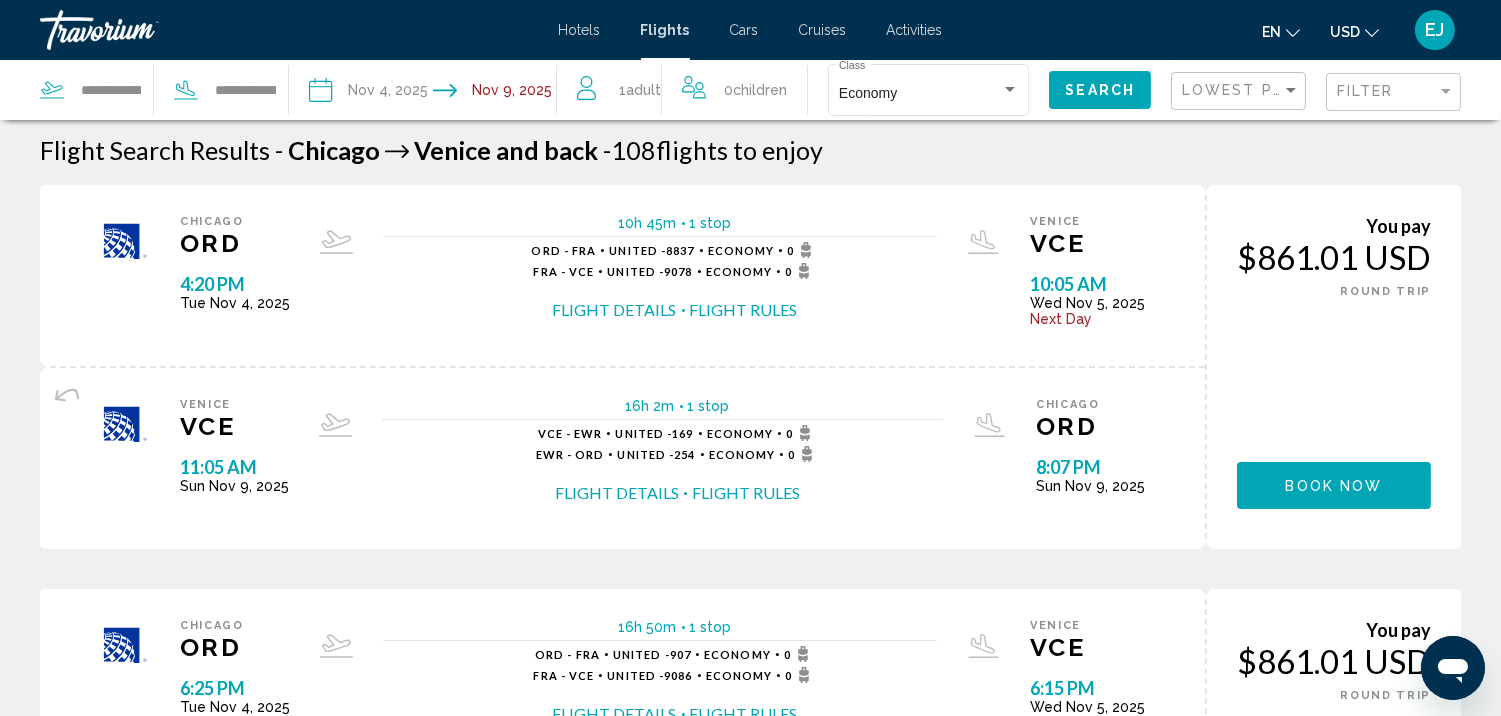 scroll, scrollTop: 0, scrollLeft: 0, axis: both 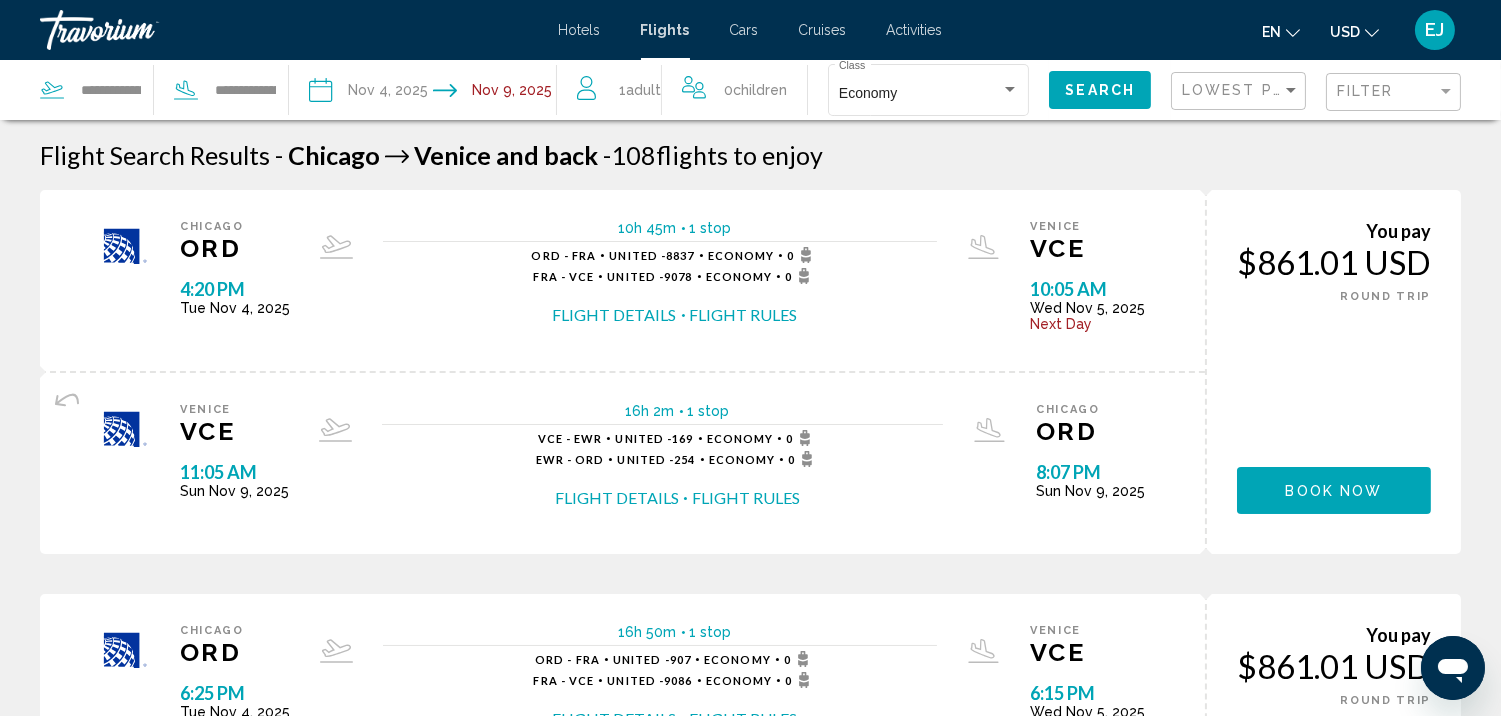 click on "Flight Details" at bounding box center [615, 315] 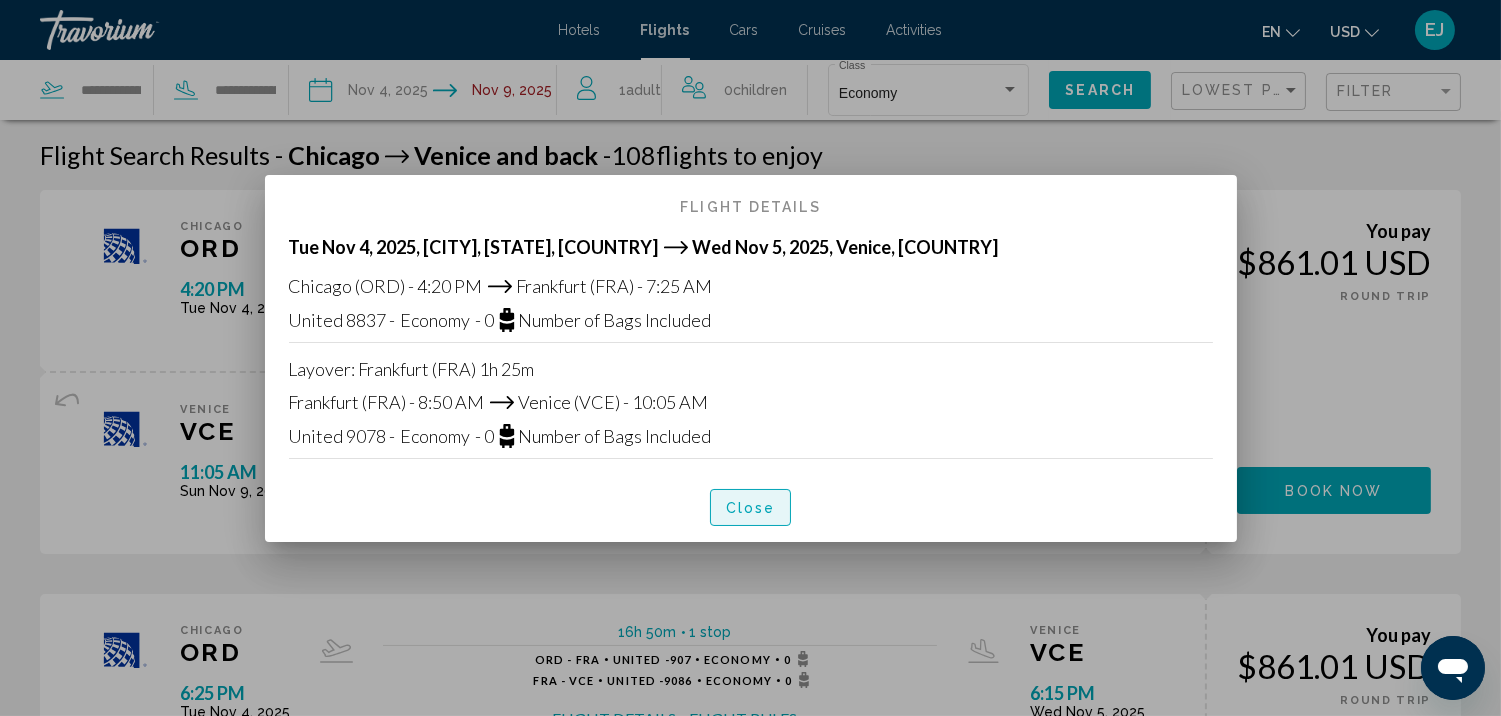 click on "Close" at bounding box center (751, 507) 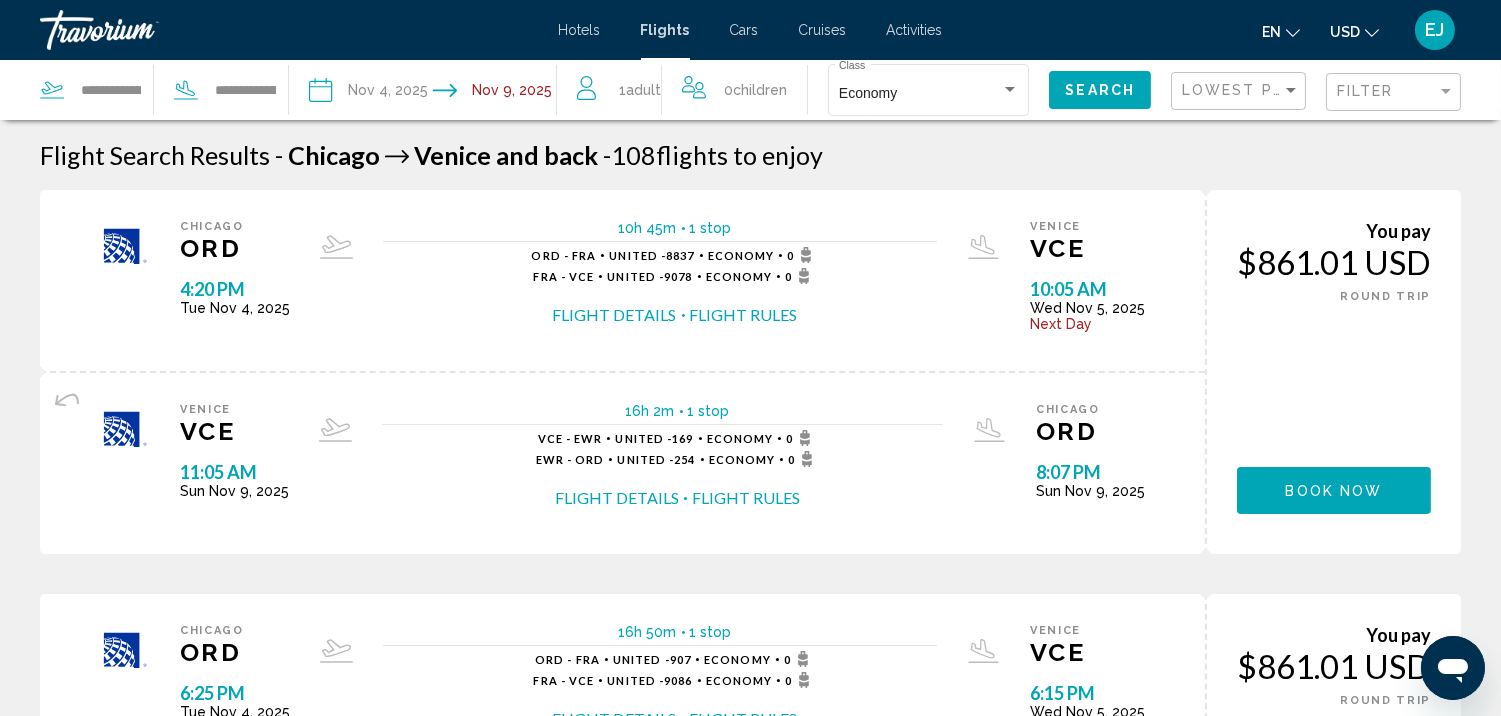 click on "Flight Details" at bounding box center [617, 498] 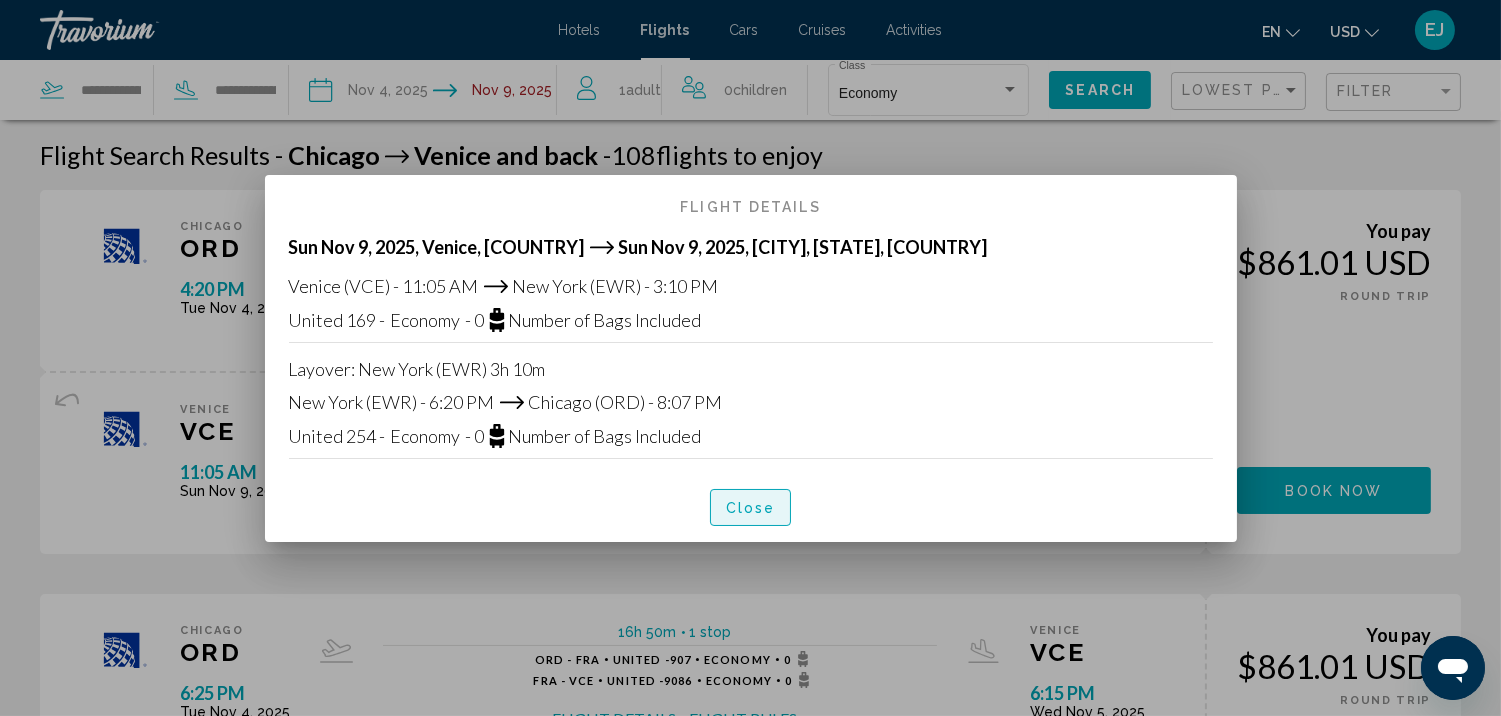 click on "Close" at bounding box center (751, 508) 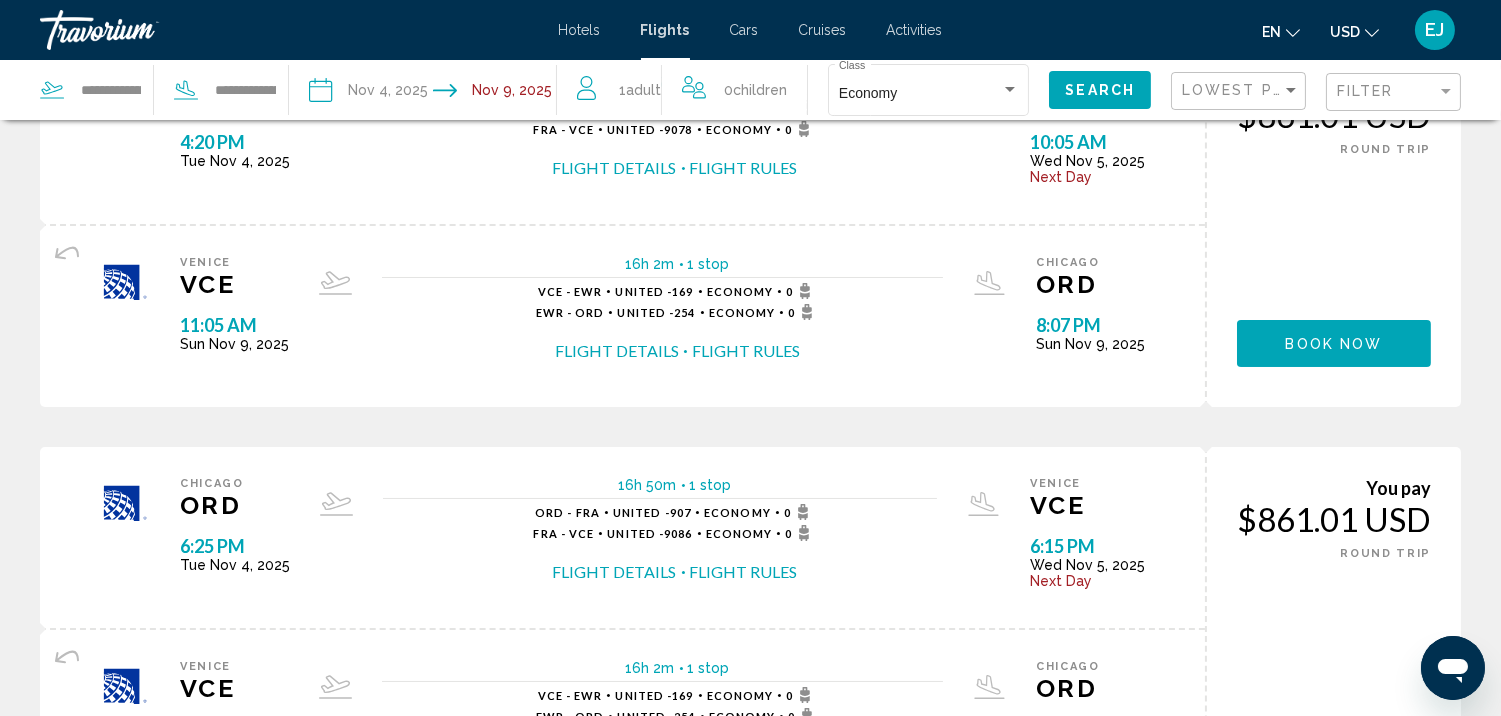 scroll, scrollTop: 222, scrollLeft: 0, axis: vertical 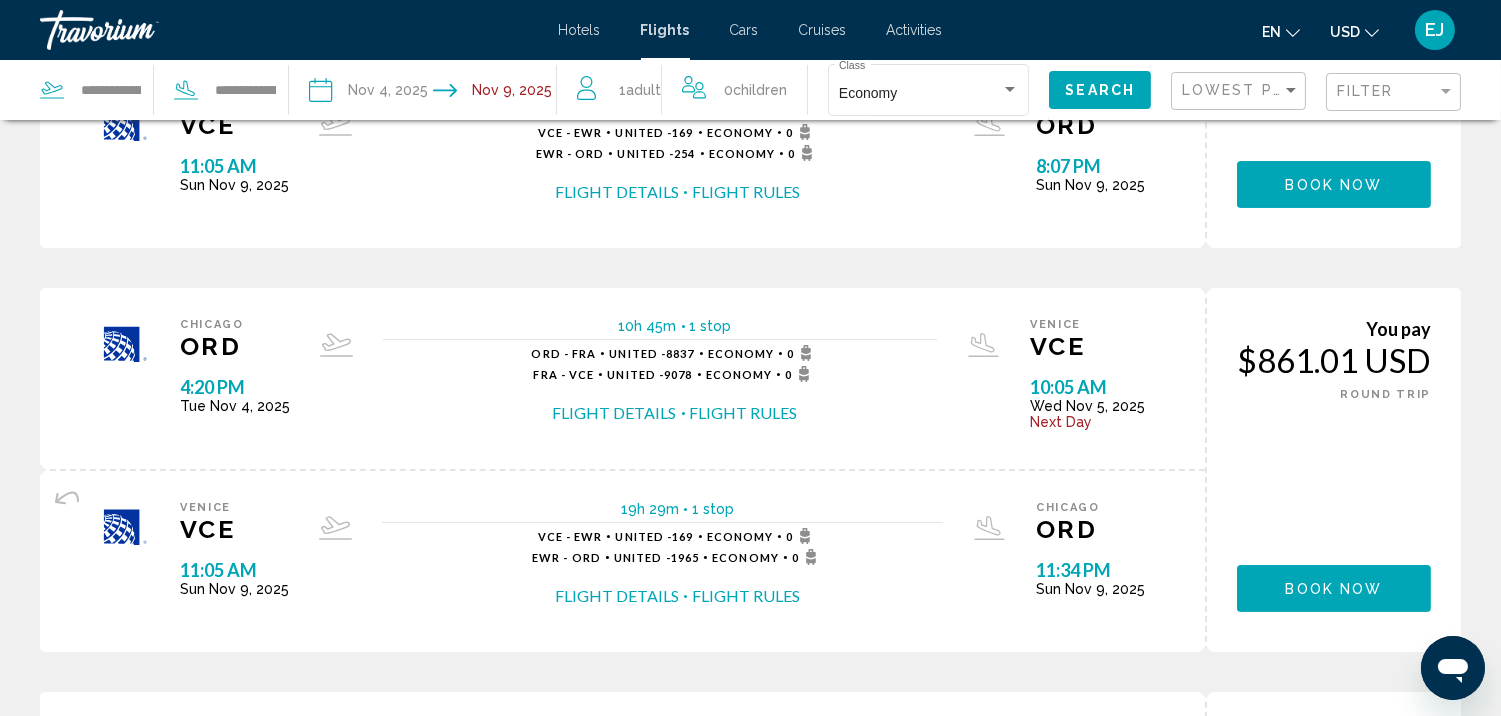 click on "Flight Details" at bounding box center [615, 413] 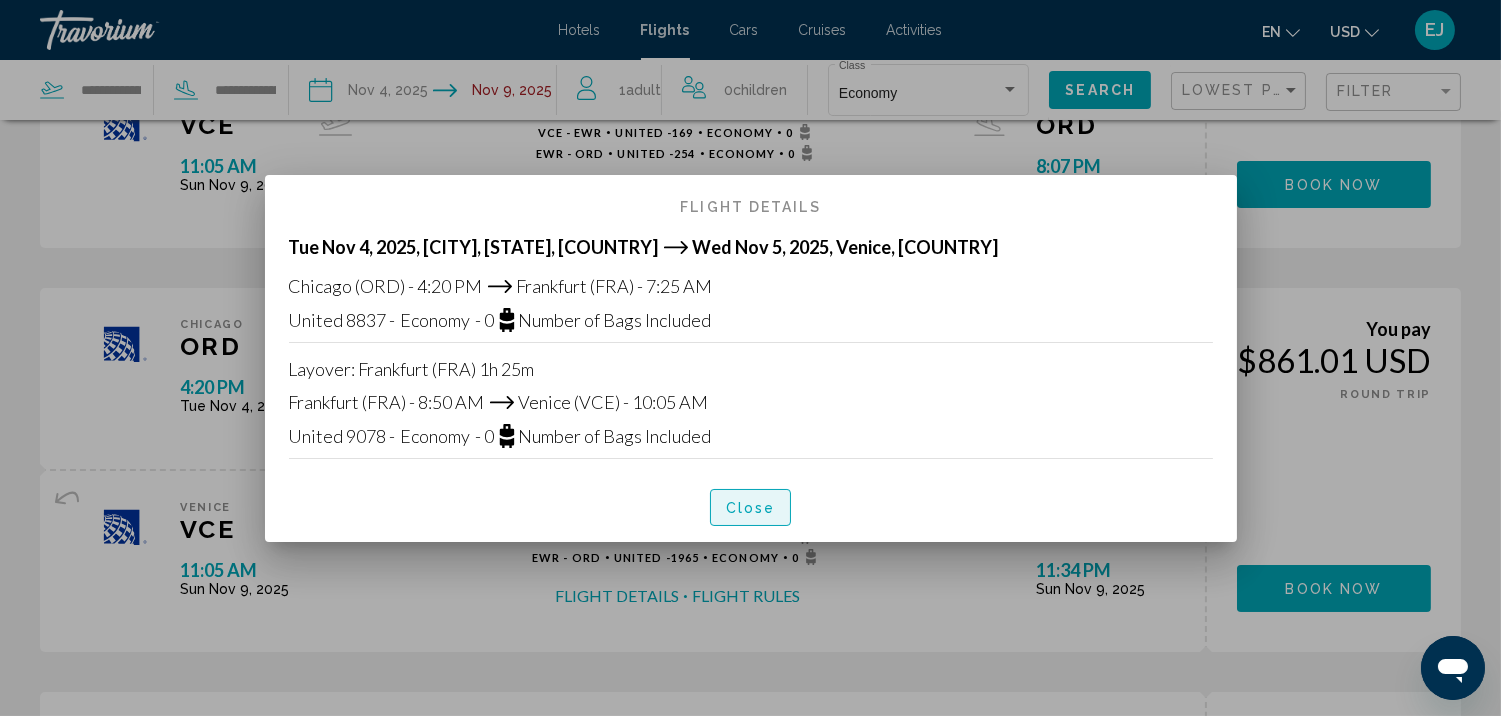 click on "Close" at bounding box center [751, 508] 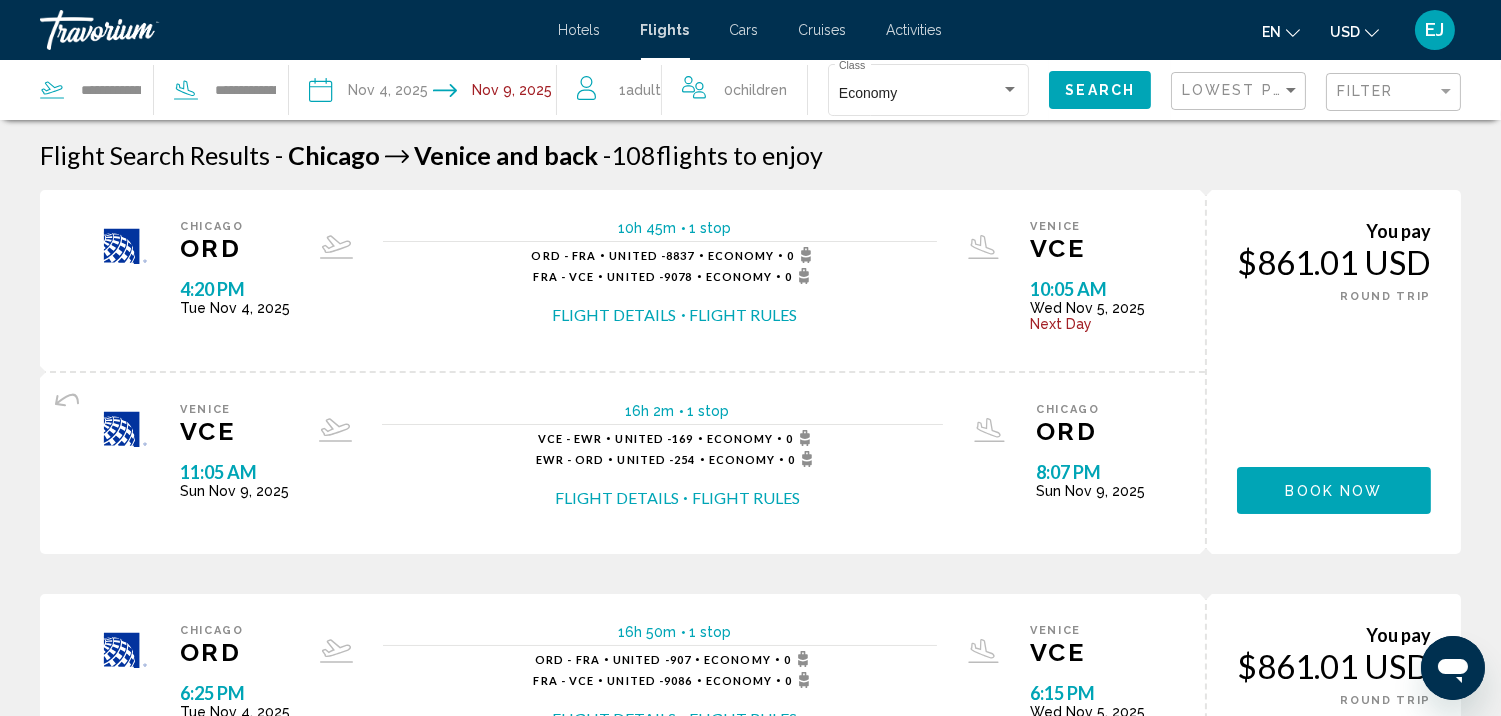 scroll, scrollTop: 710, scrollLeft: 0, axis: vertical 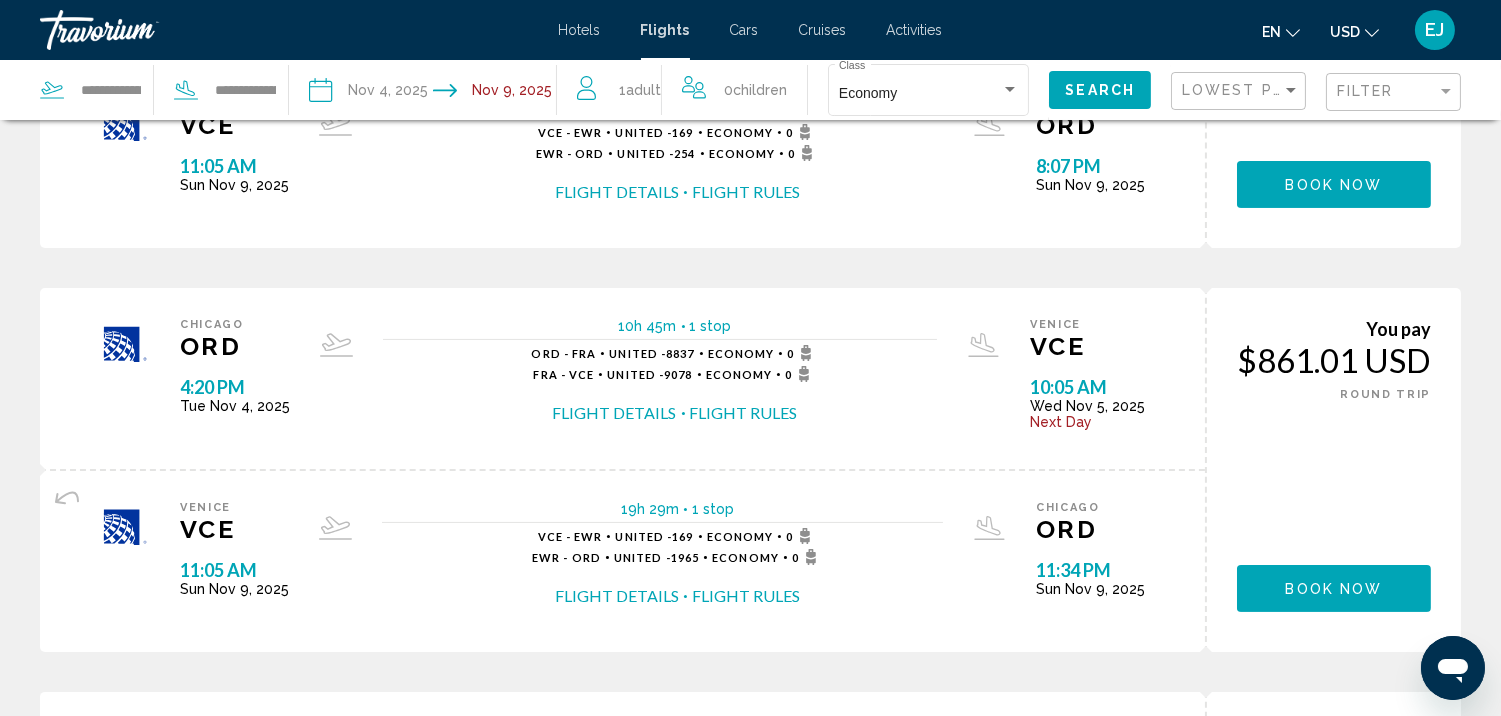click on "Flight Details" at bounding box center (617, 596) 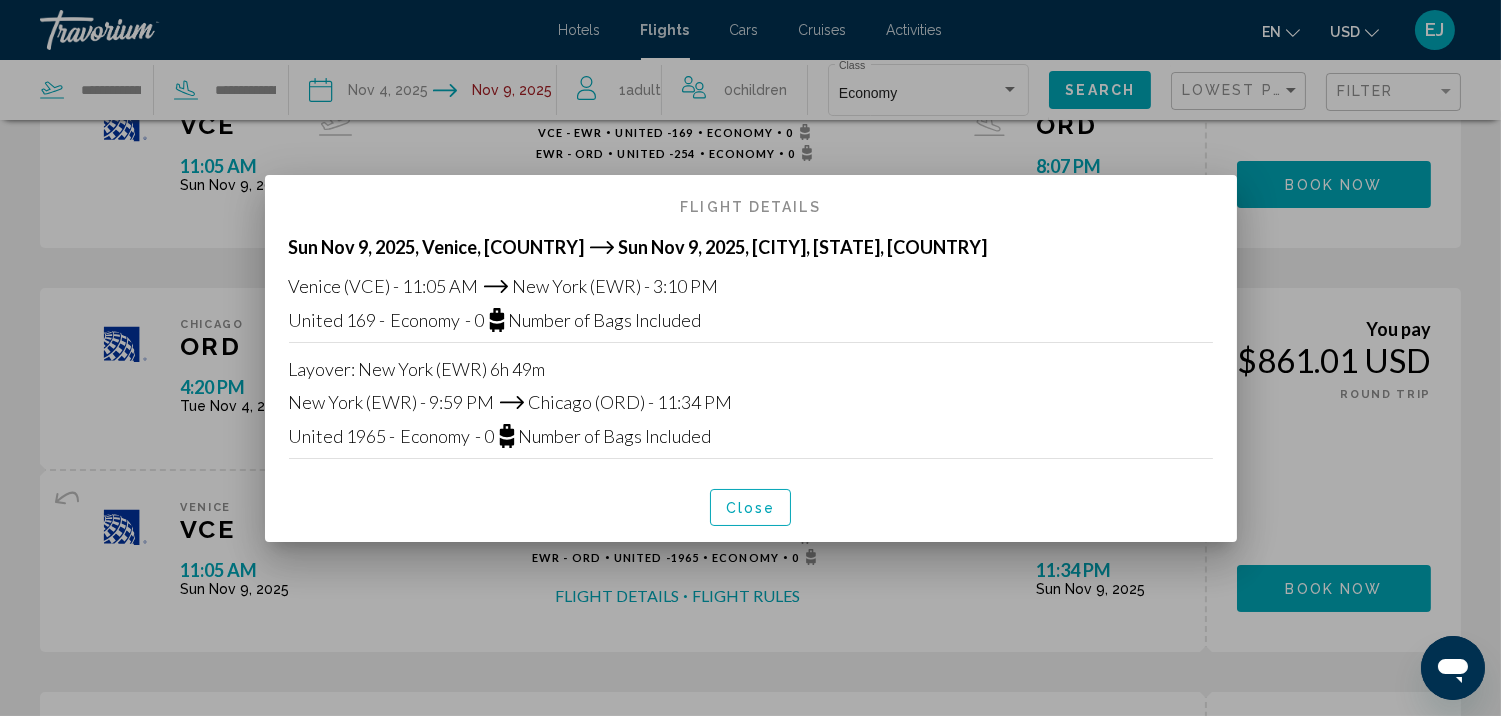 scroll, scrollTop: 0, scrollLeft: 0, axis: both 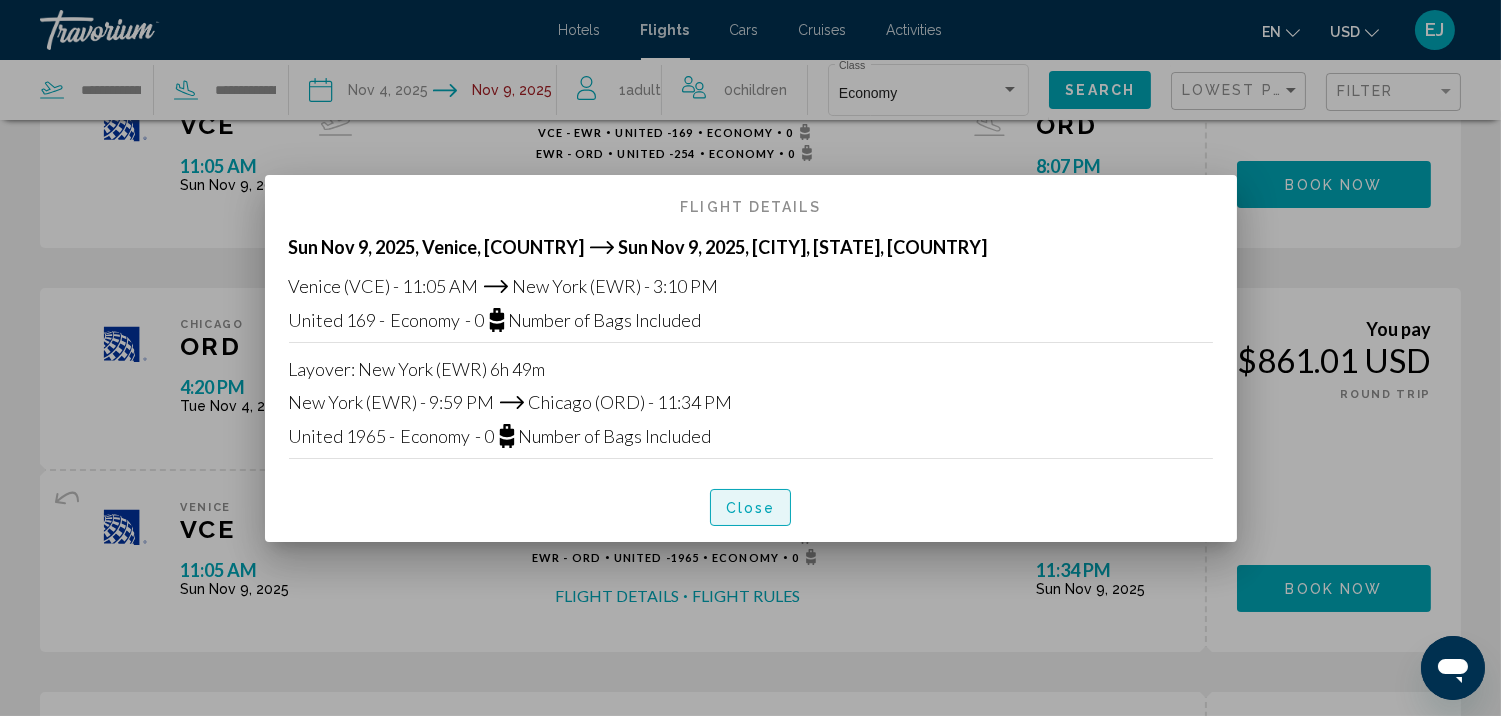 click on "Close" at bounding box center [751, 508] 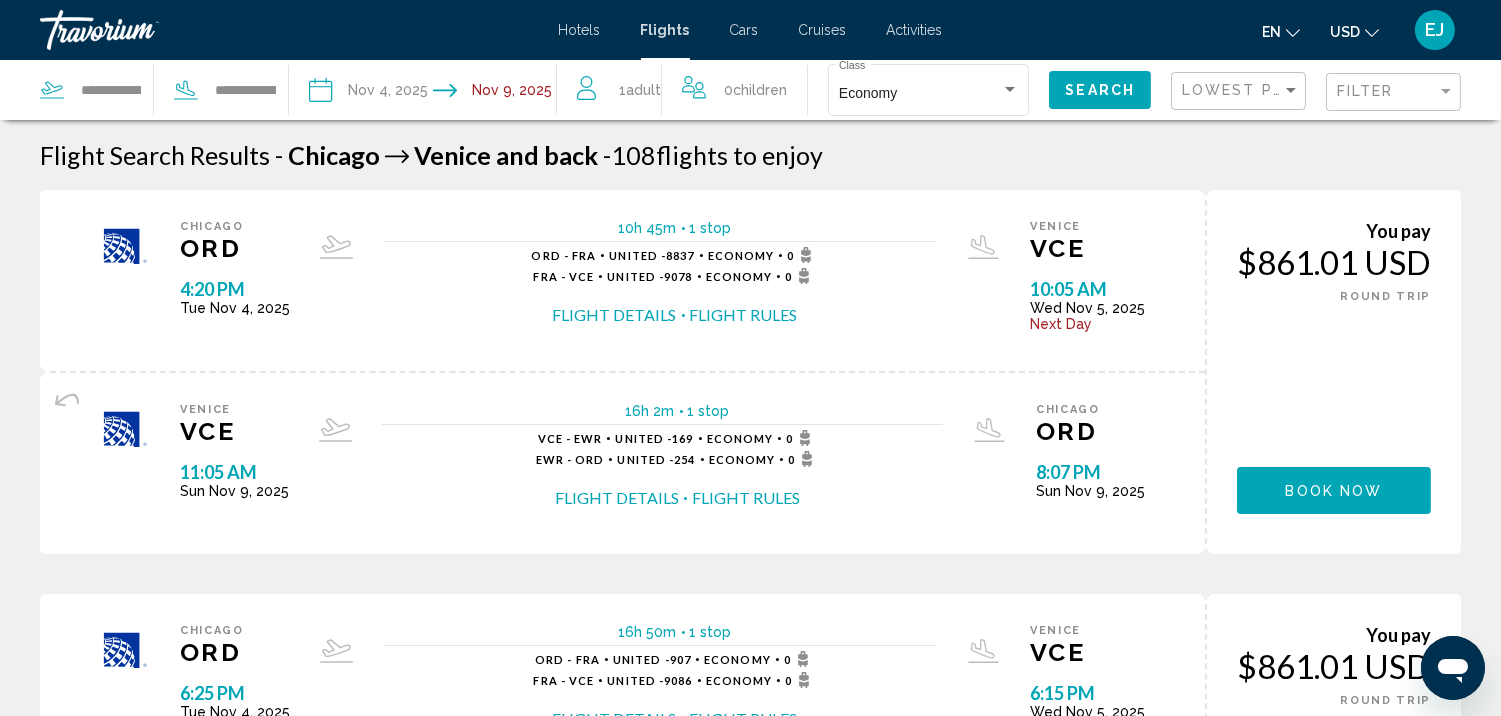 scroll, scrollTop: 710, scrollLeft: 0, axis: vertical 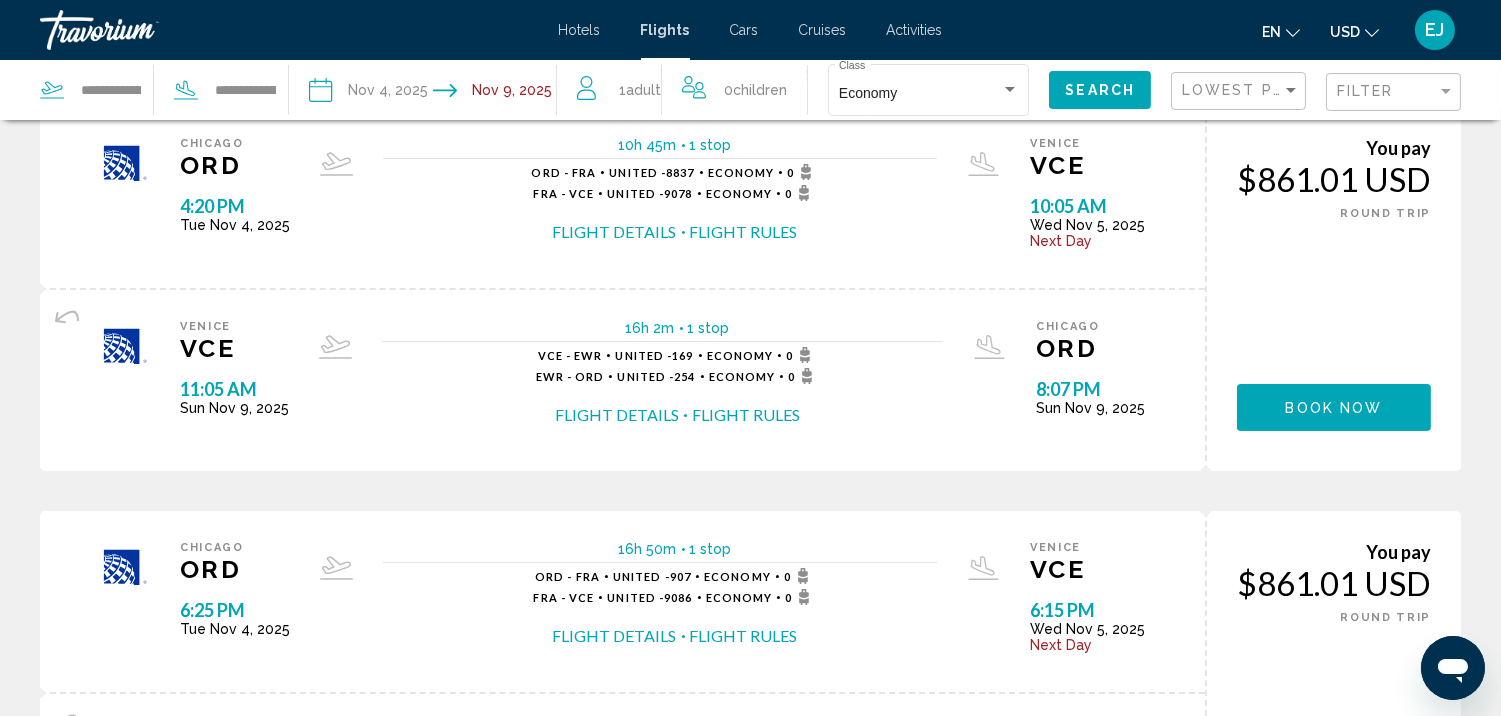 click on "Flight Details" at bounding box center [617, 415] 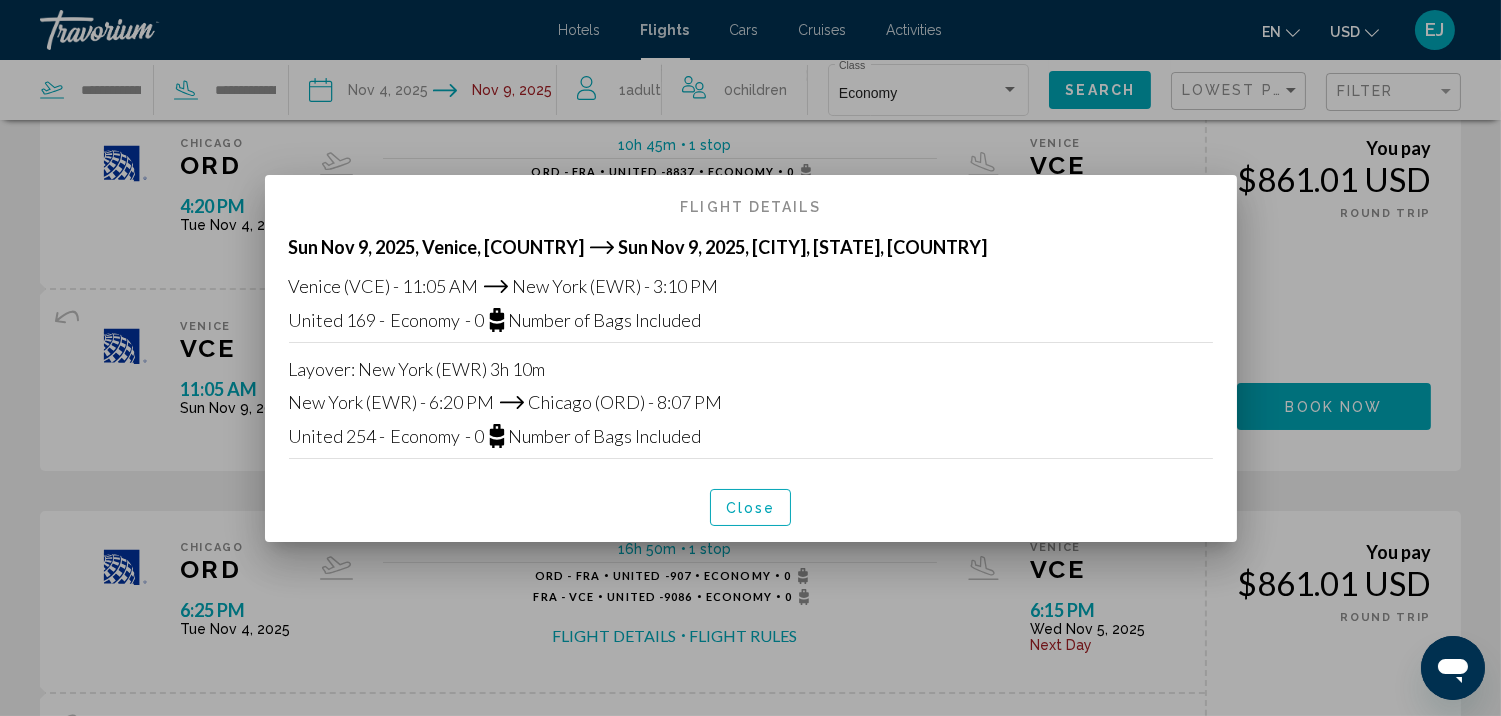 scroll, scrollTop: 0, scrollLeft: 0, axis: both 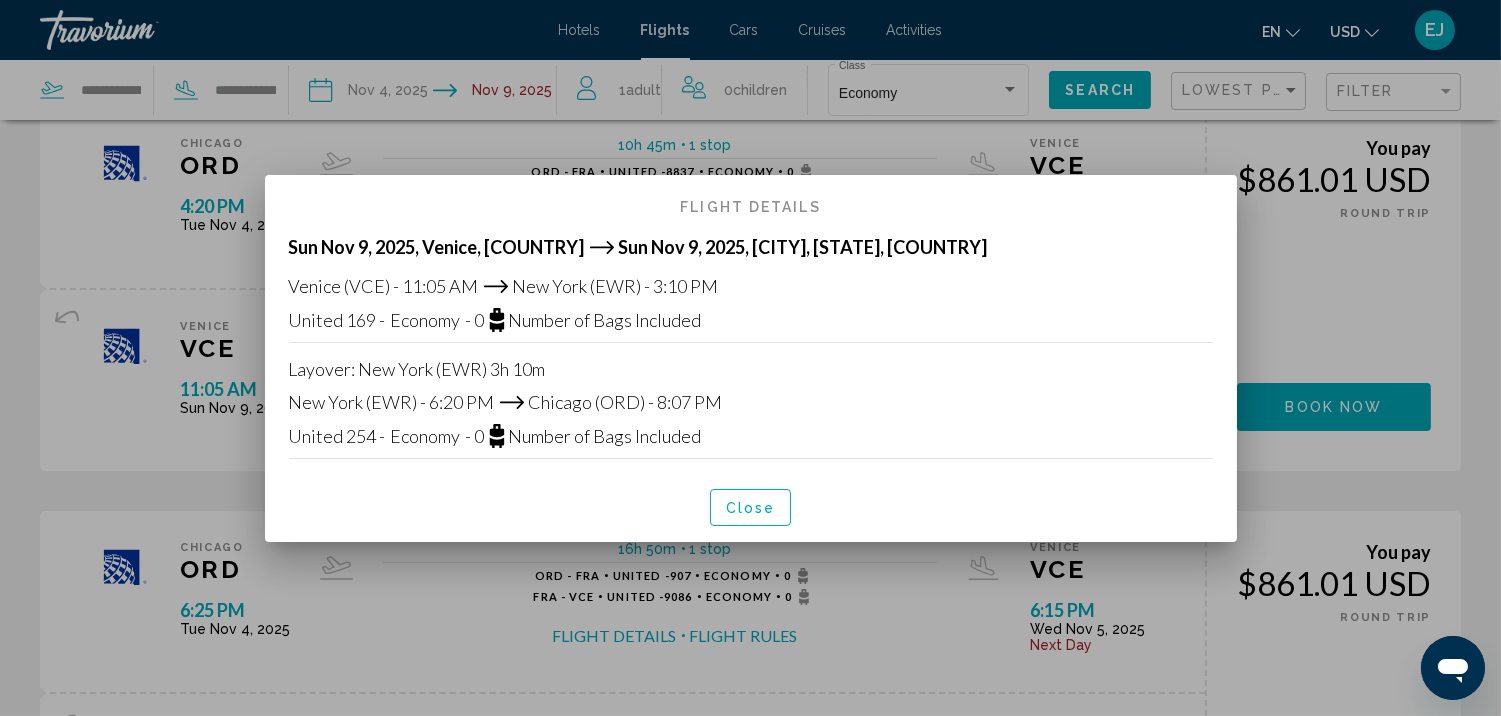 click on "Close" at bounding box center (751, 508) 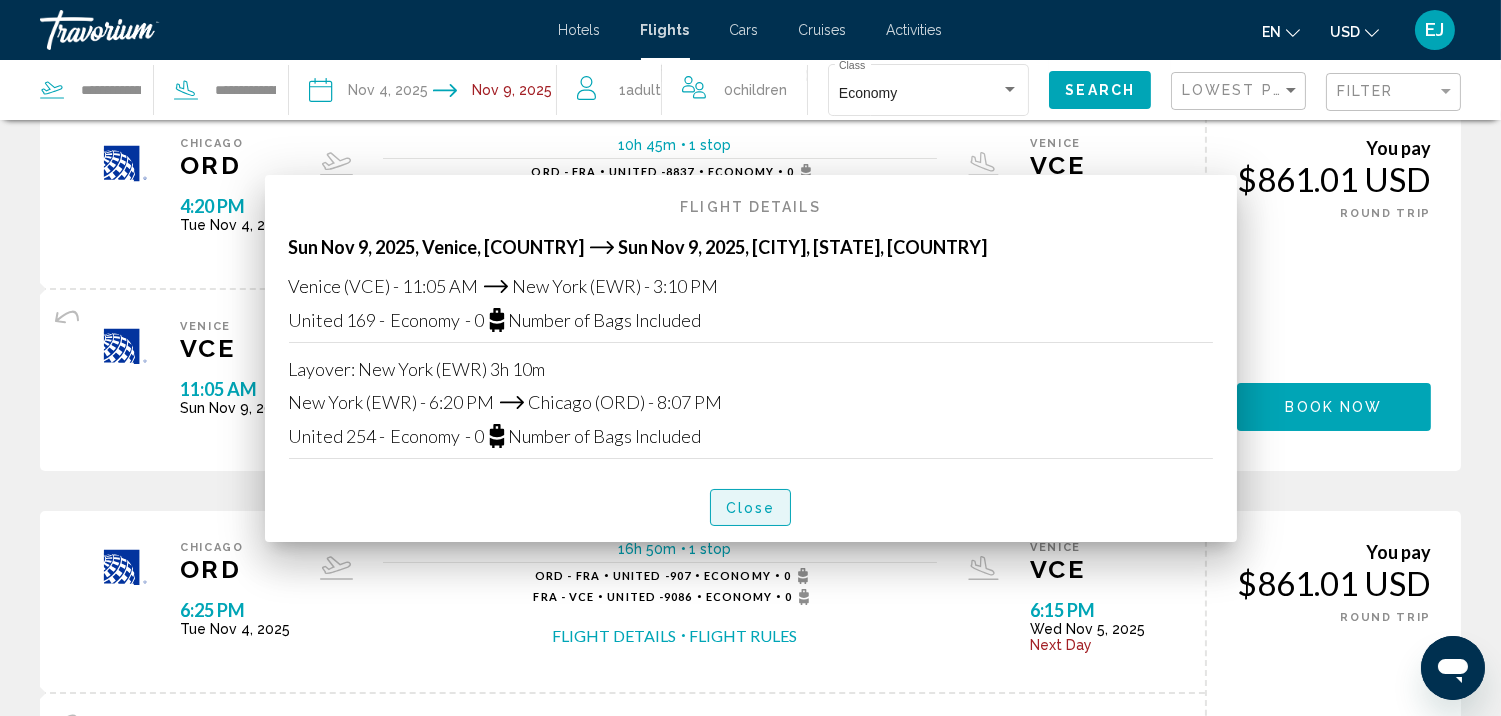 scroll, scrollTop: 83, scrollLeft: 0, axis: vertical 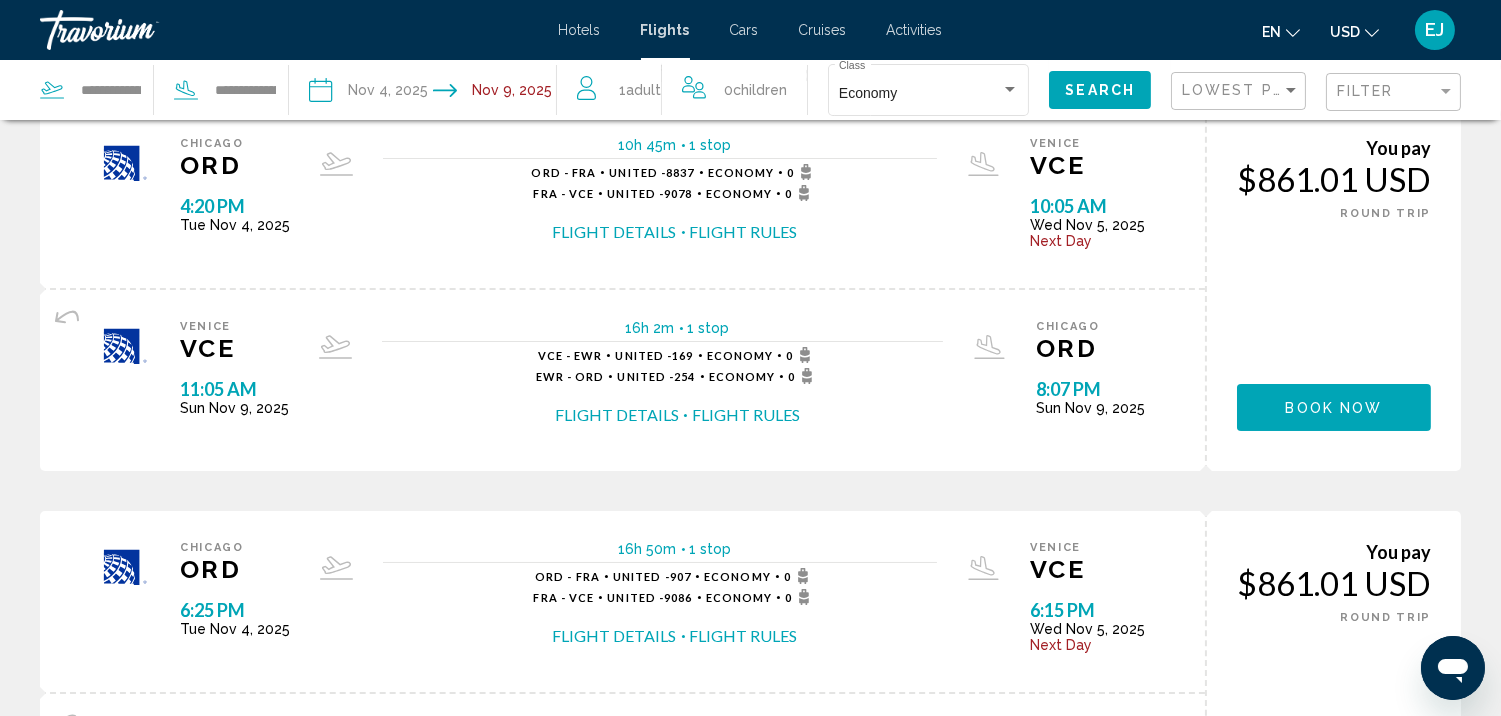click on "Flight Details" at bounding box center (615, 232) 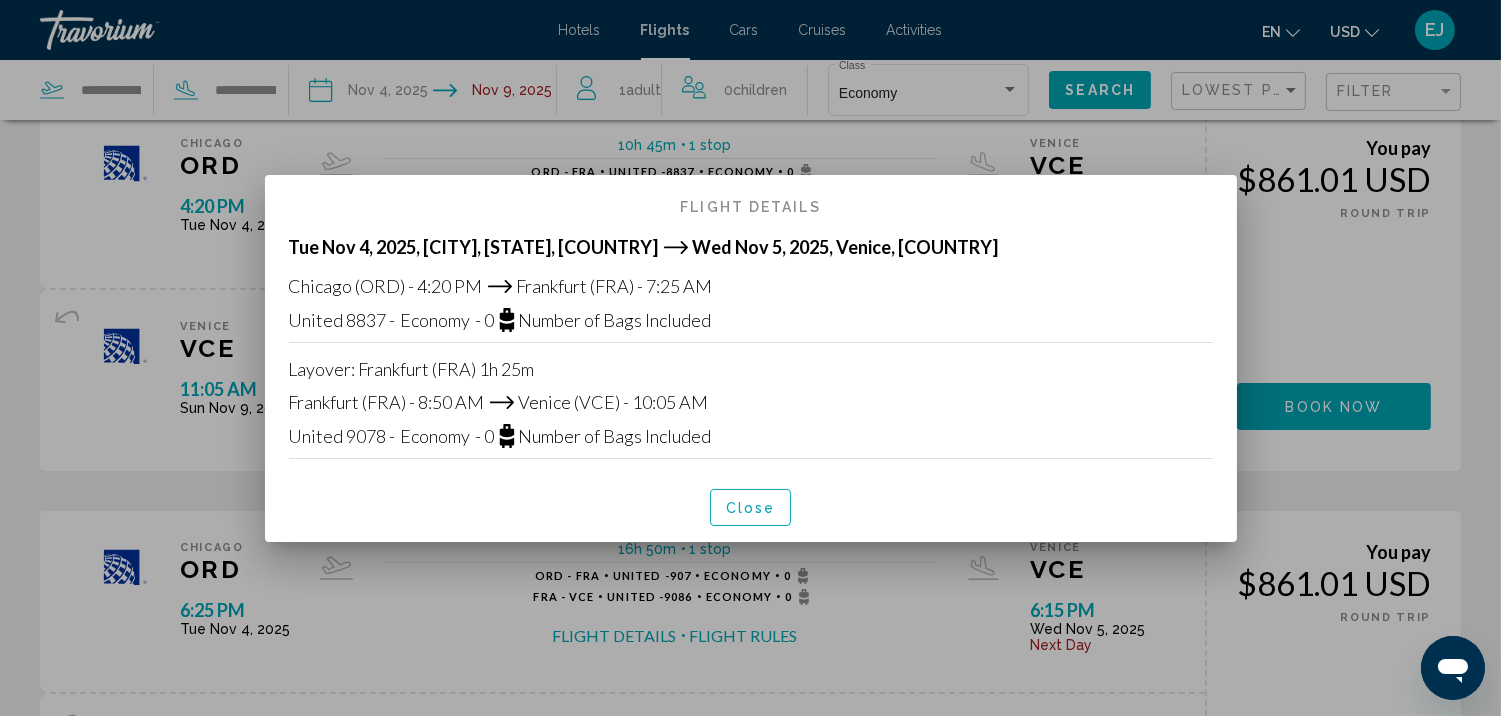 scroll, scrollTop: 0, scrollLeft: 0, axis: both 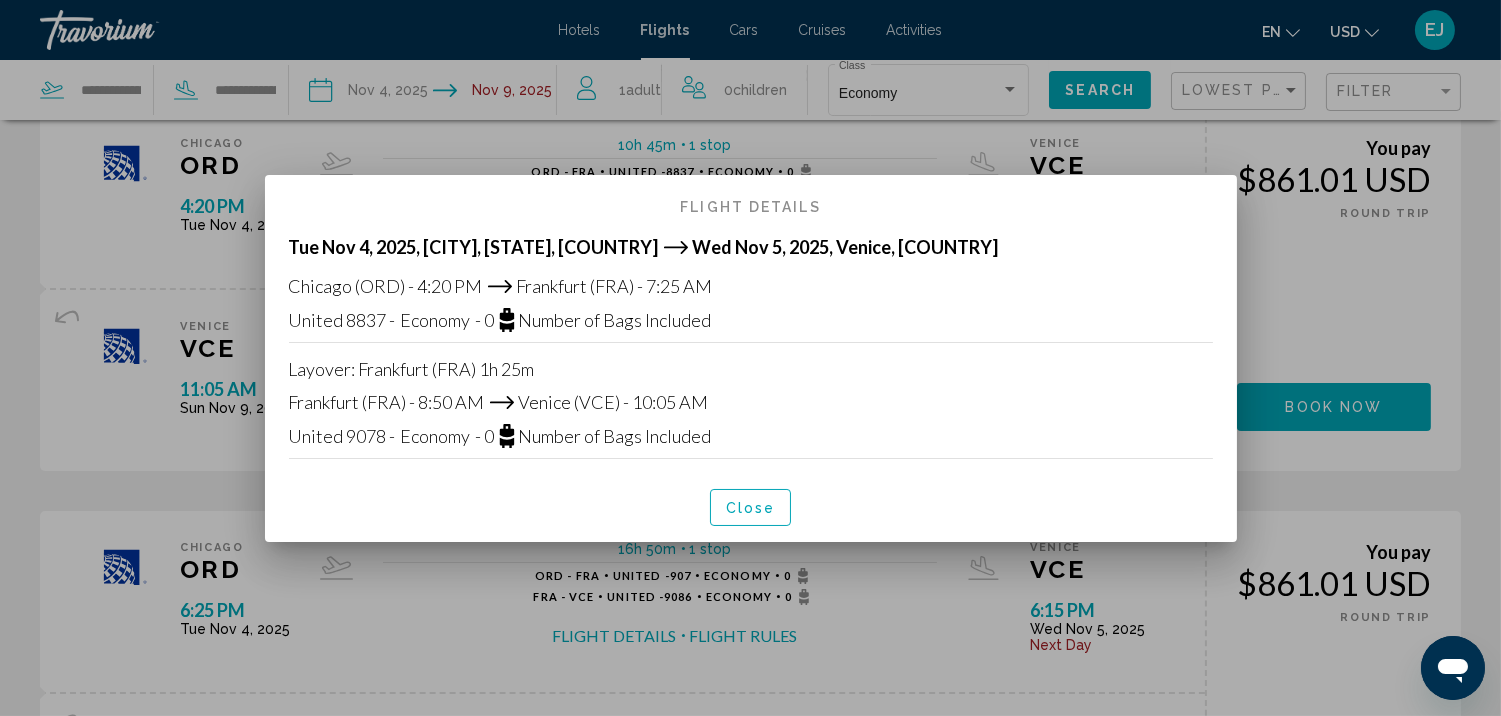 click on "Close" at bounding box center (751, 508) 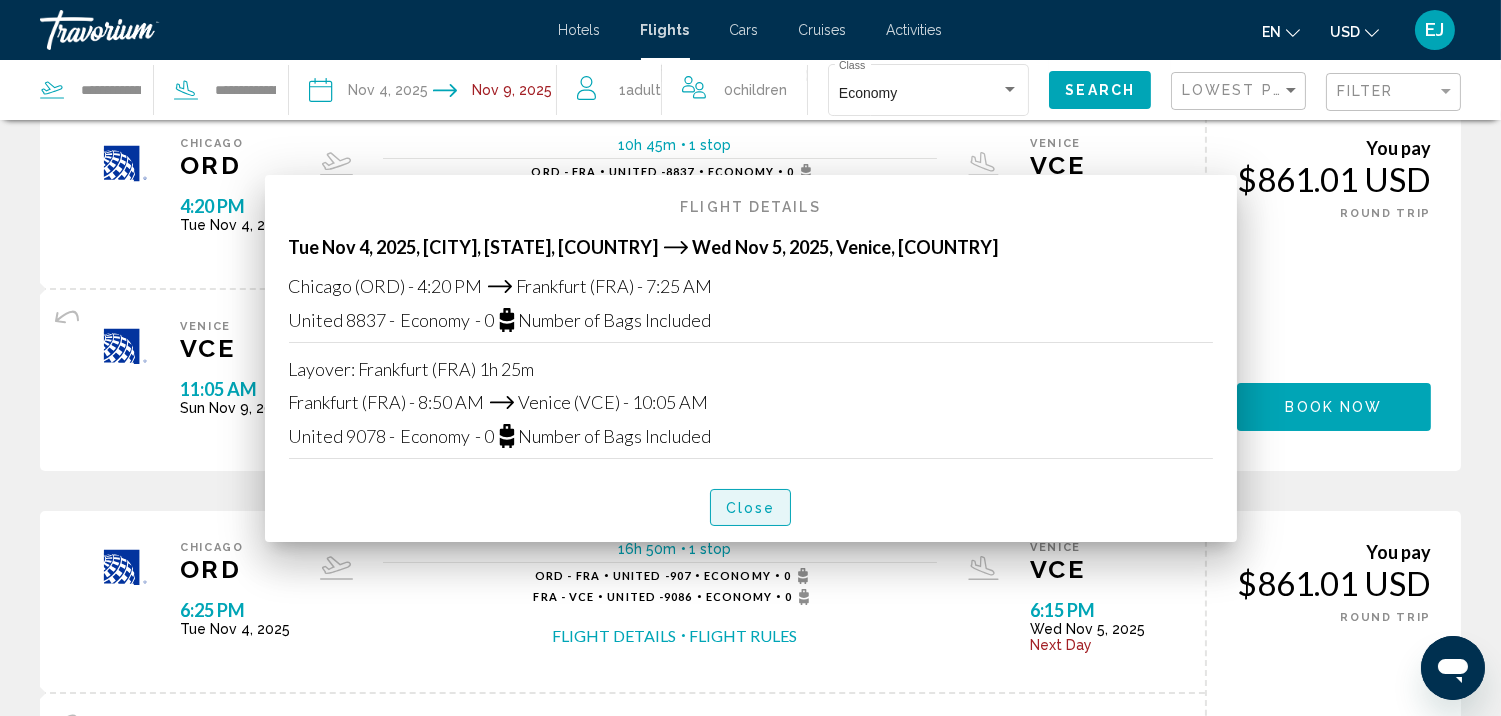 scroll, scrollTop: 83, scrollLeft: 0, axis: vertical 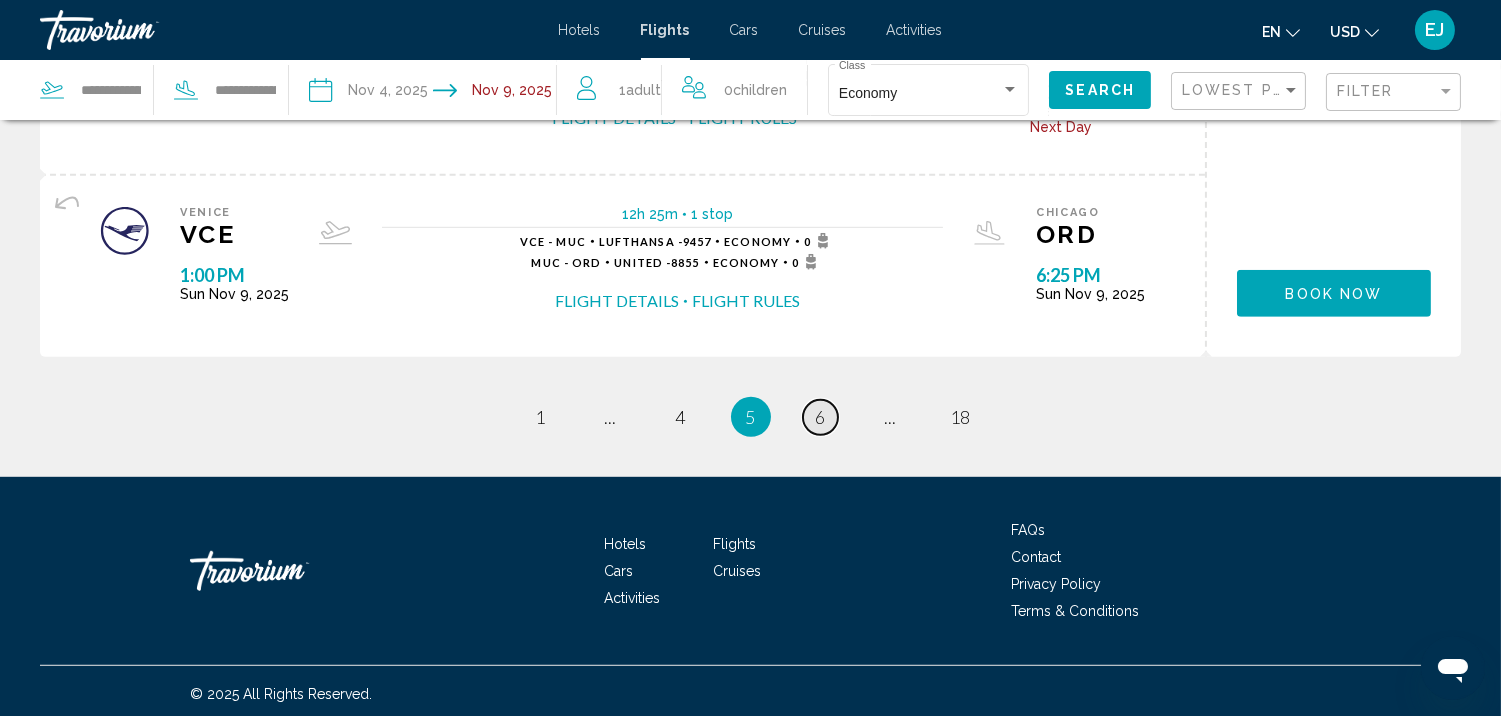 click on "6" at bounding box center (821, 417) 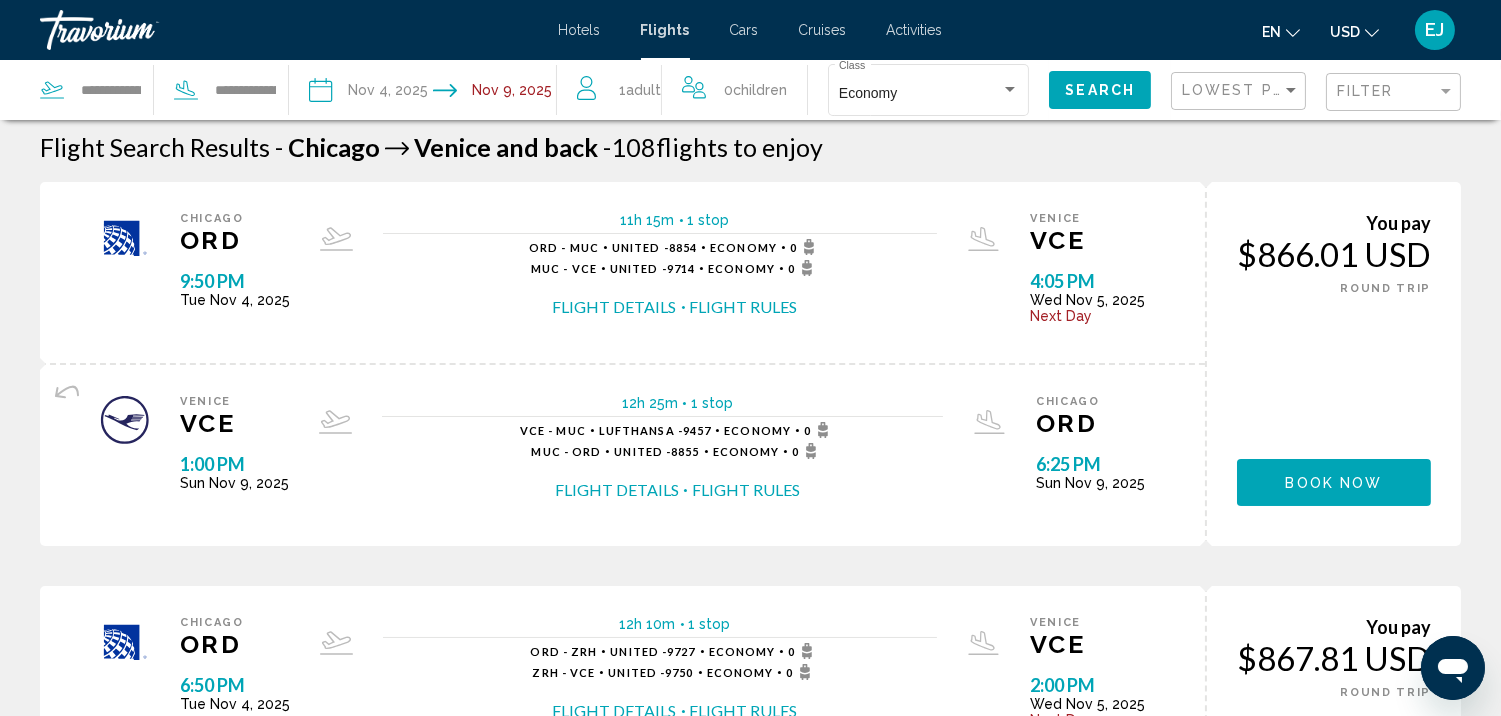 scroll, scrollTop: 0, scrollLeft: 0, axis: both 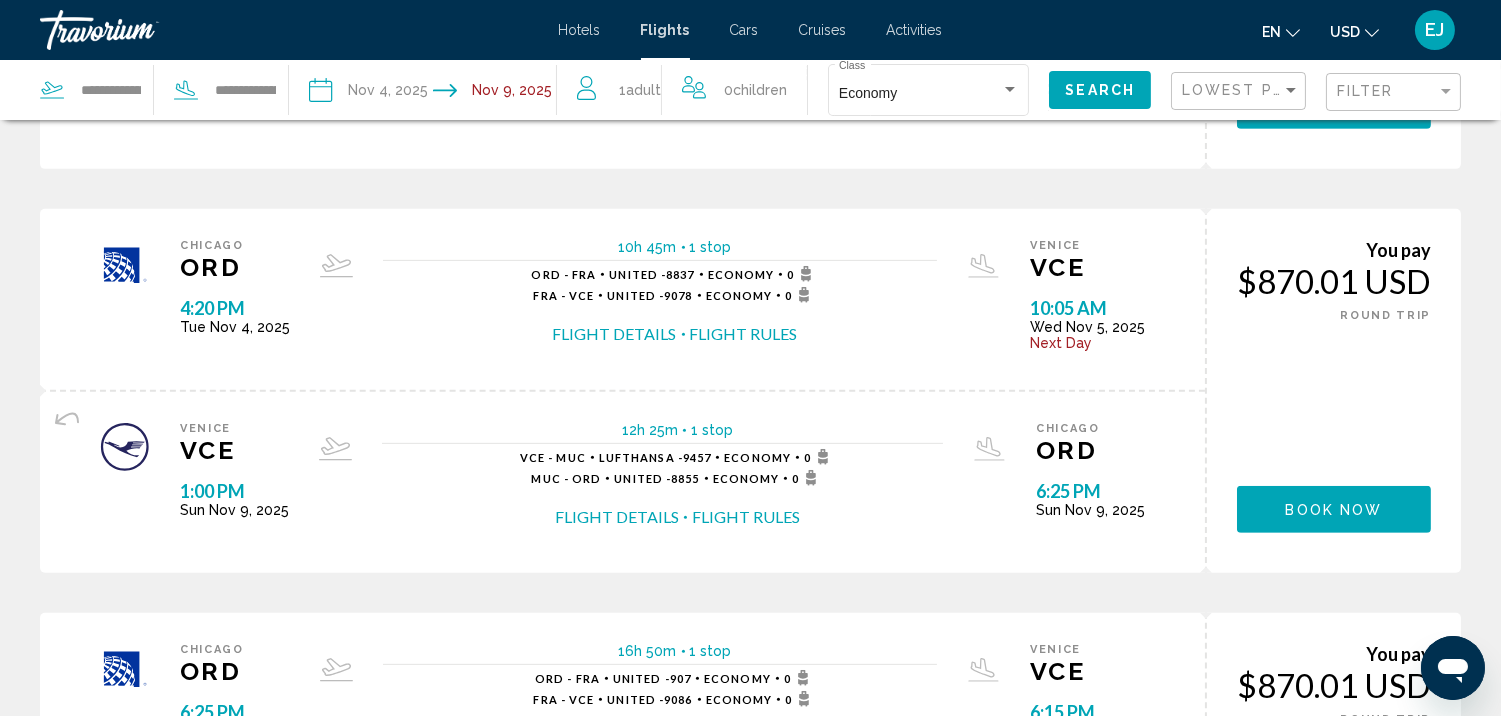 click on "Flight Details" at bounding box center [615, 334] 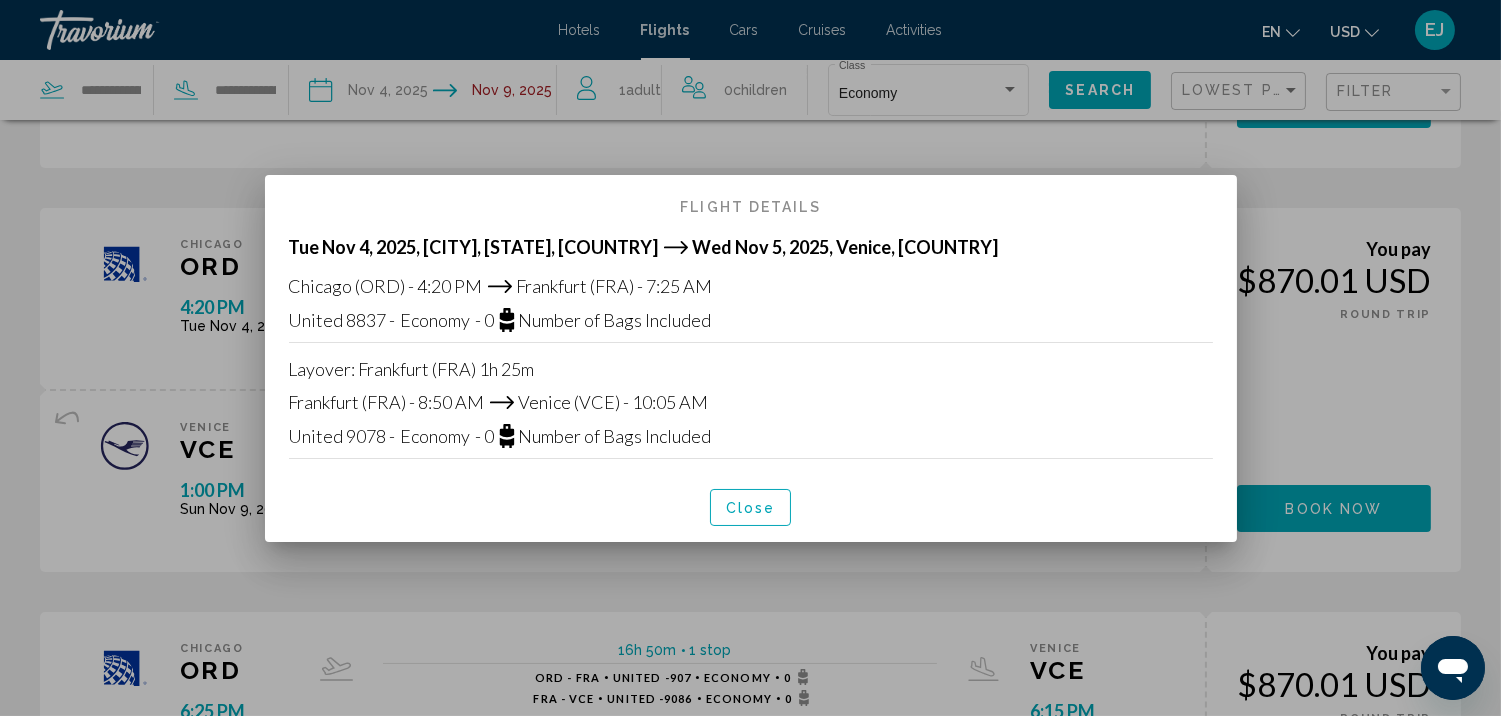 scroll, scrollTop: 0, scrollLeft: 0, axis: both 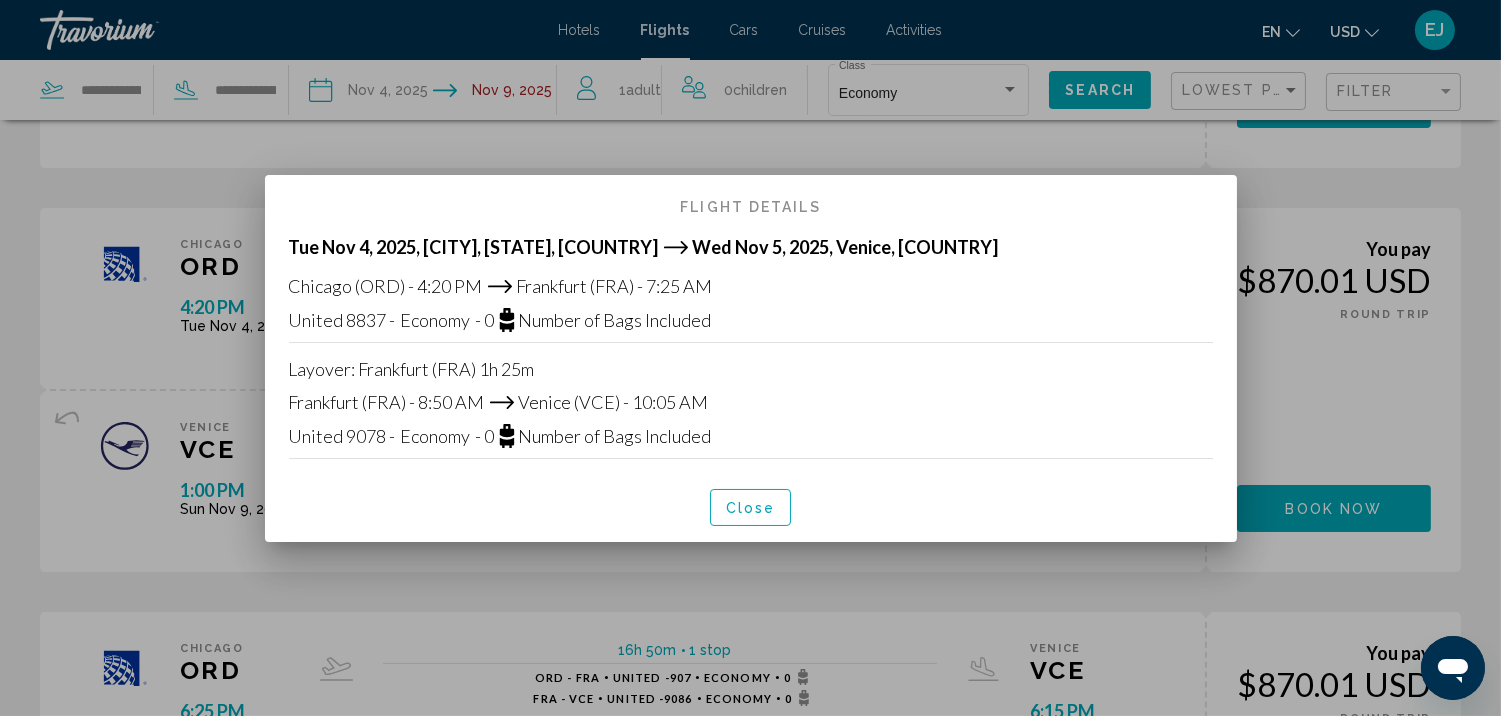 click on "Close" at bounding box center [751, 508] 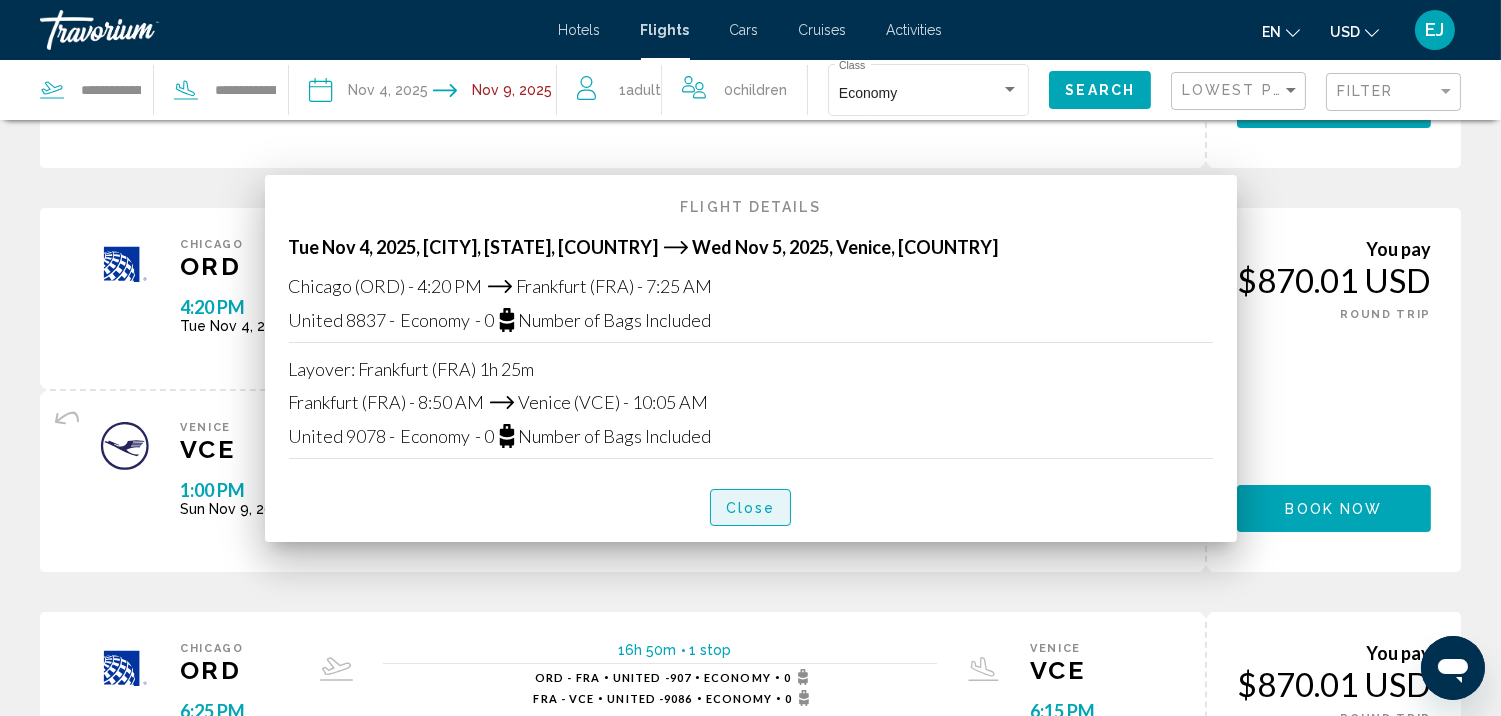 scroll, scrollTop: 1597, scrollLeft: 0, axis: vertical 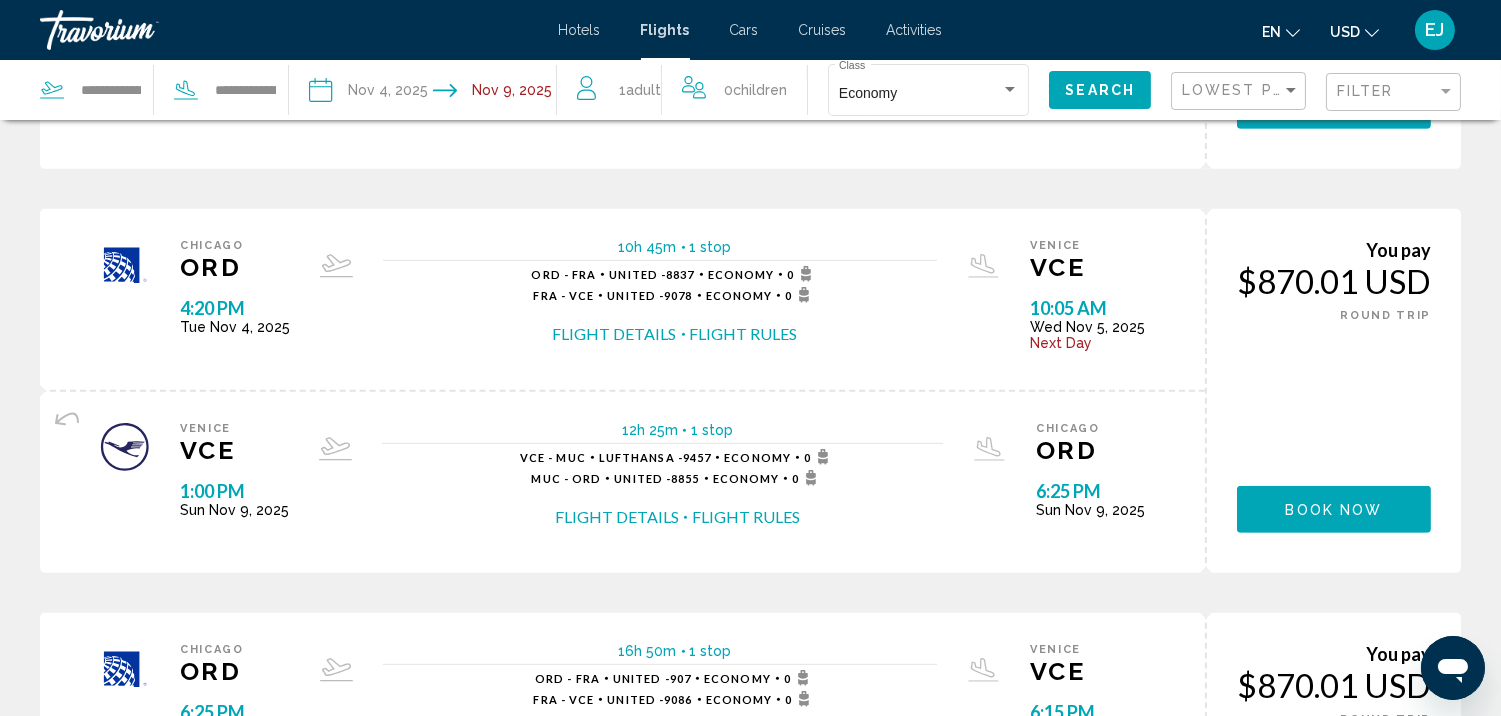 click on "Flight Rules" at bounding box center (746, 517) 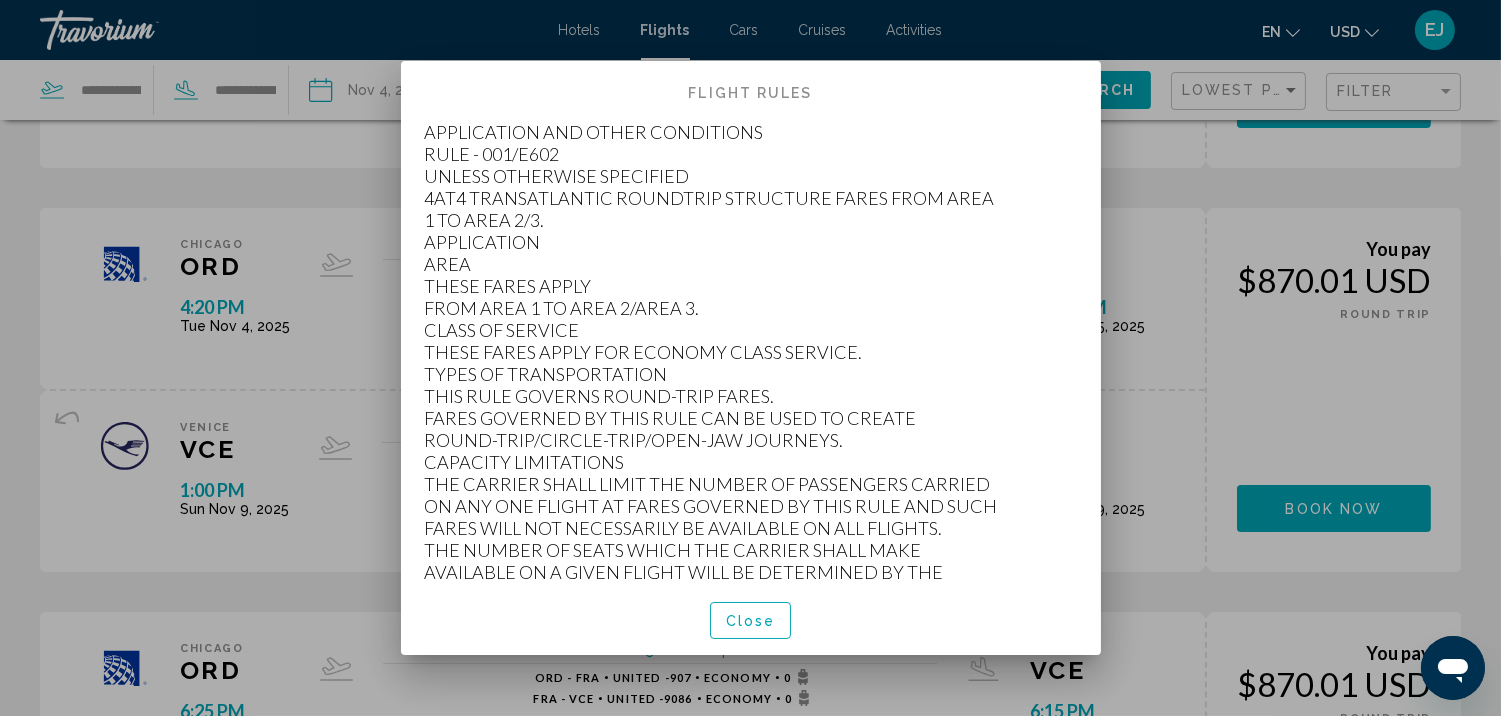 scroll, scrollTop: 0, scrollLeft: 0, axis: both 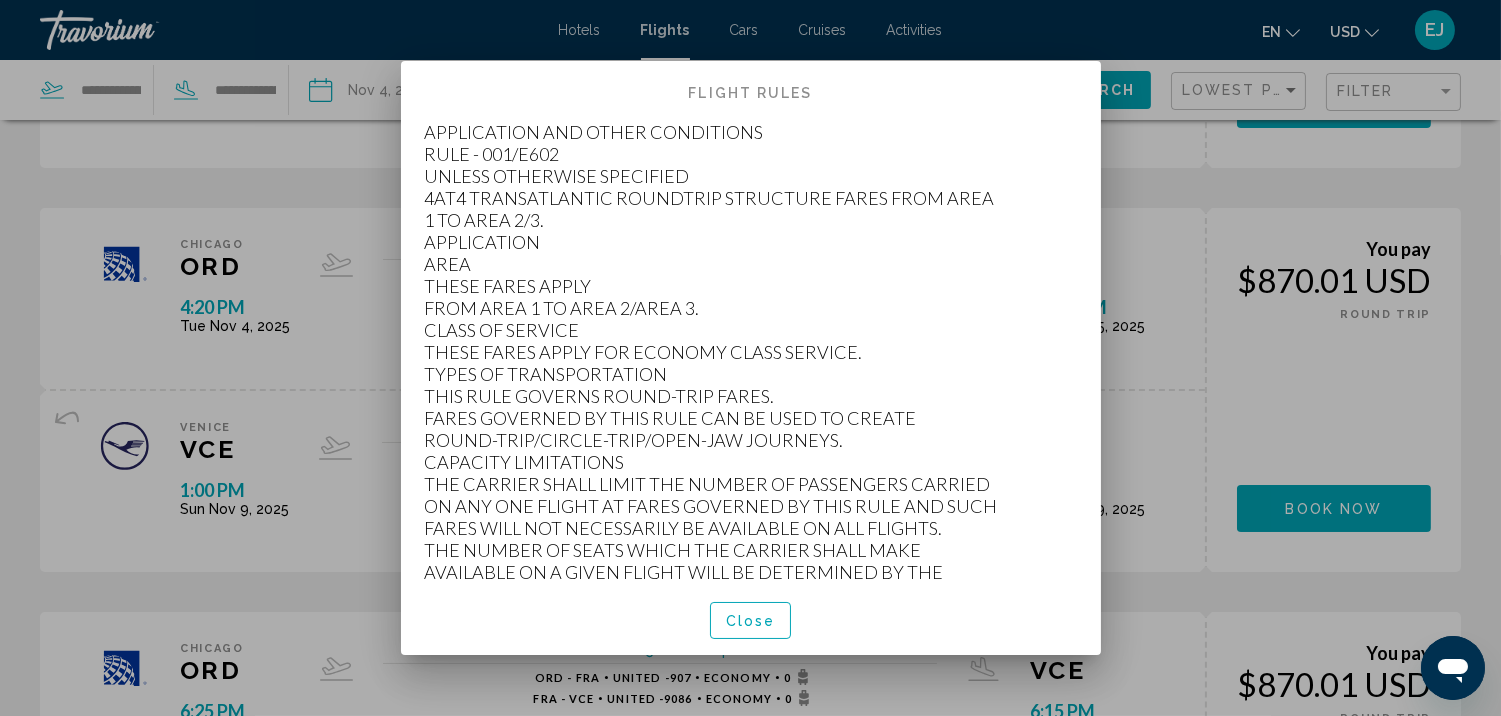 click on "Close" at bounding box center (751, 621) 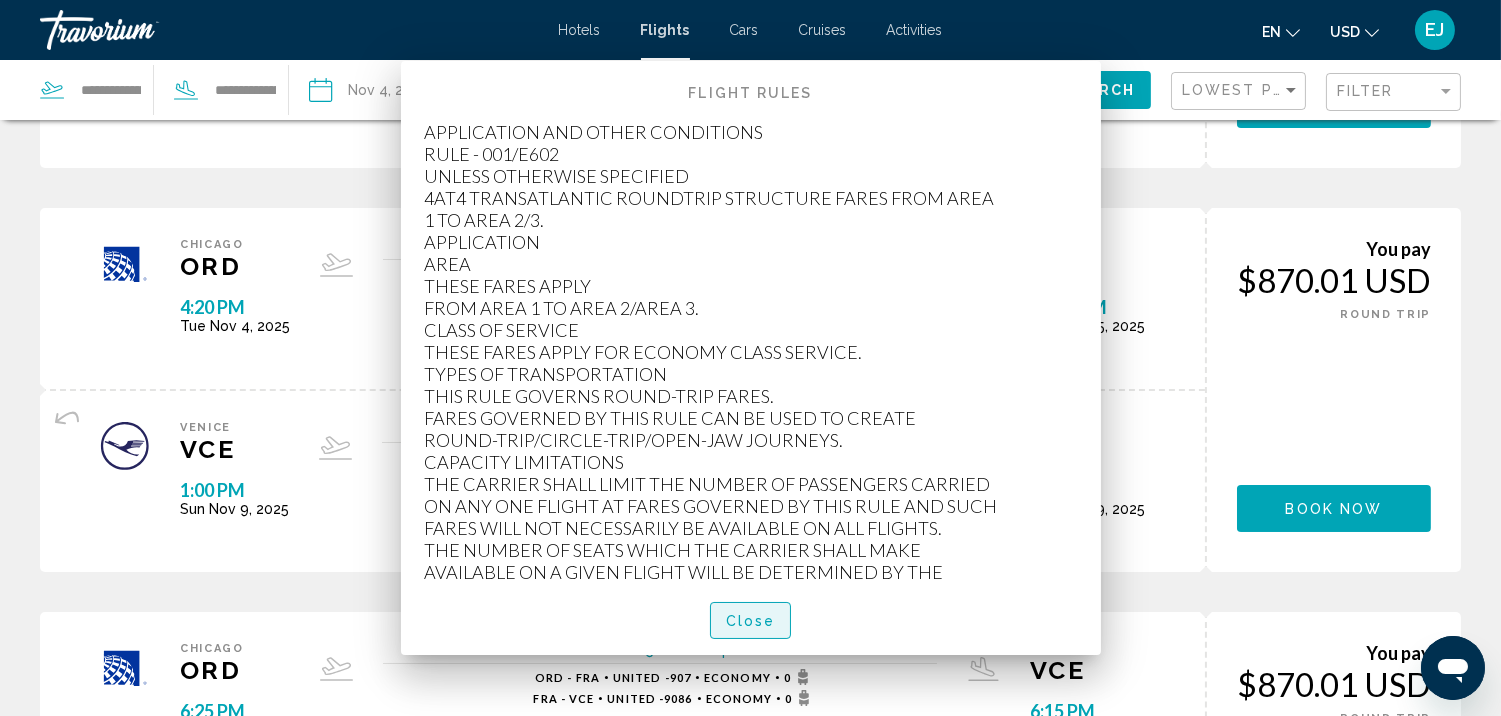 scroll, scrollTop: 1597, scrollLeft: 0, axis: vertical 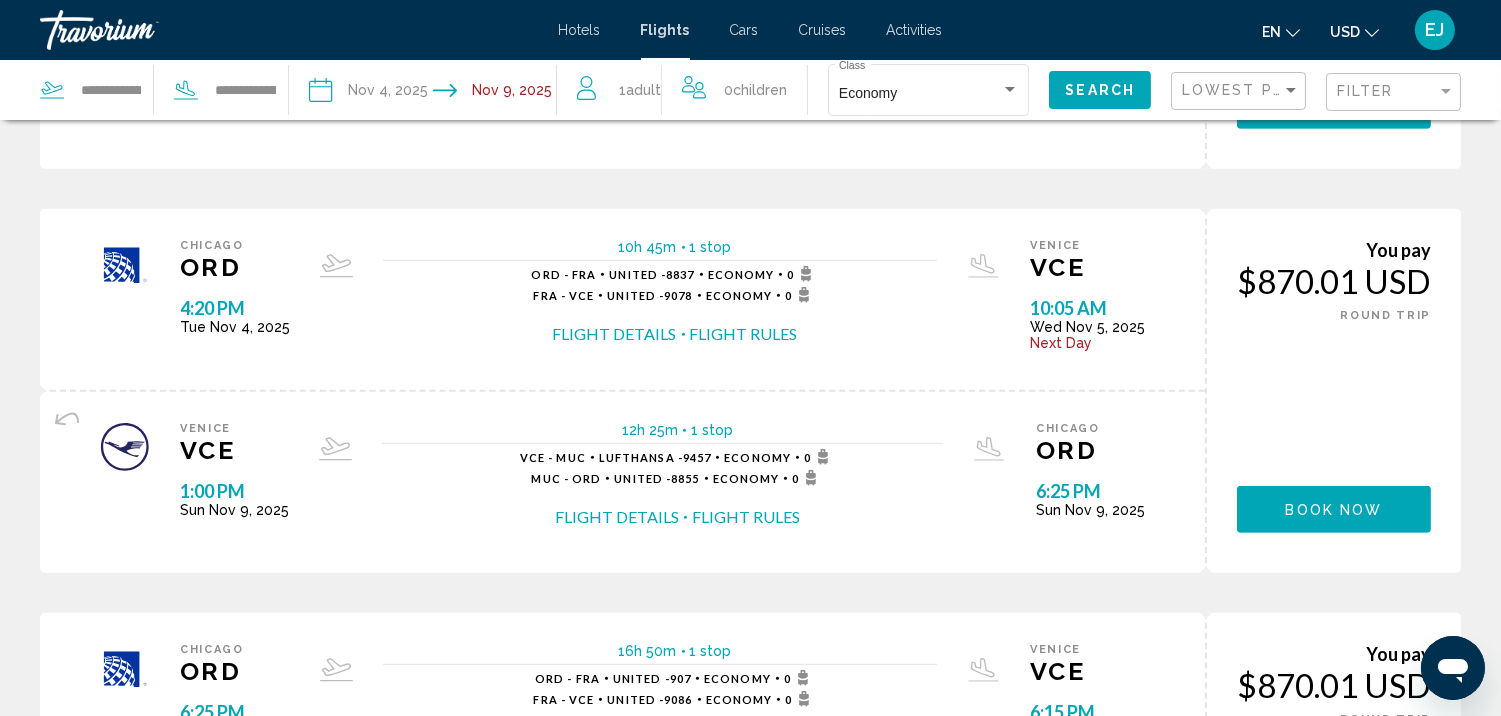 click on "Flight Details" at bounding box center (615, 334) 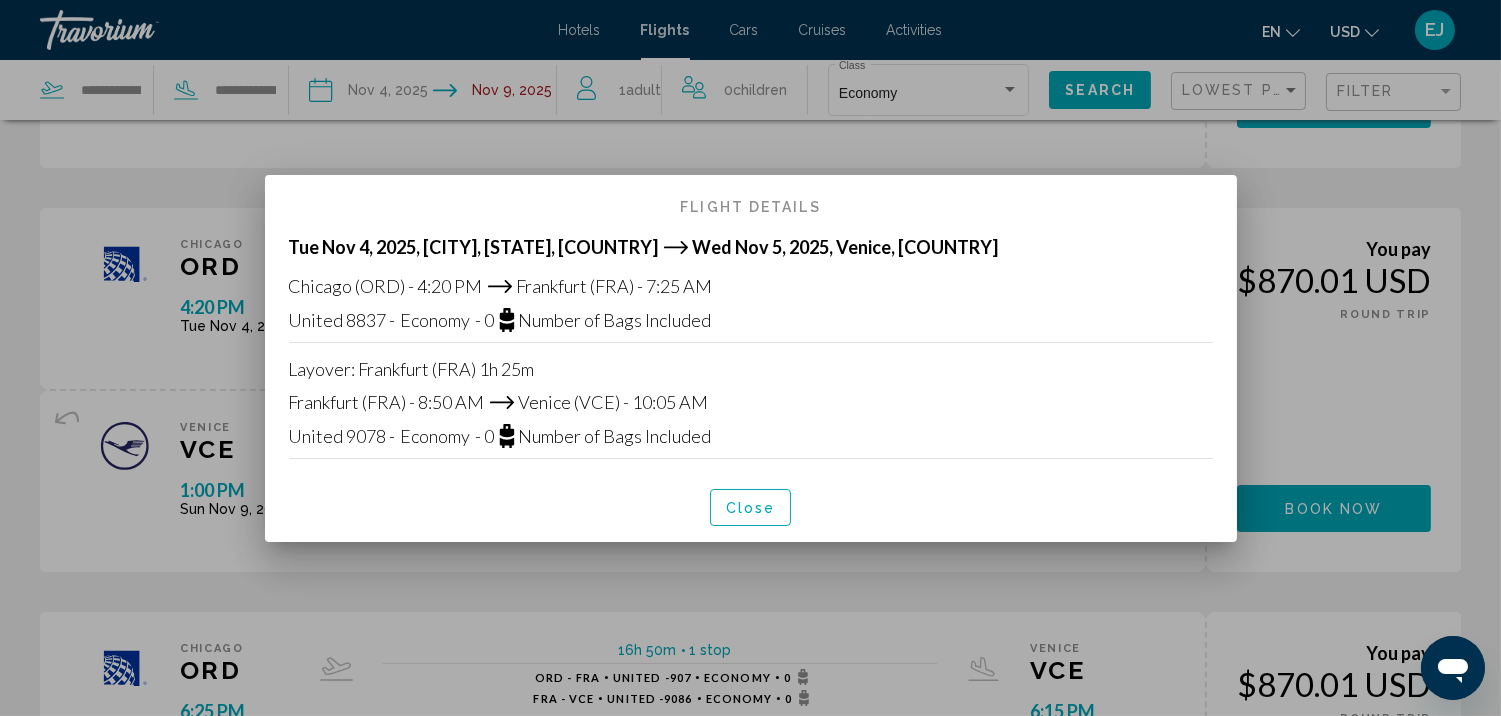 scroll, scrollTop: 0, scrollLeft: 0, axis: both 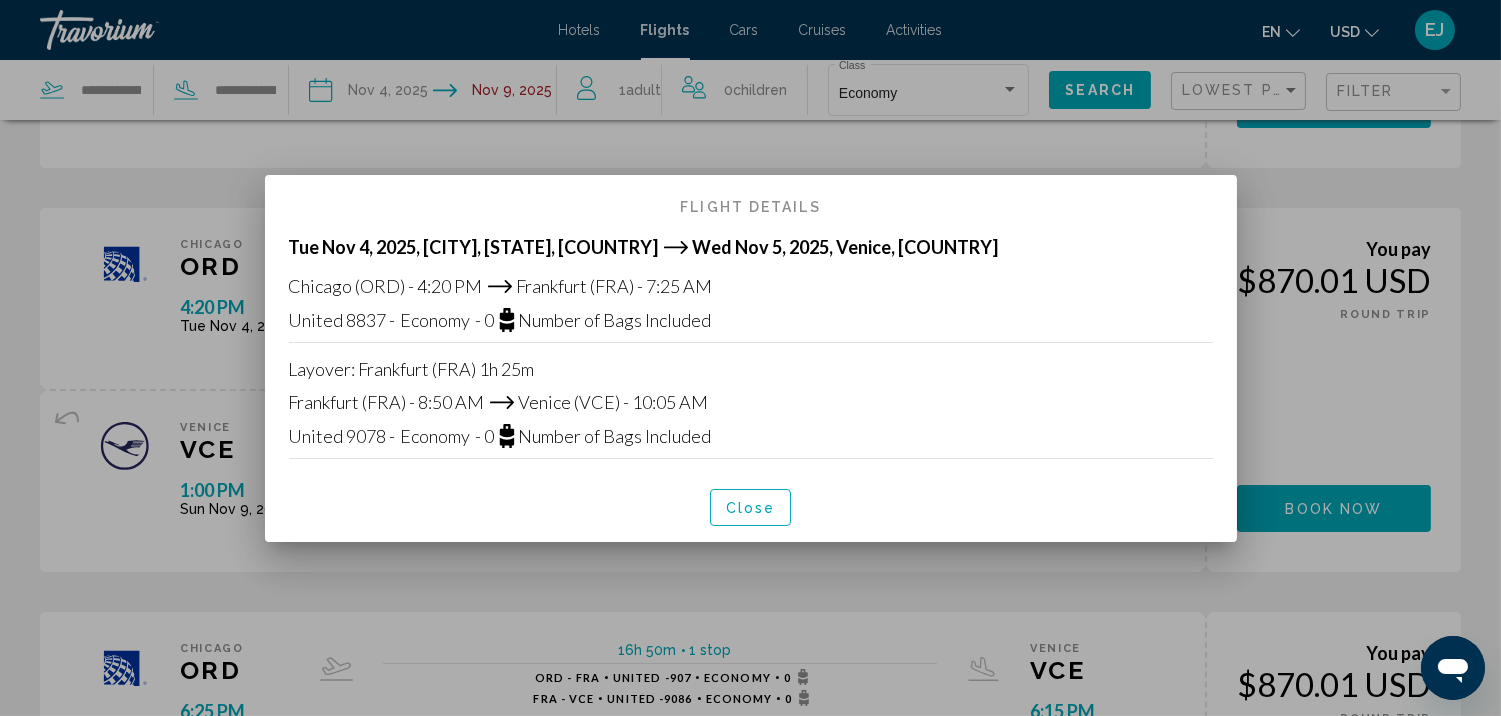 click on "Close" at bounding box center [751, 508] 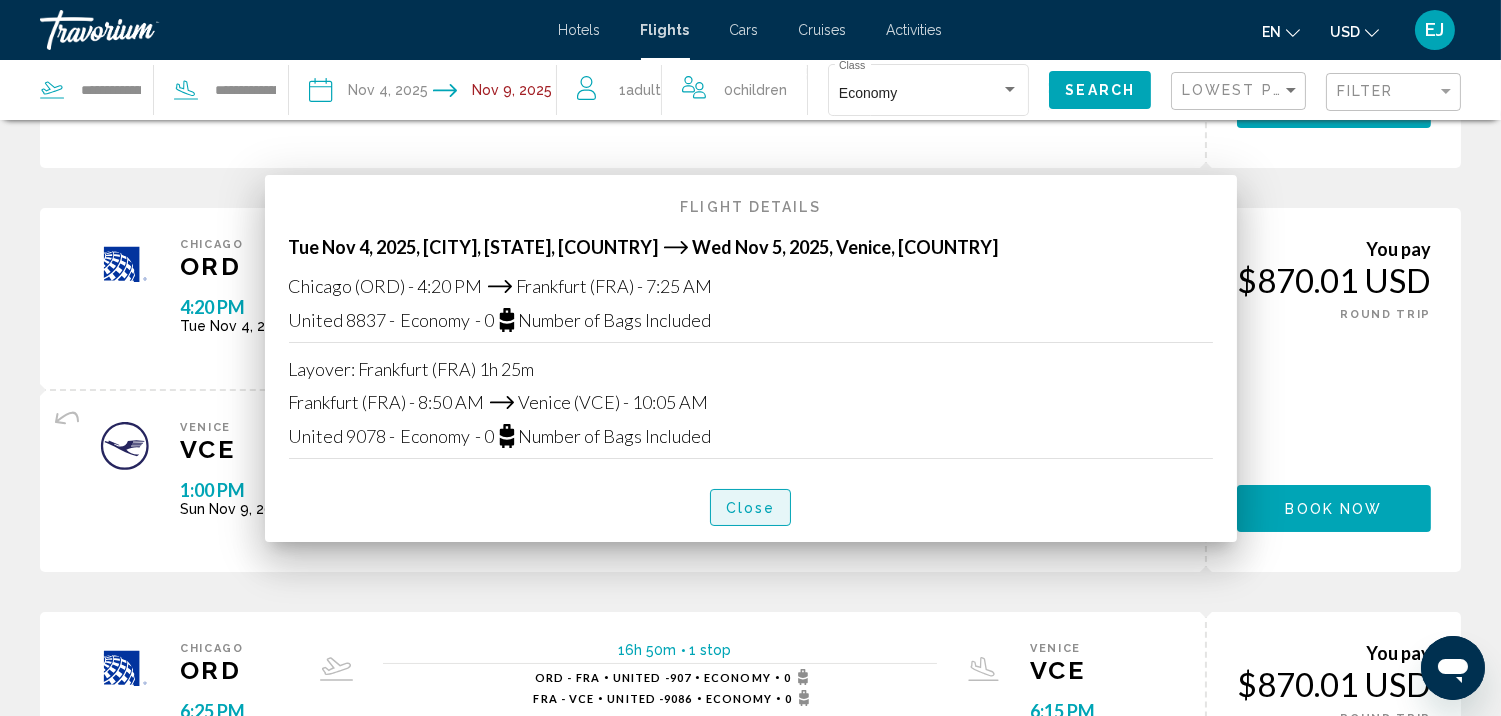 scroll, scrollTop: 1597, scrollLeft: 0, axis: vertical 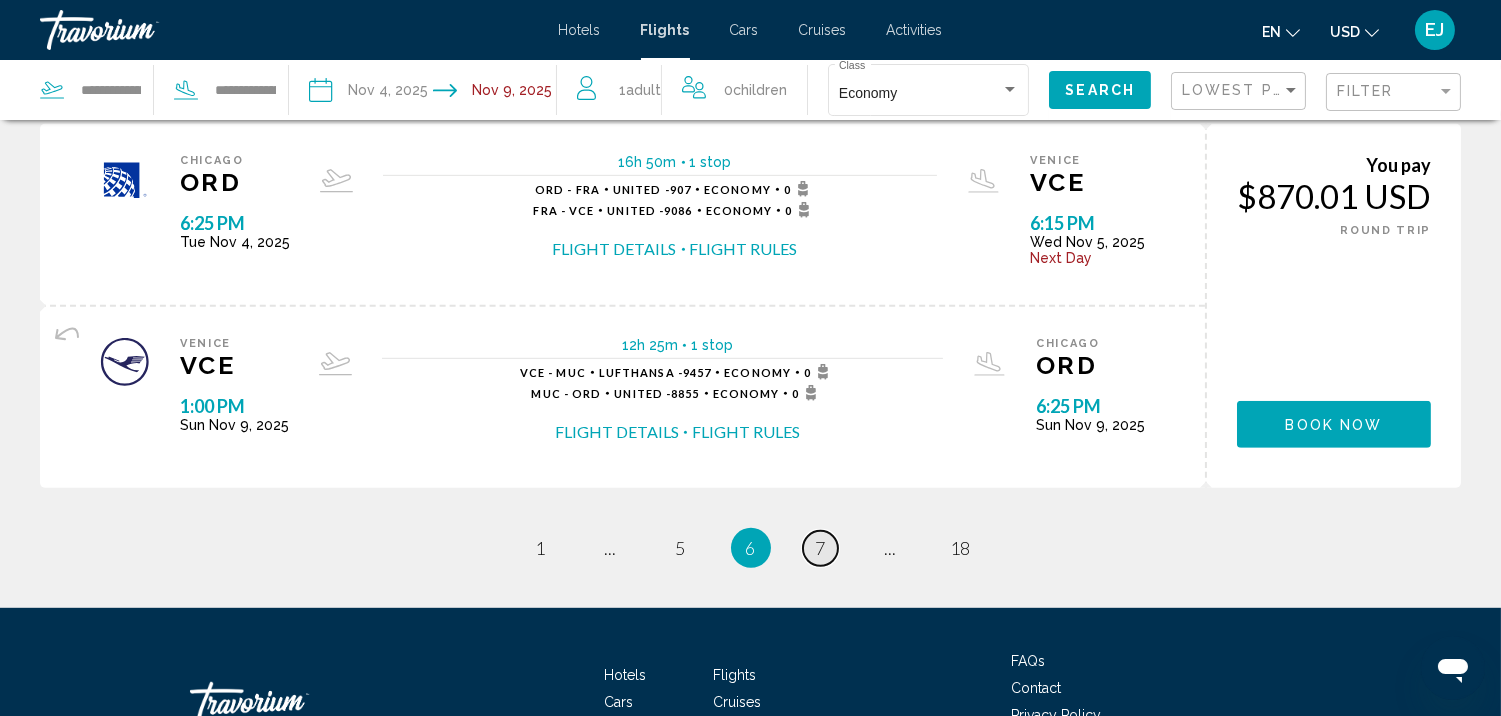 click on "7" at bounding box center [821, 548] 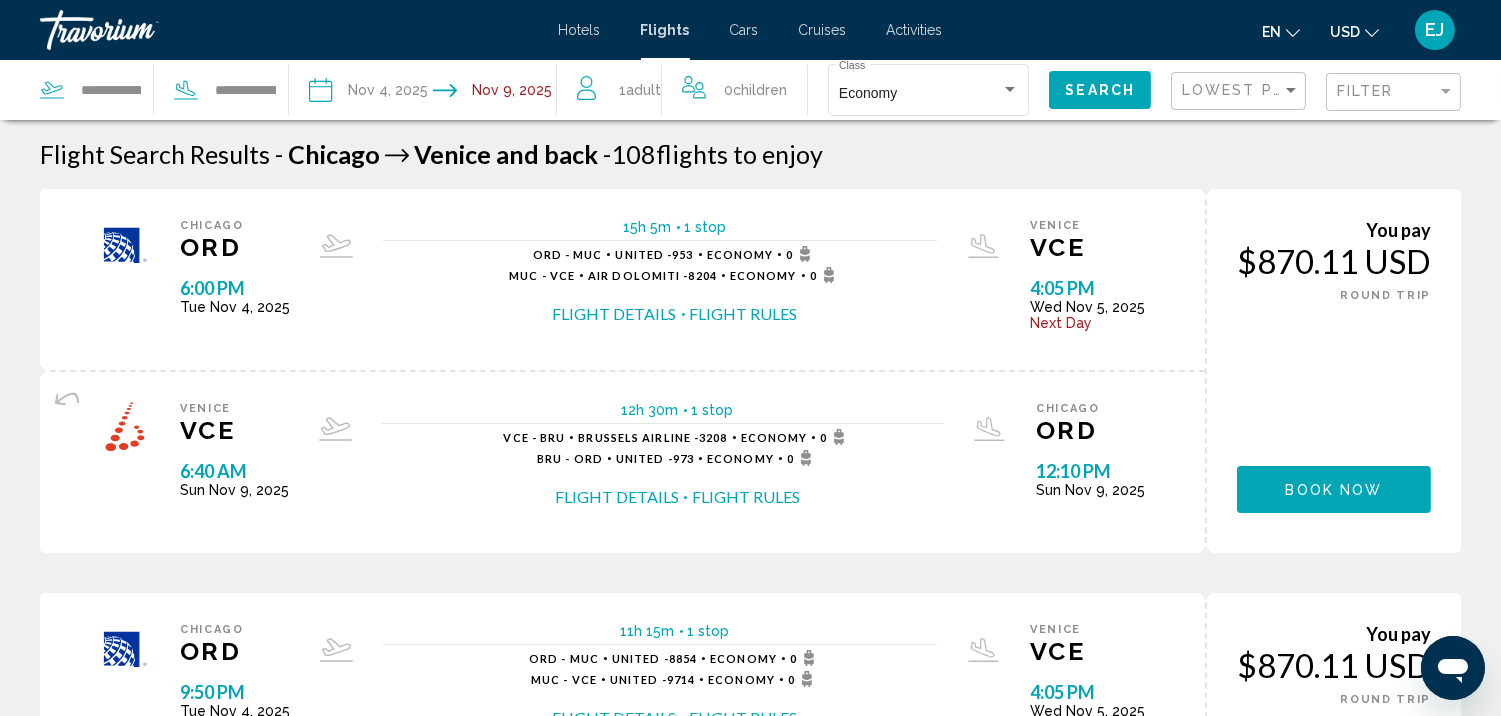 scroll, scrollTop: 0, scrollLeft: 0, axis: both 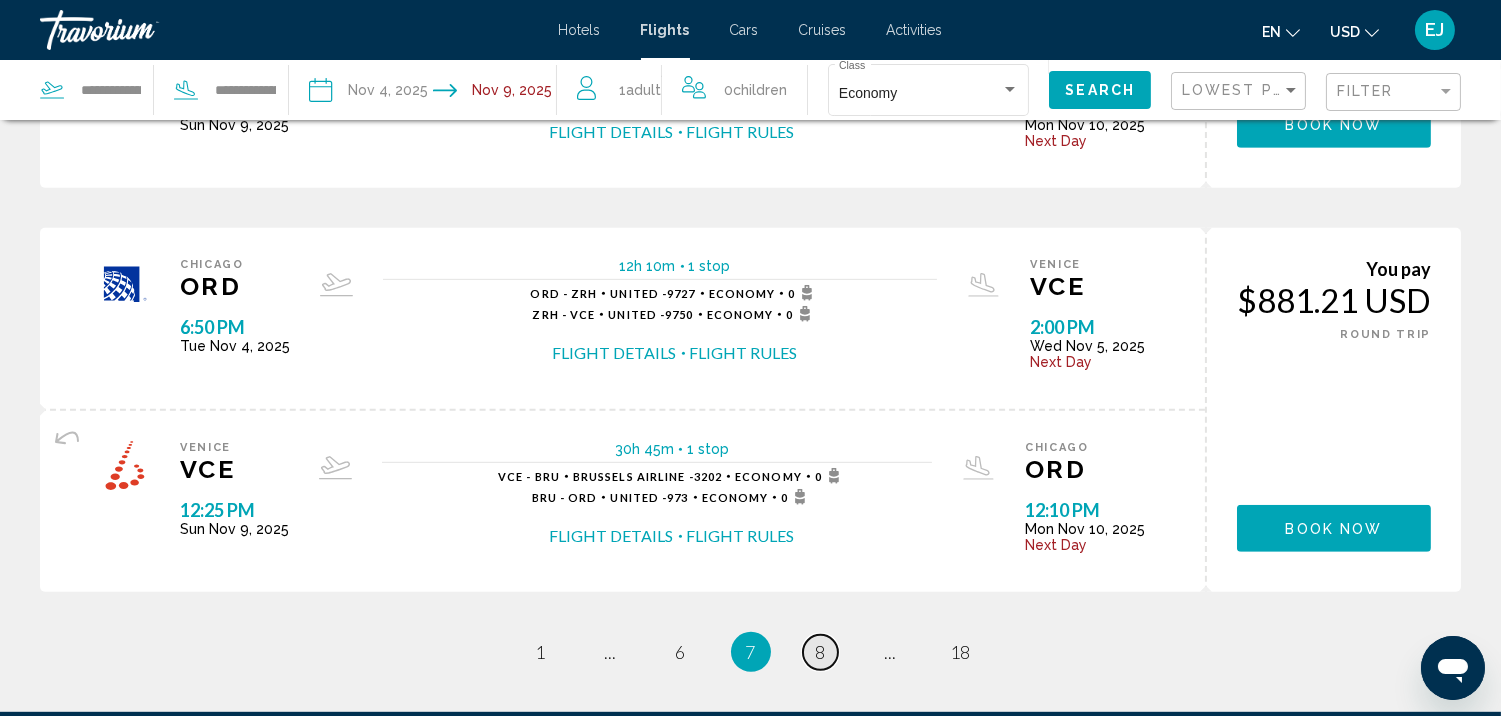 click on "8" at bounding box center [821, 652] 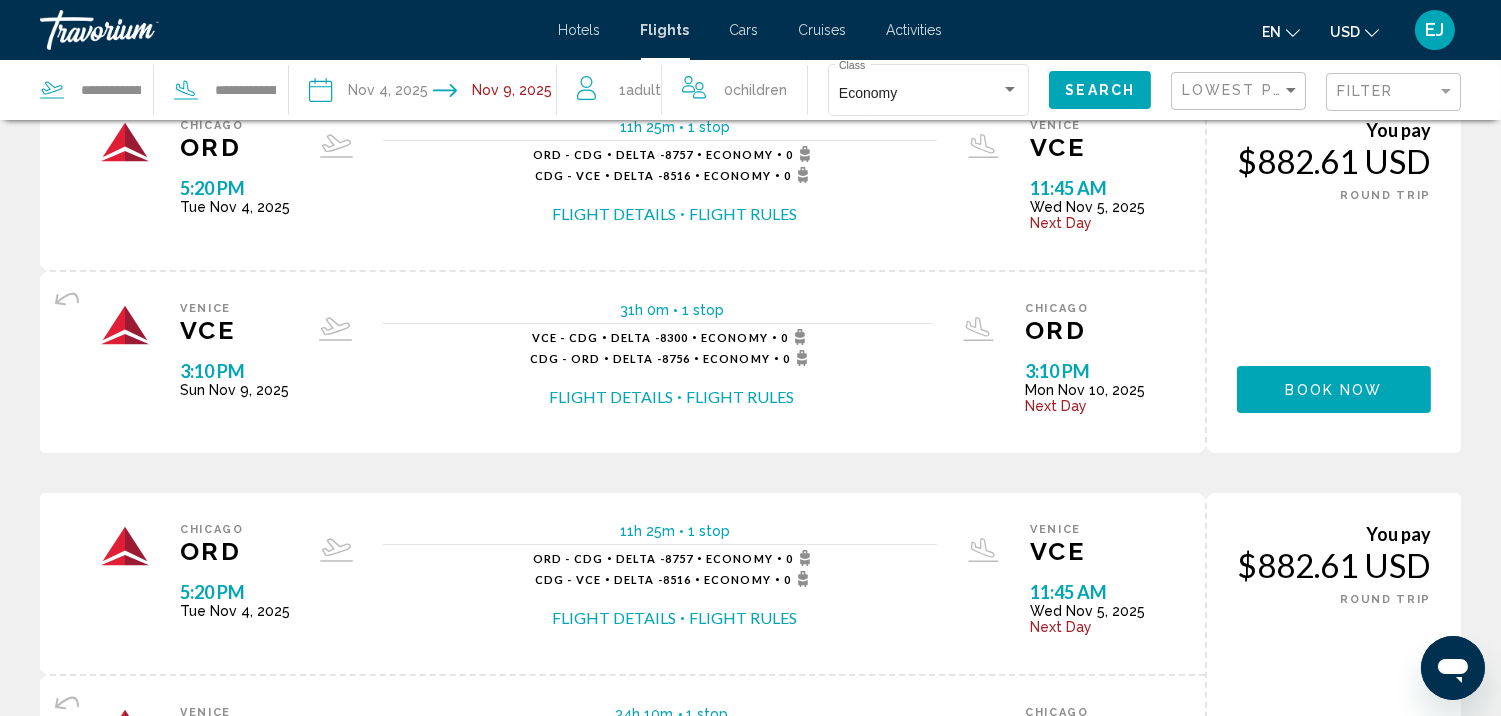 scroll, scrollTop: 0, scrollLeft: 0, axis: both 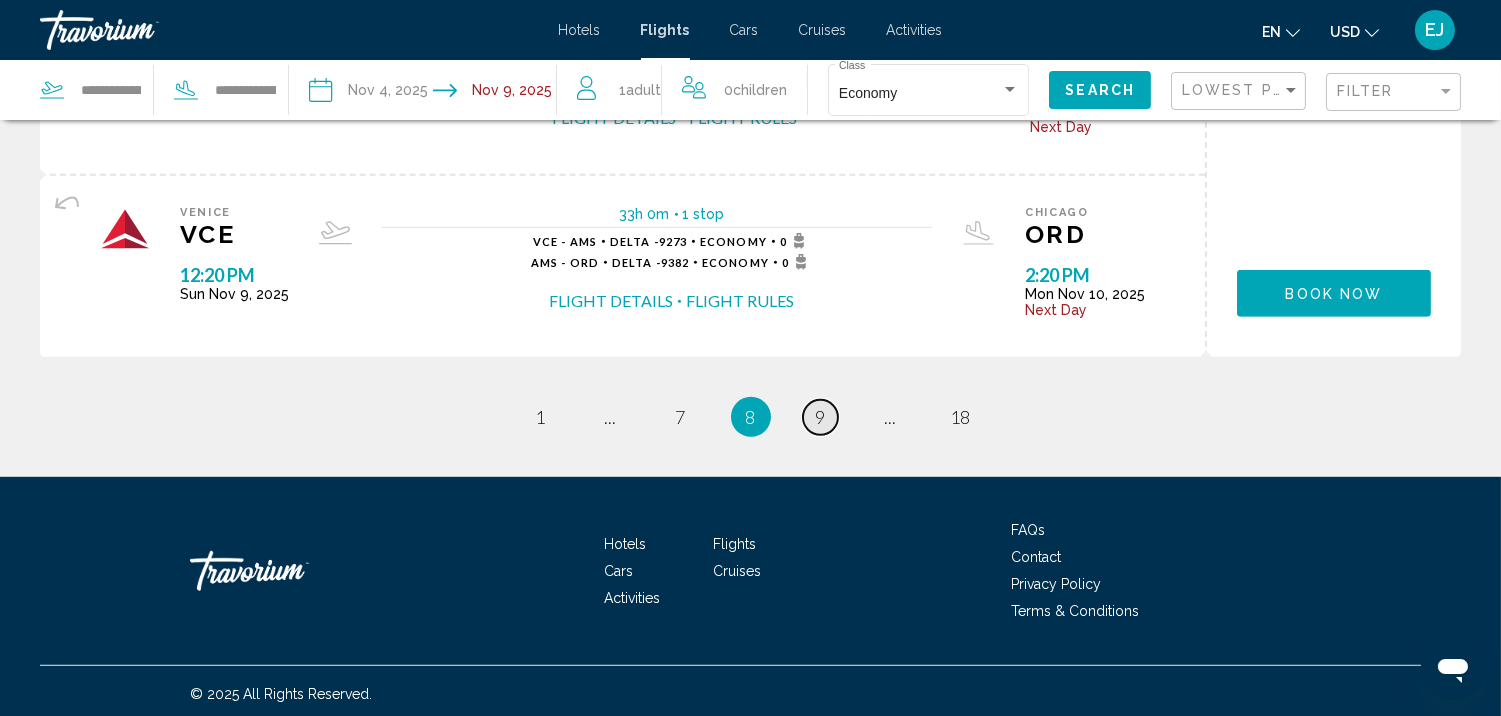 click on "9" at bounding box center [821, 417] 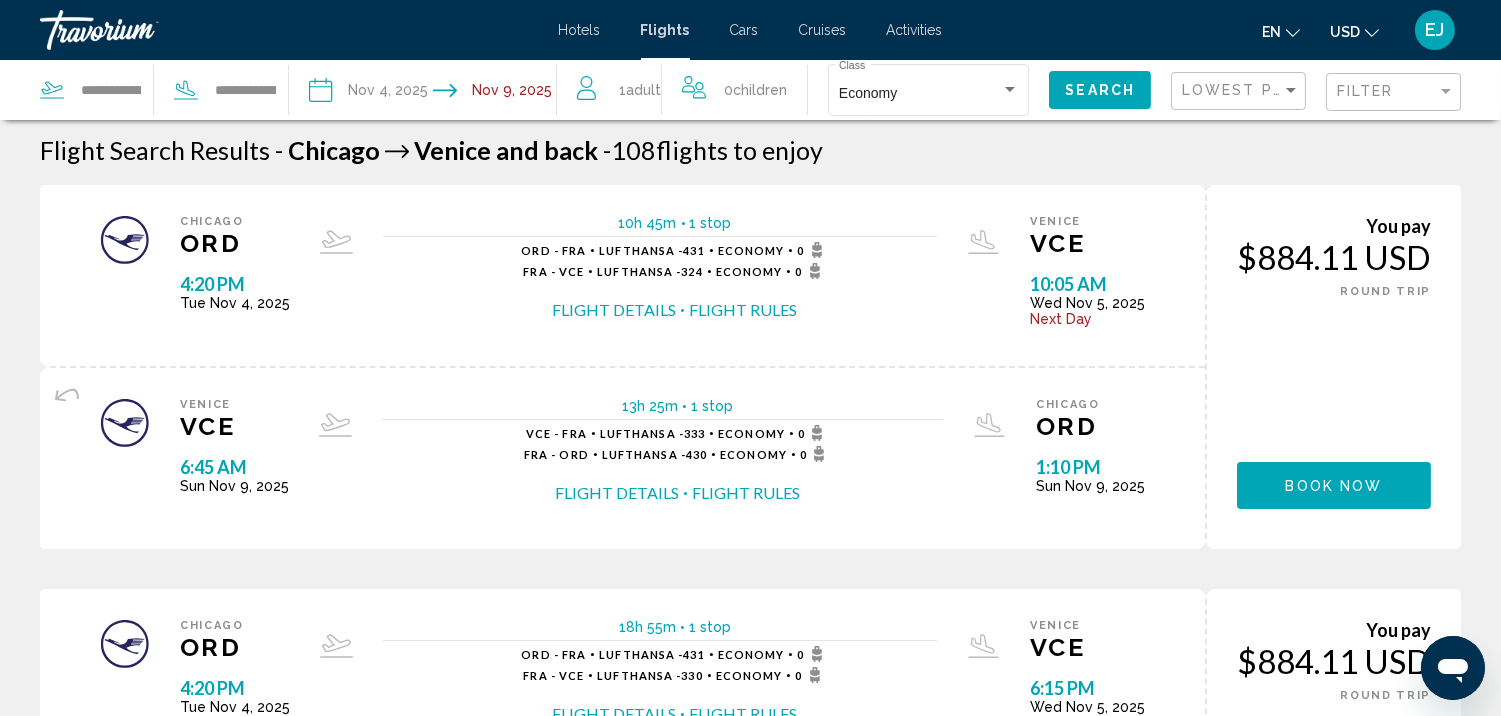 scroll, scrollTop: 0, scrollLeft: 0, axis: both 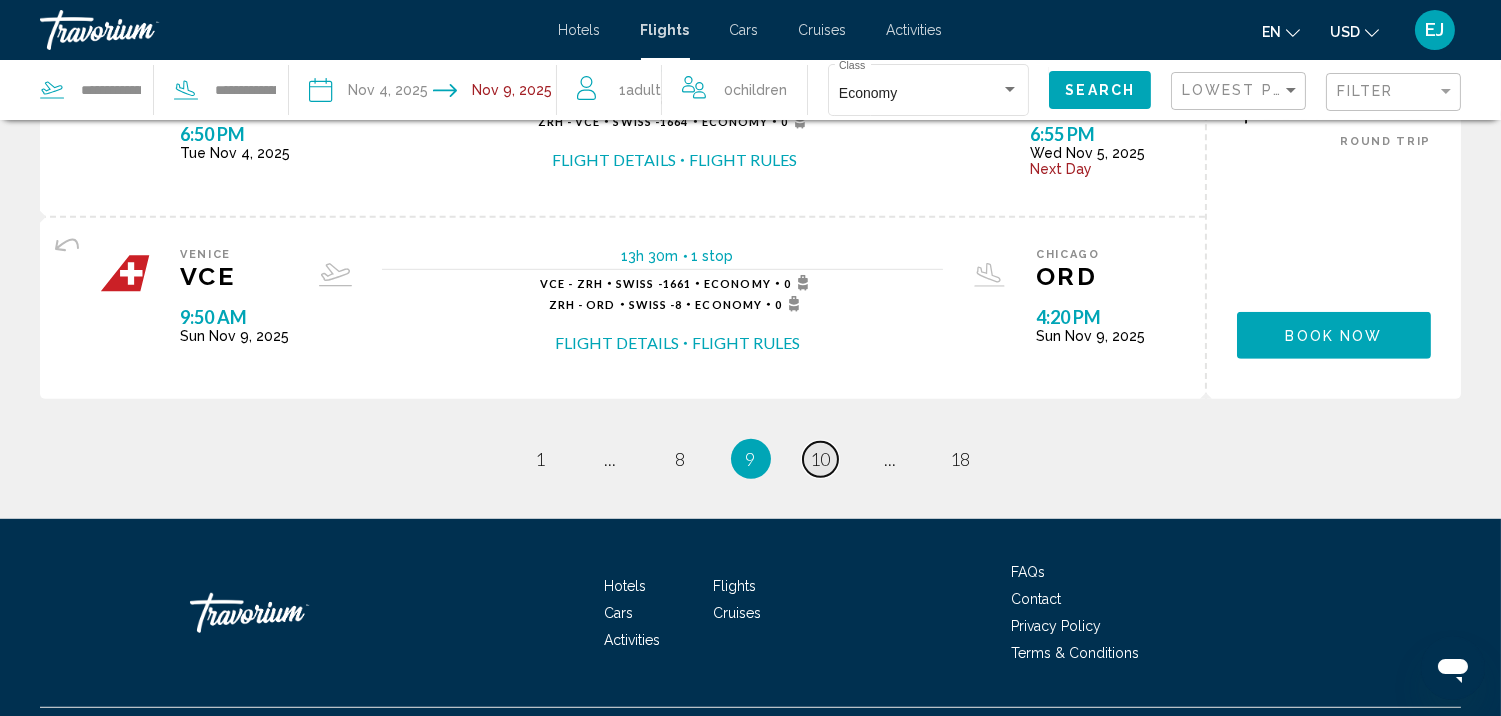 click on "10" at bounding box center [821, 459] 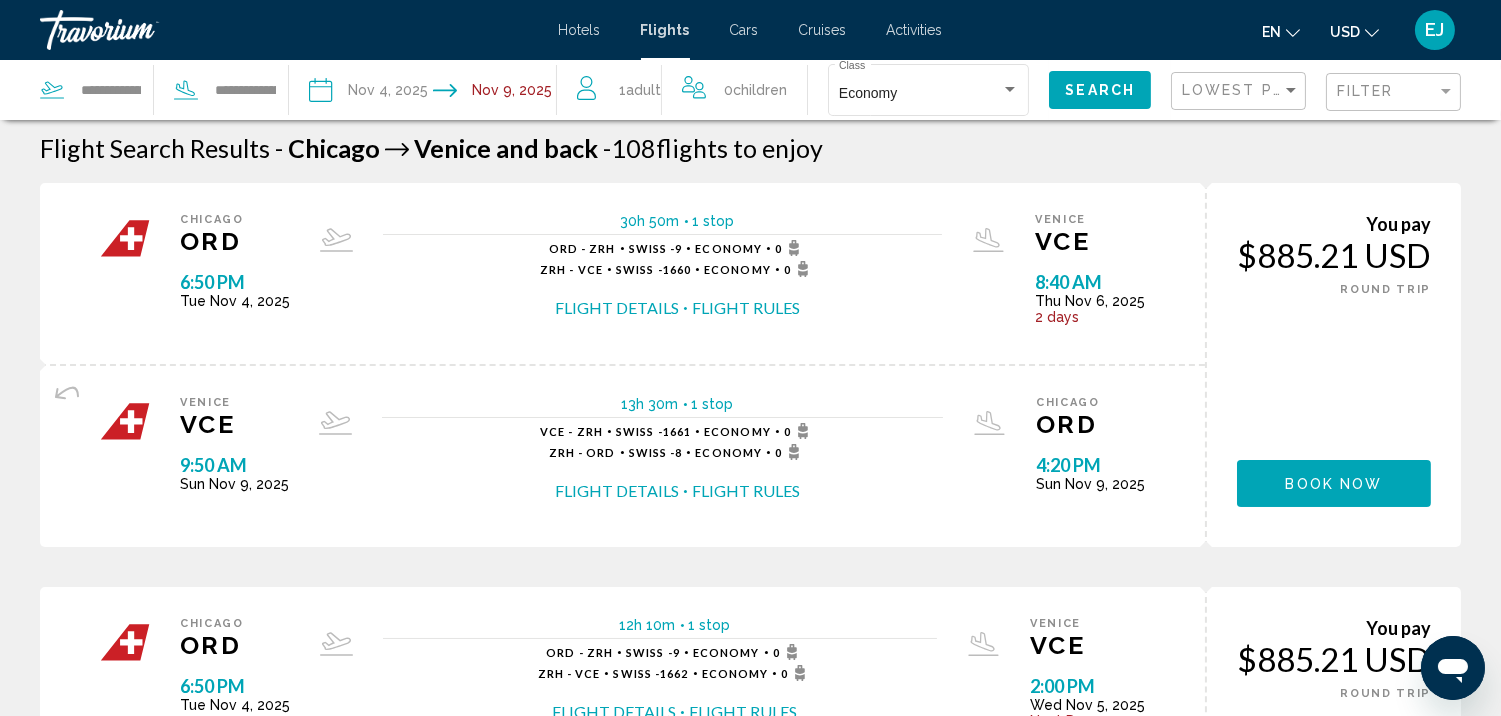 scroll, scrollTop: 0, scrollLeft: 0, axis: both 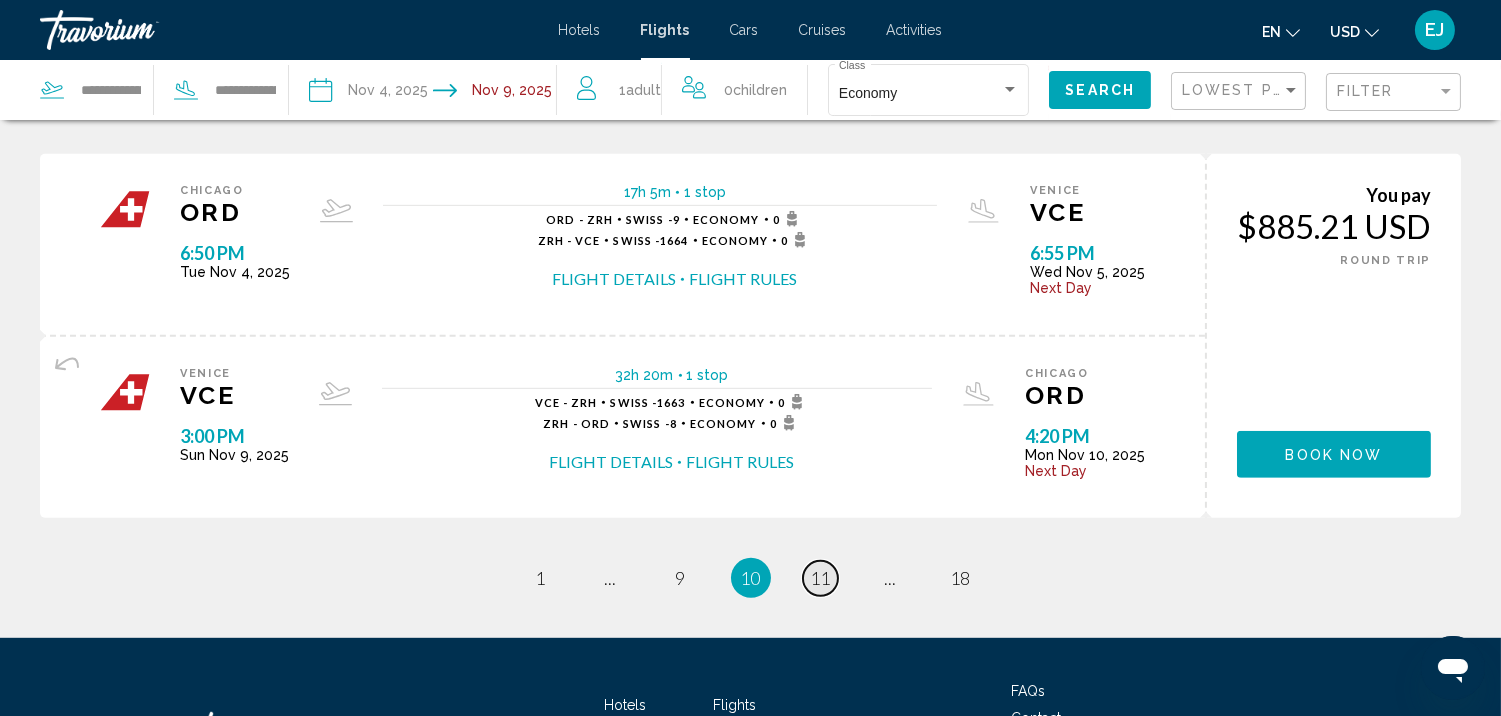 click on "11" at bounding box center [821, 578] 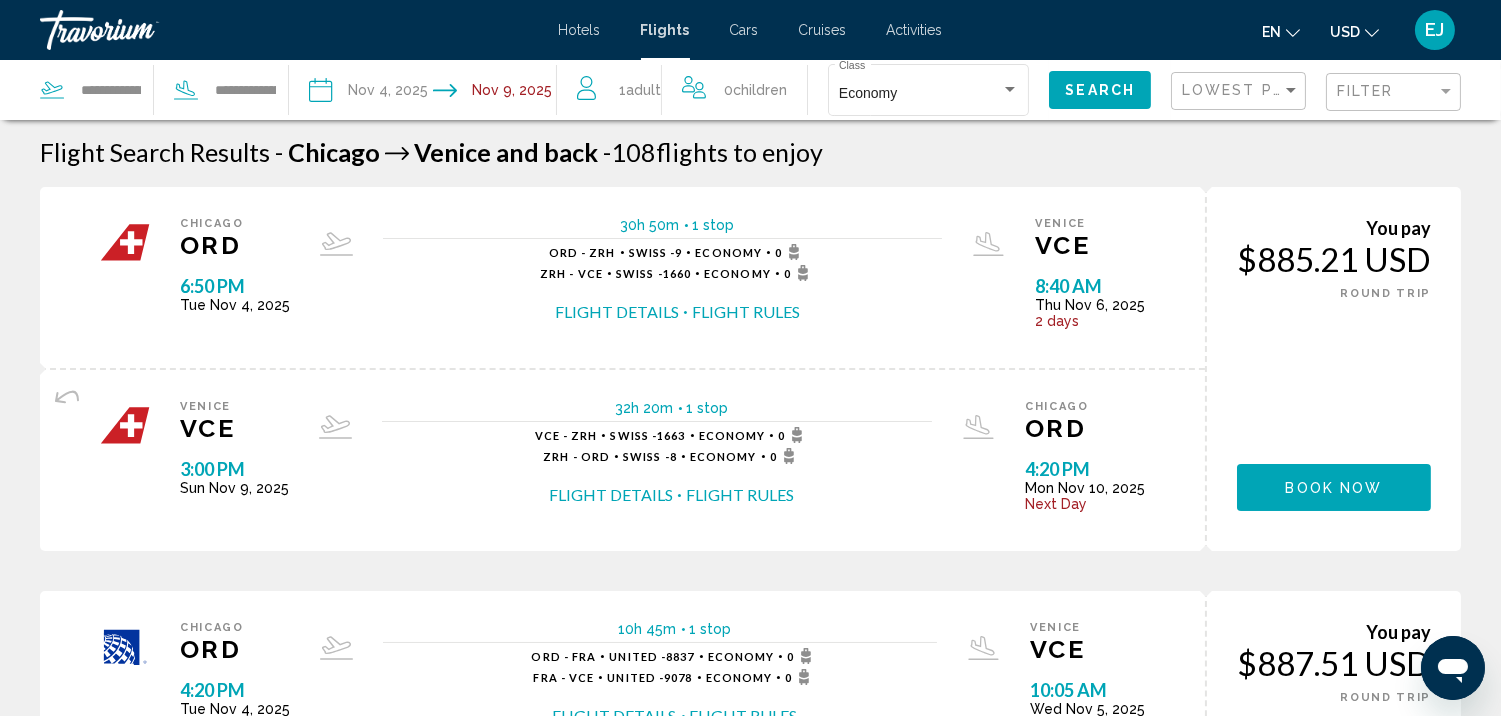scroll, scrollTop: 0, scrollLeft: 0, axis: both 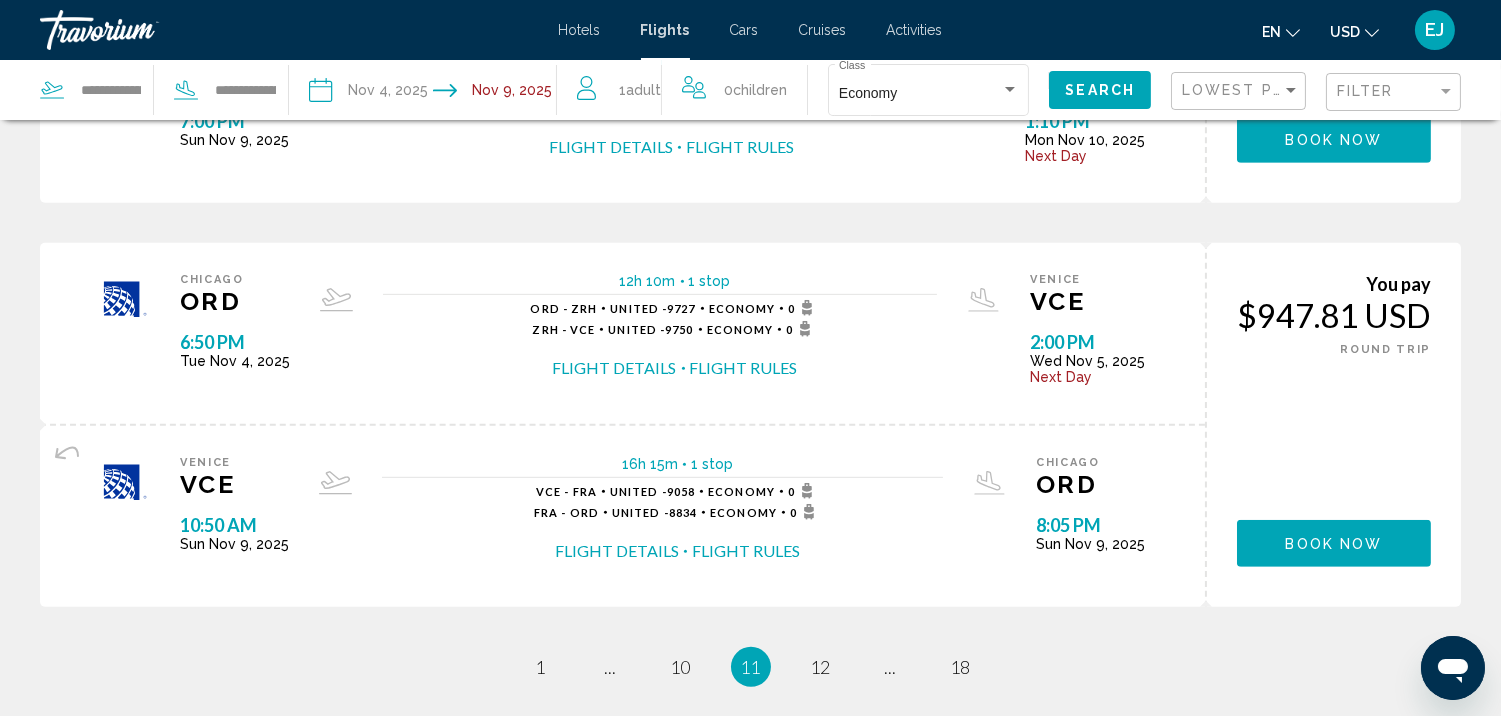 click on "Flight Details" at bounding box center [617, 551] 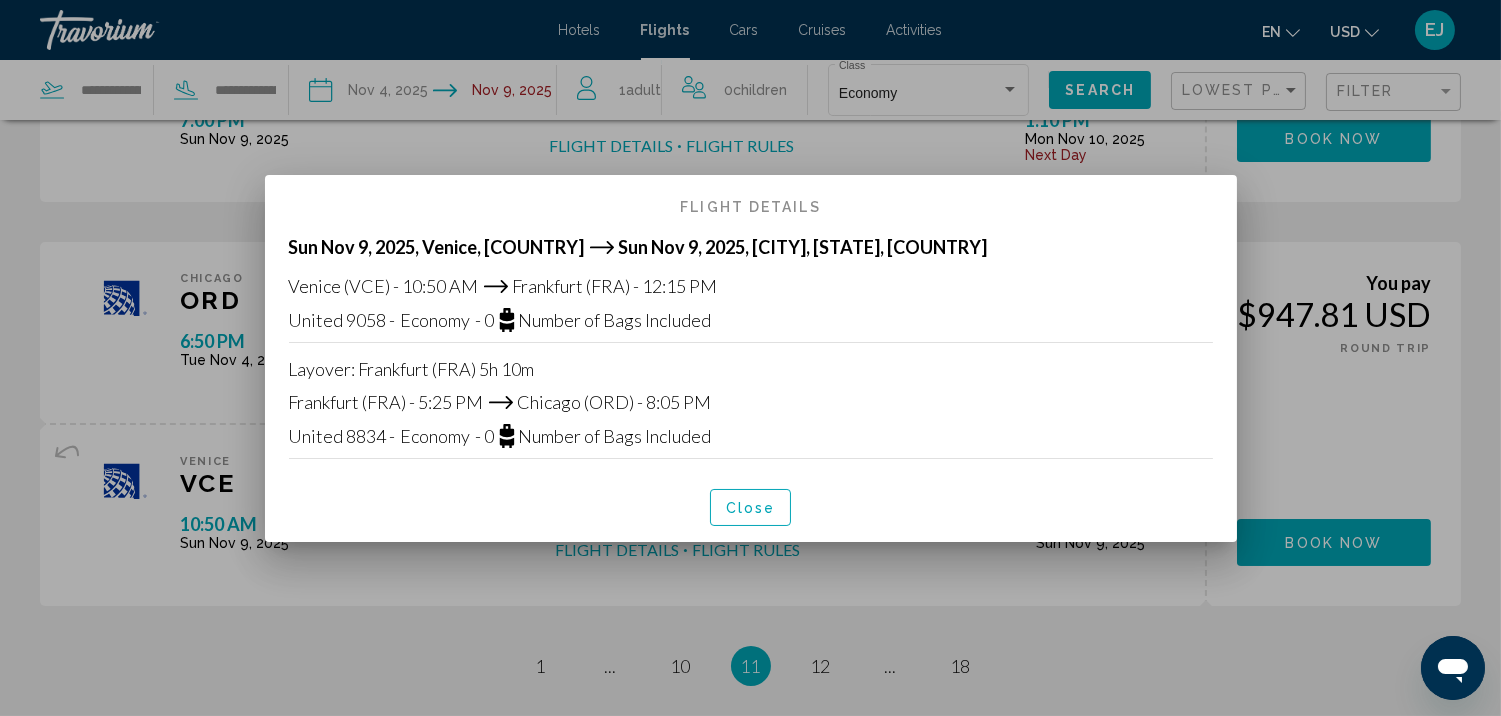 scroll, scrollTop: 0, scrollLeft: 0, axis: both 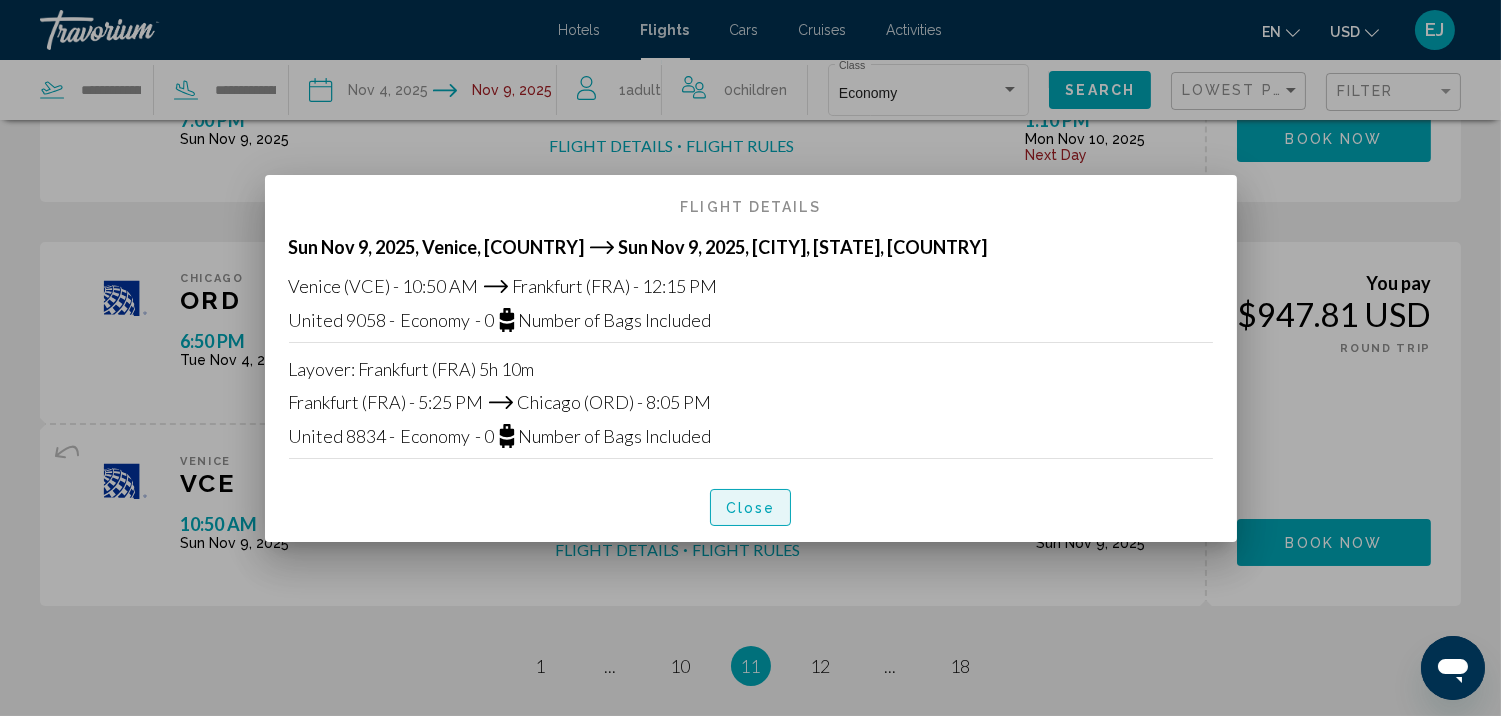 click on "Close" at bounding box center (751, 508) 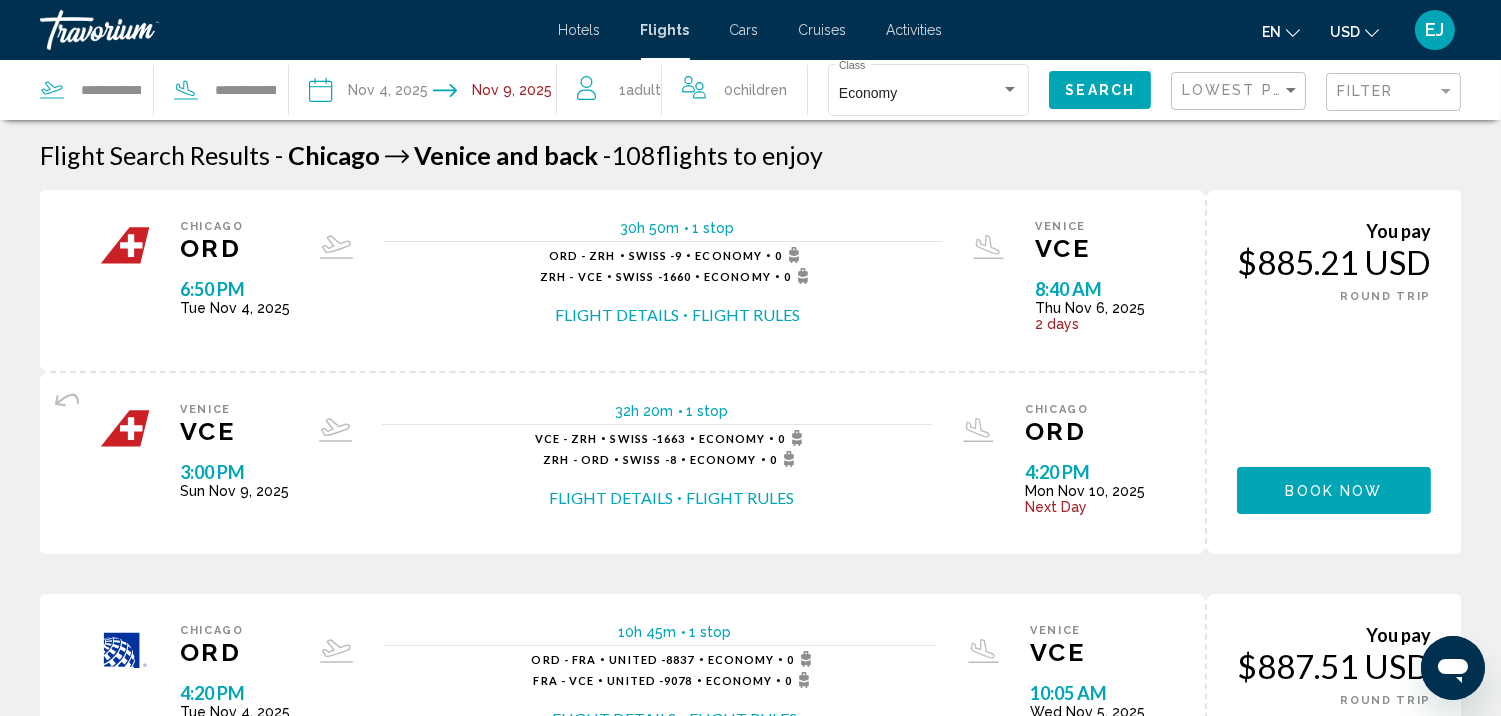 scroll, scrollTop: 1967, scrollLeft: 0, axis: vertical 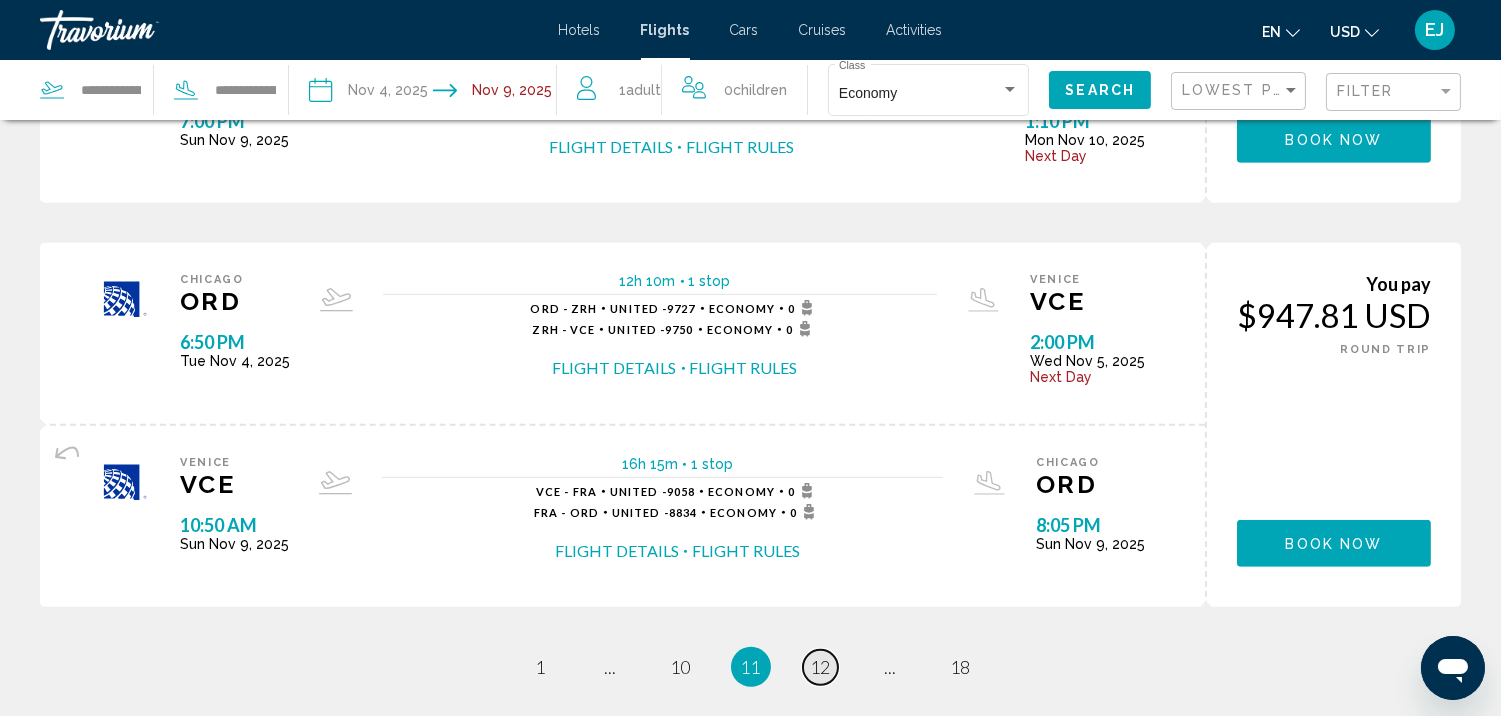 click on "12" at bounding box center [821, 667] 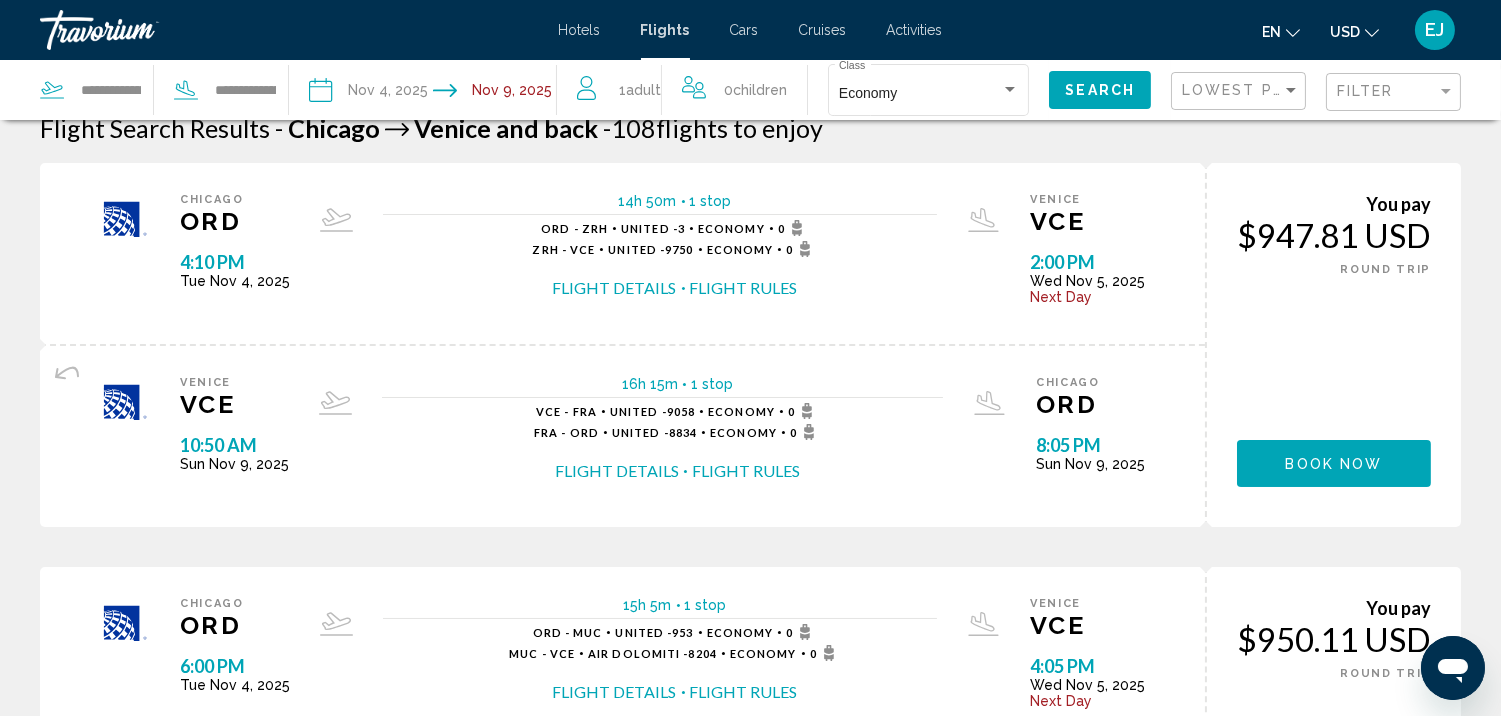 scroll, scrollTop: 0, scrollLeft: 0, axis: both 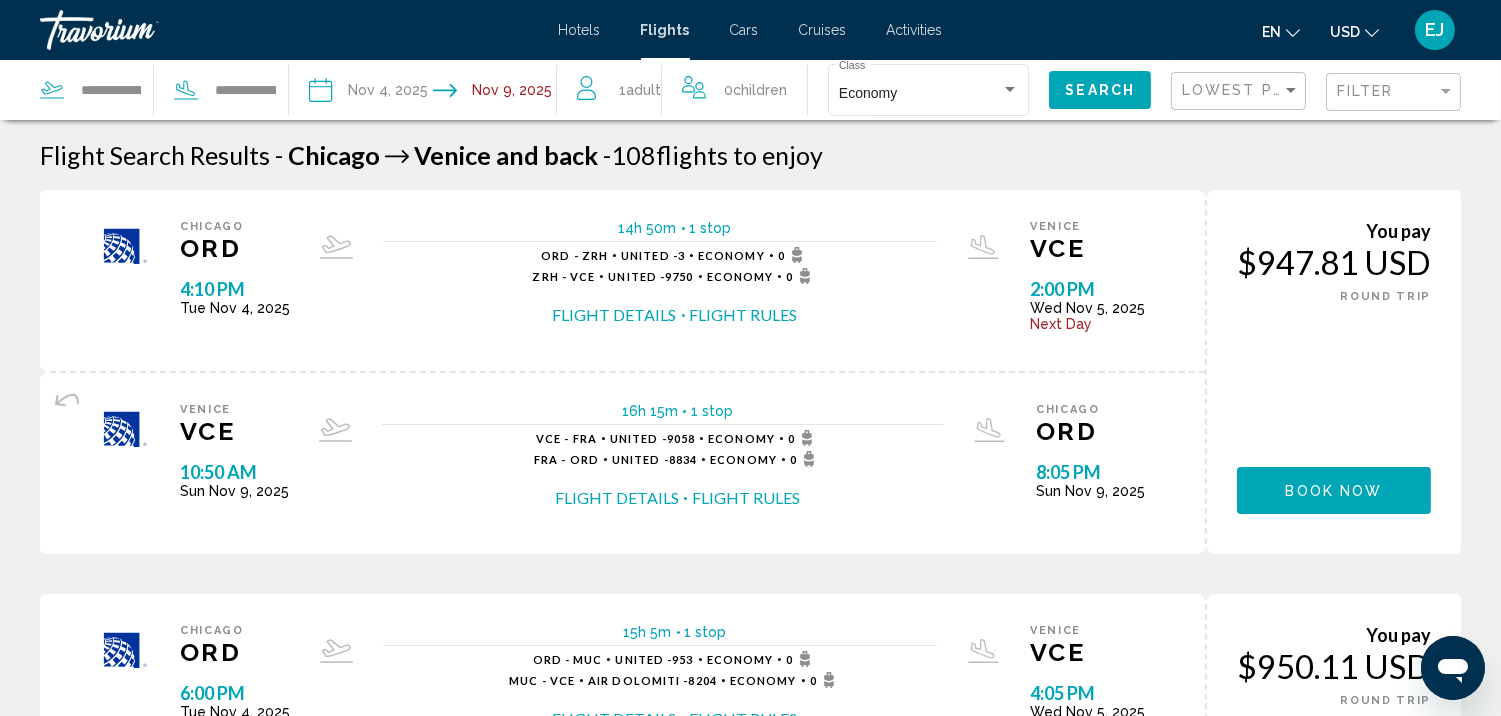 click on "Flight Details" at bounding box center [617, 498] 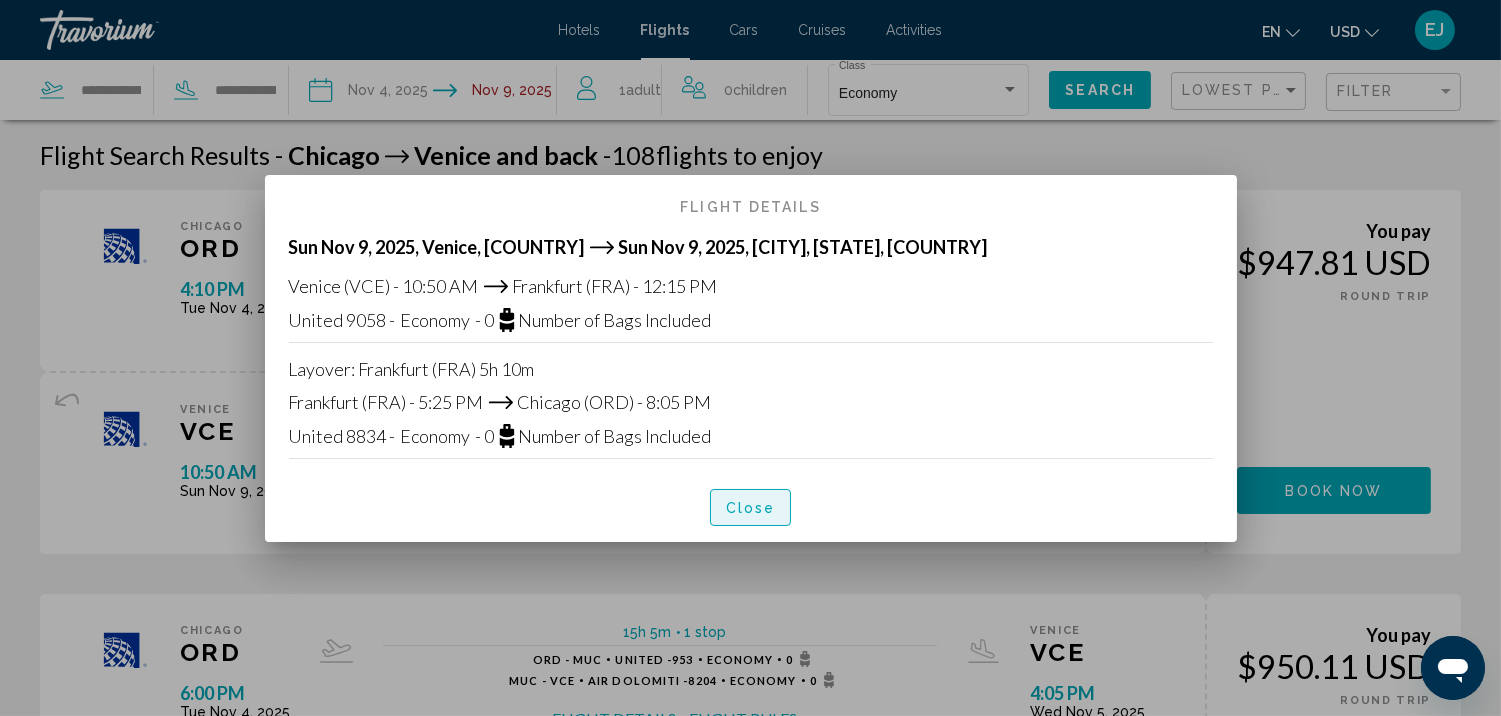 click on "Close" at bounding box center (751, 508) 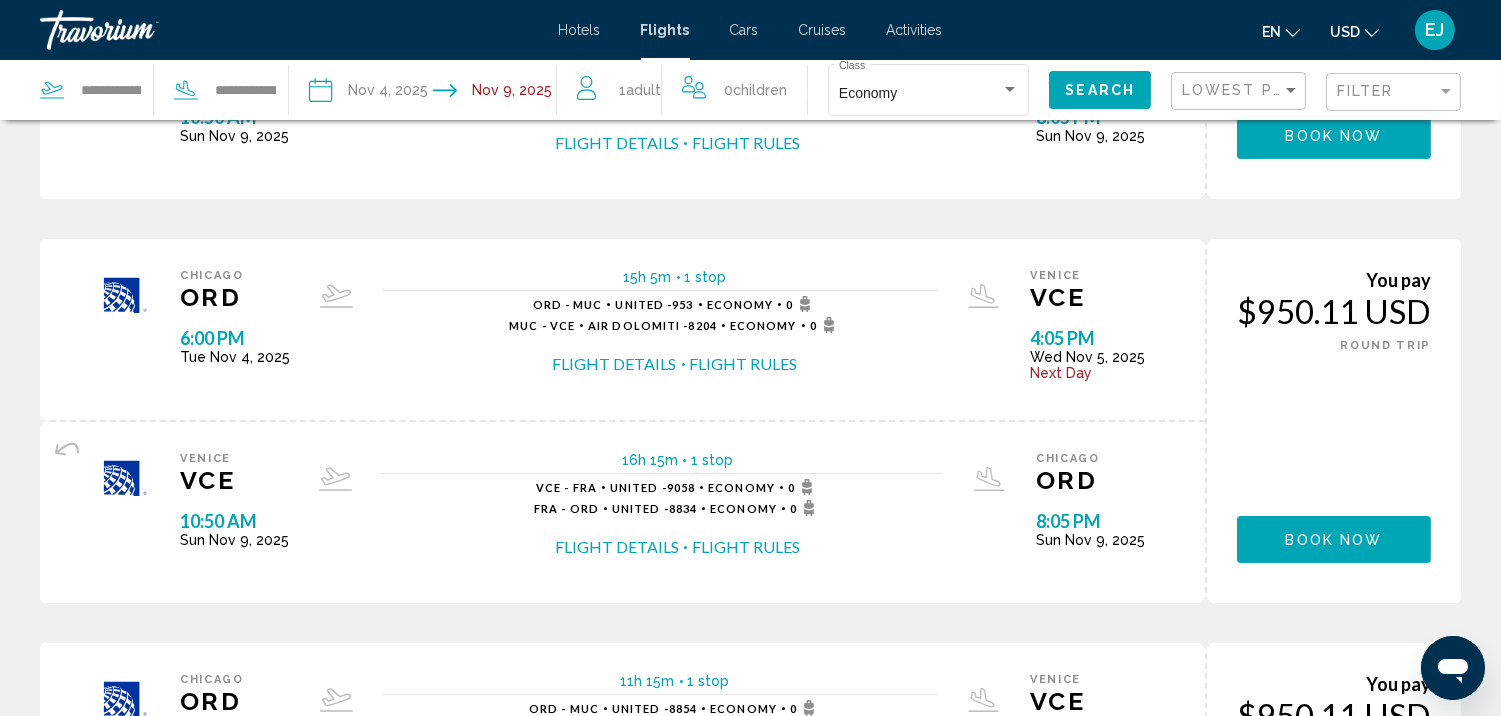 scroll, scrollTop: 414, scrollLeft: 0, axis: vertical 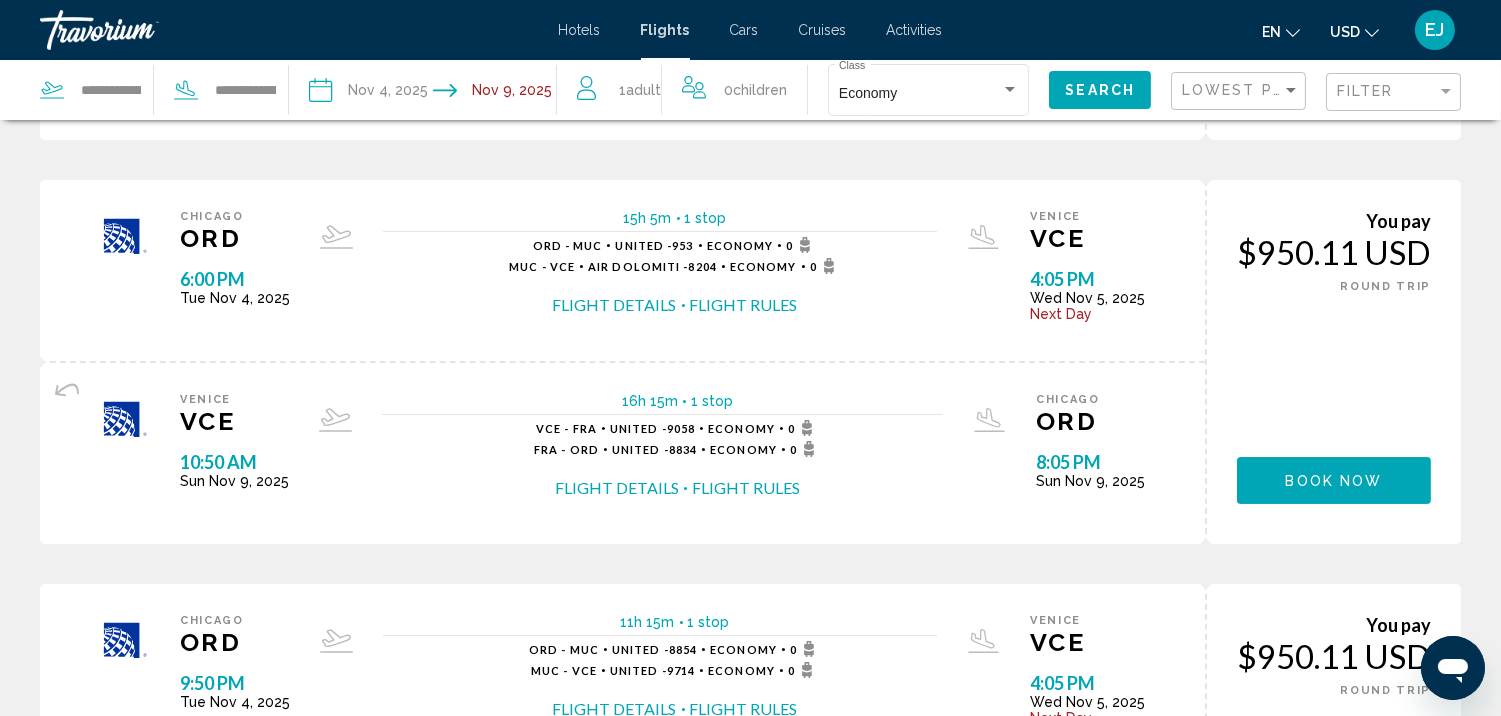click on "Flight Details" at bounding box center [617, 488] 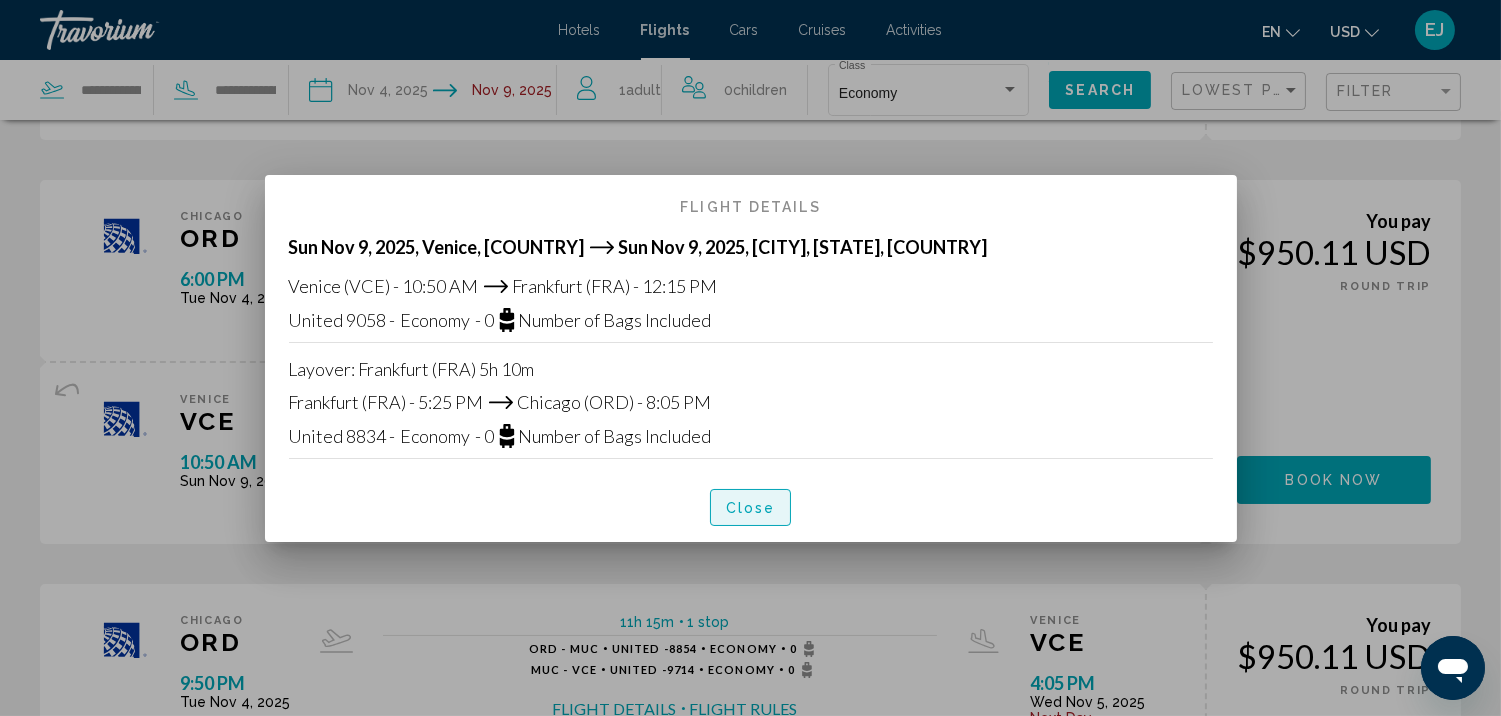 click on "Close" at bounding box center (751, 508) 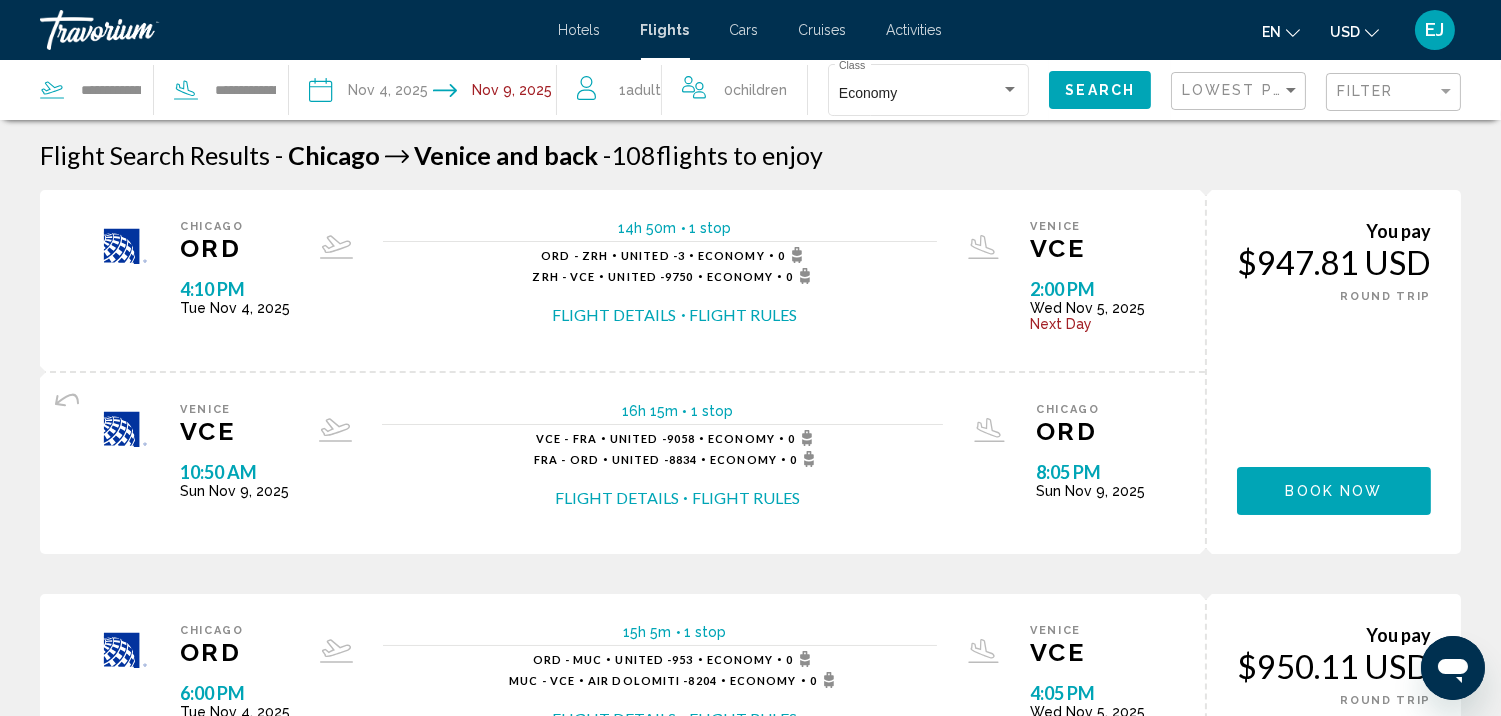 scroll, scrollTop: 414, scrollLeft: 0, axis: vertical 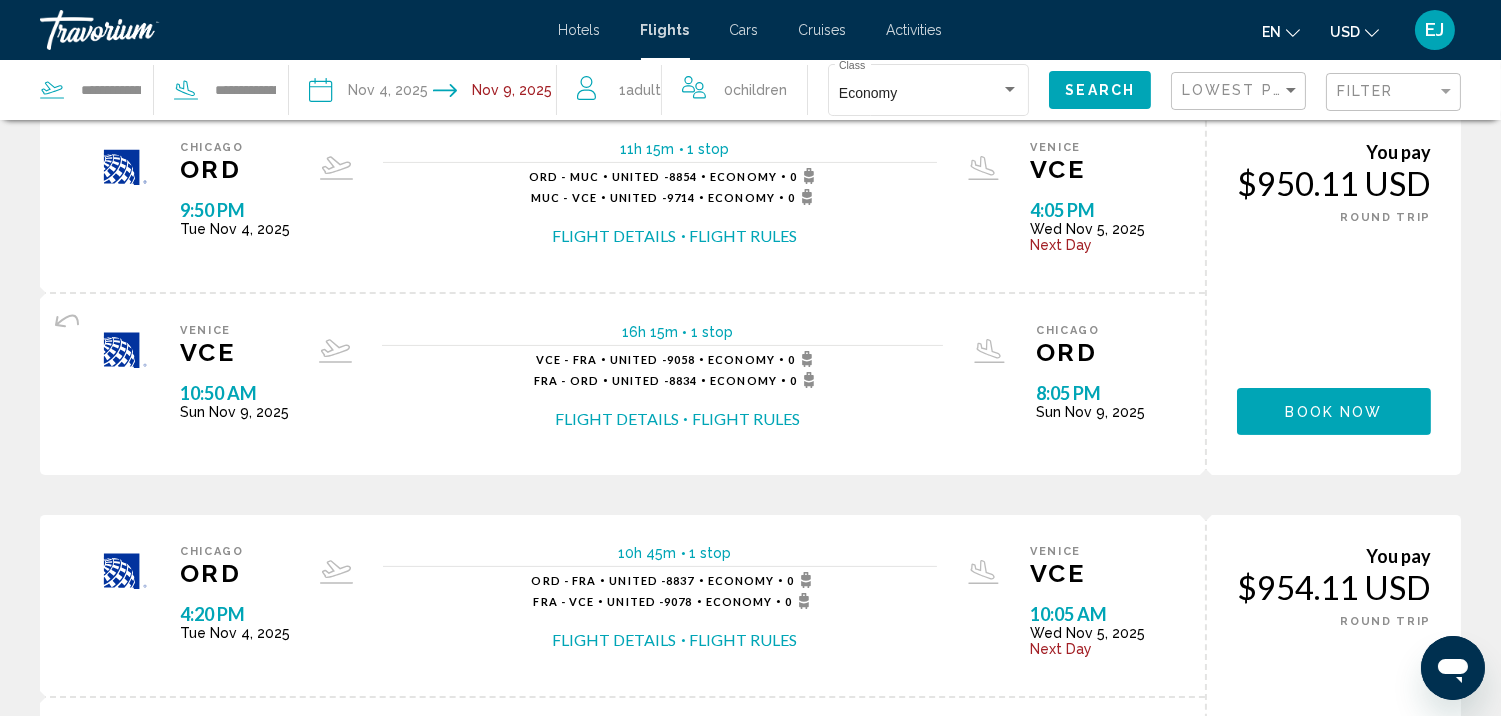 click on "Flight Details" at bounding box center [617, 419] 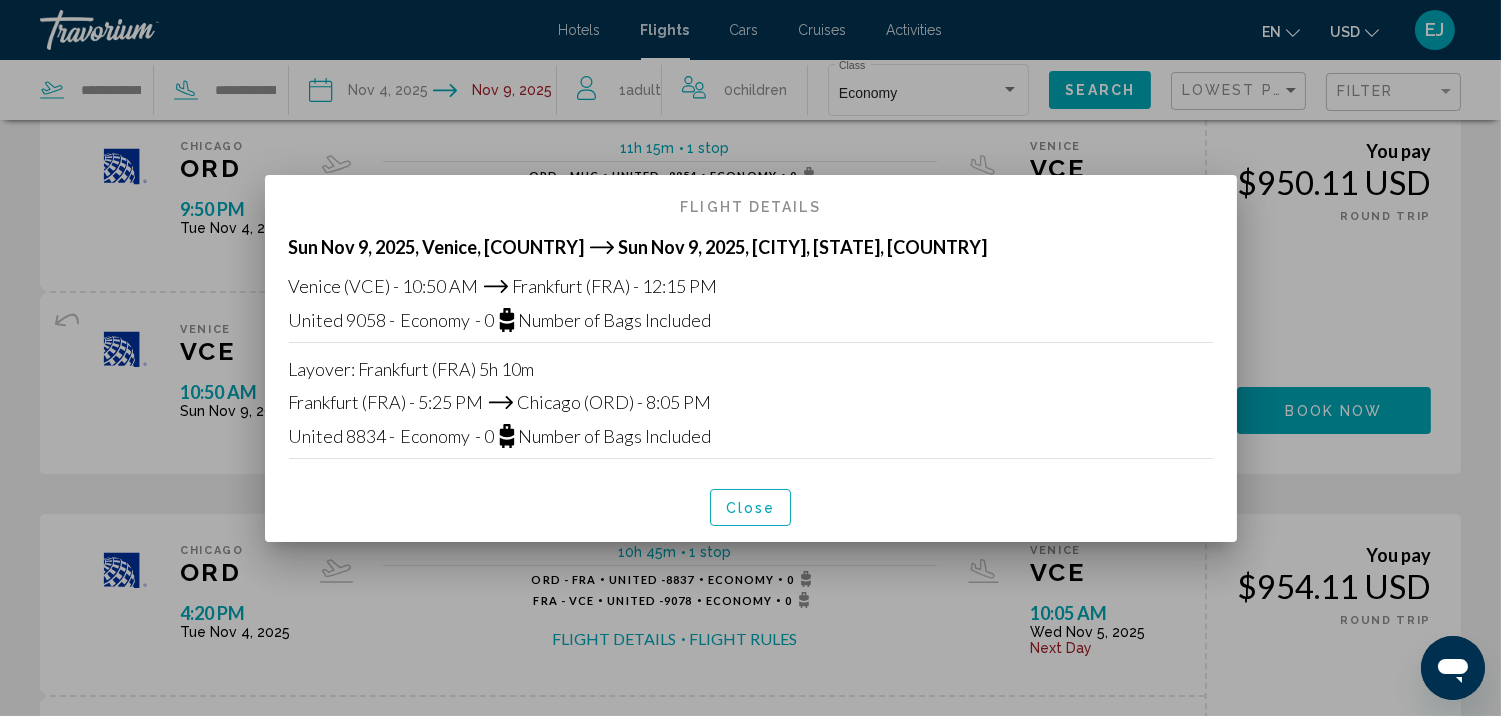scroll, scrollTop: 0, scrollLeft: 0, axis: both 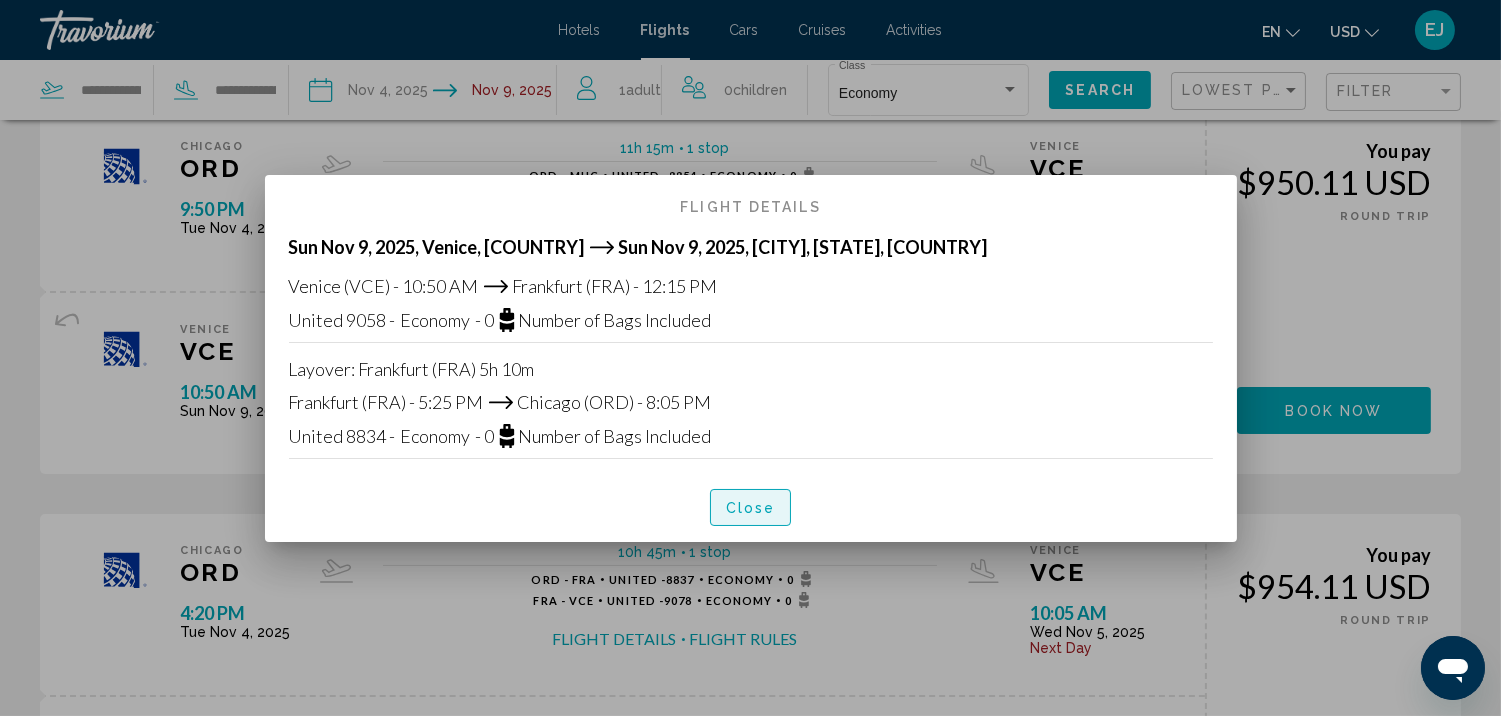 click on "Close" at bounding box center (751, 508) 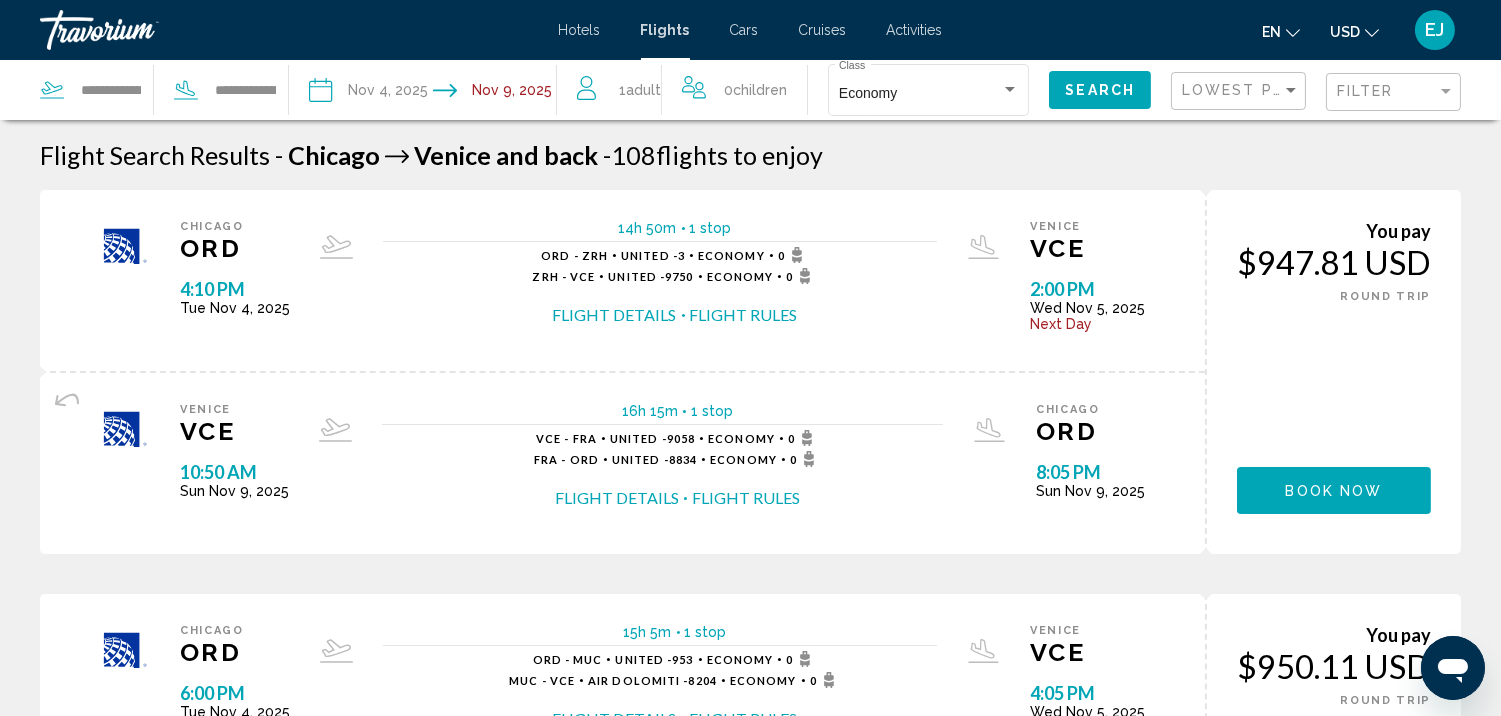 scroll, scrollTop: 887, scrollLeft: 0, axis: vertical 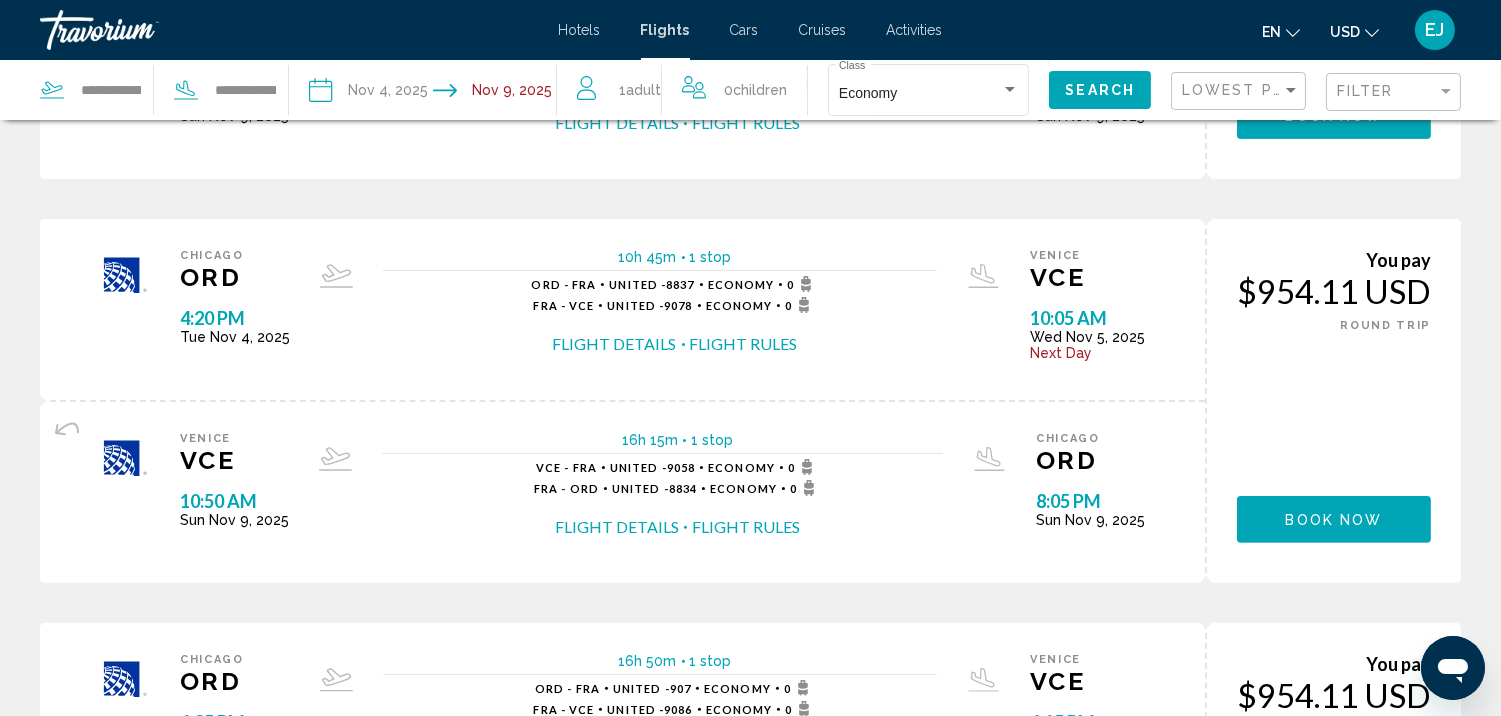click on "Flight Details" at bounding box center [615, 344] 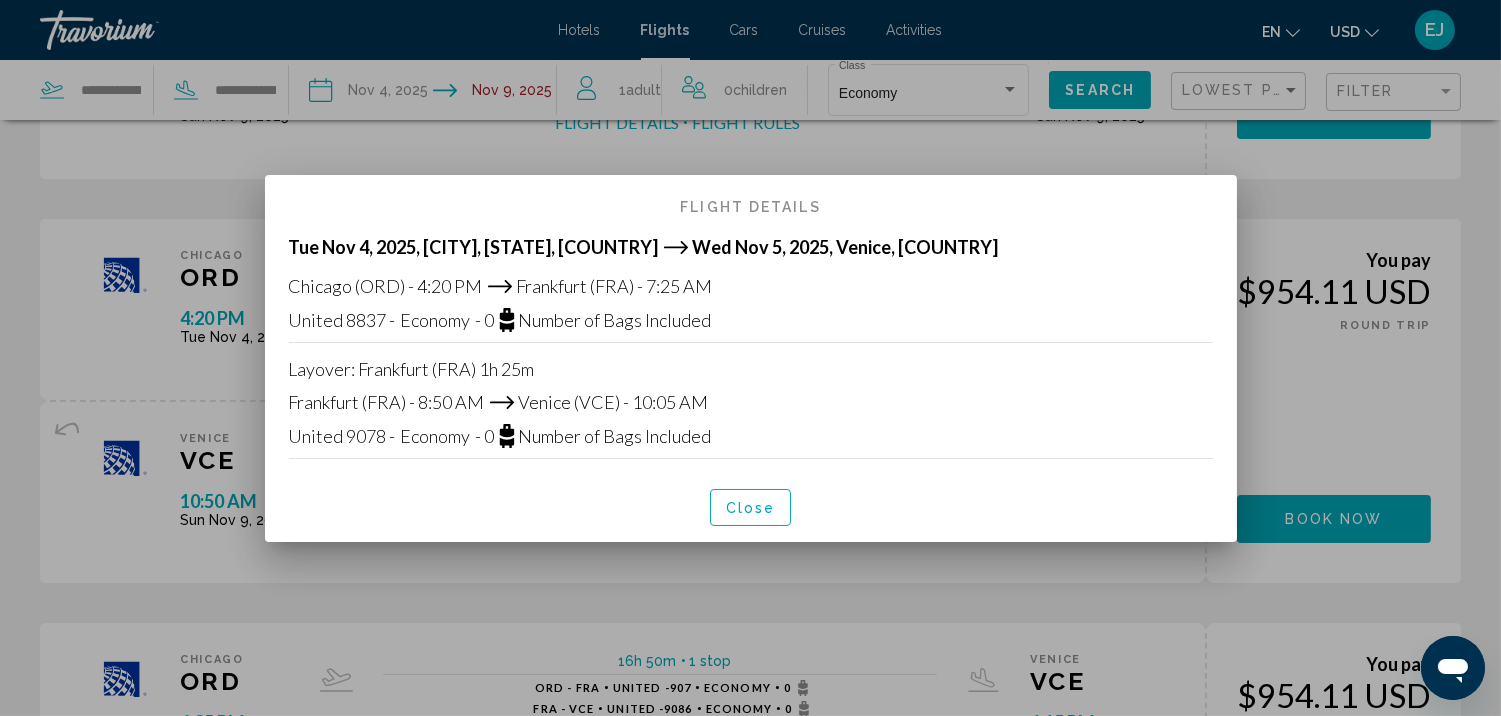 click on "Close" at bounding box center (751, 508) 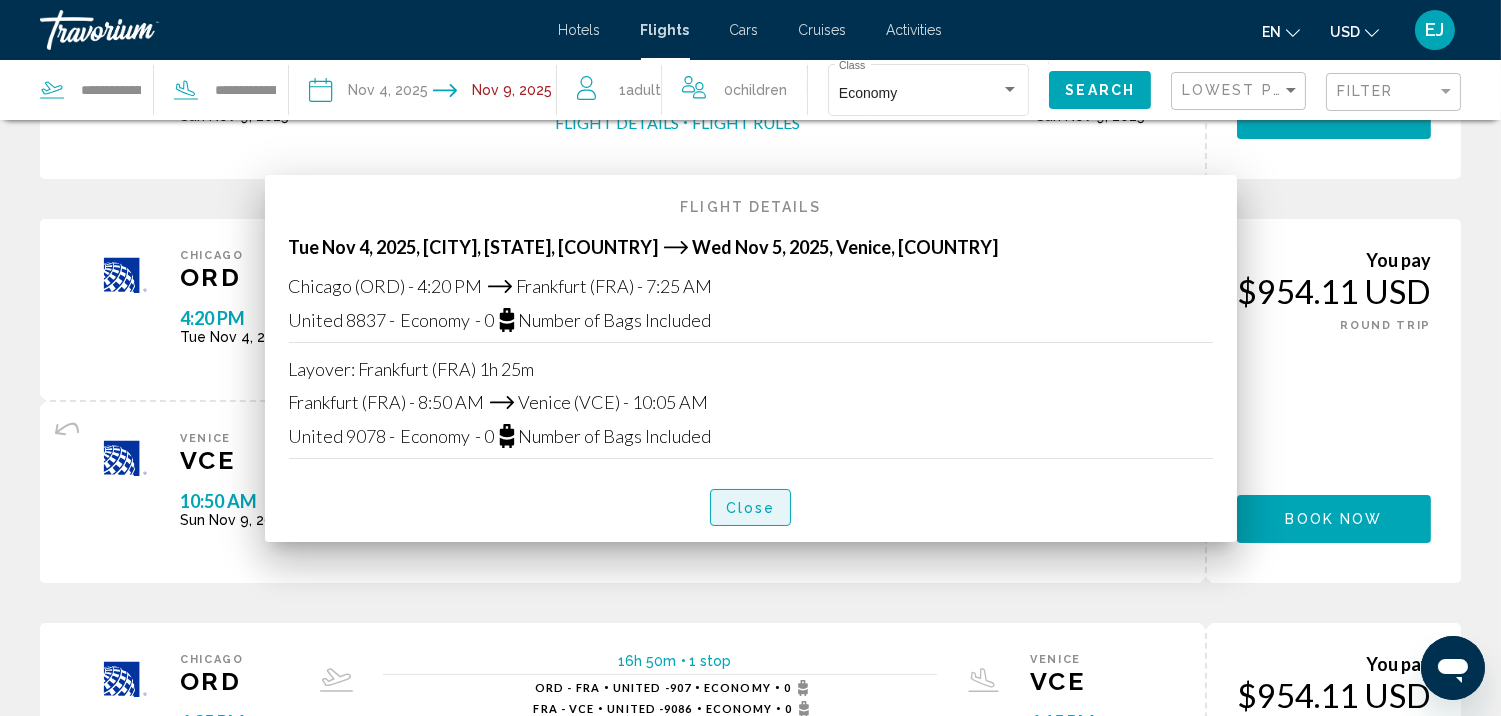 scroll, scrollTop: 1183, scrollLeft: 0, axis: vertical 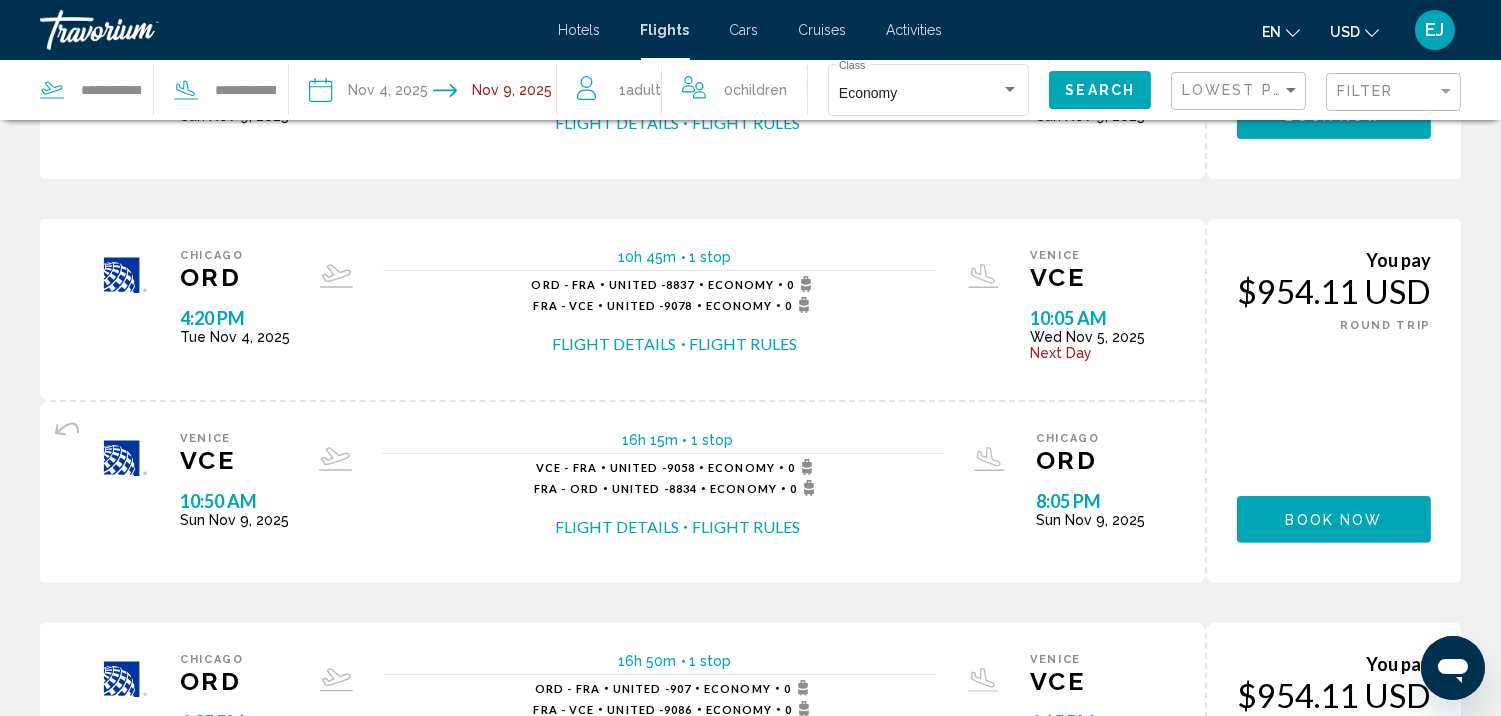 click on "Flight Details" at bounding box center (617, 527) 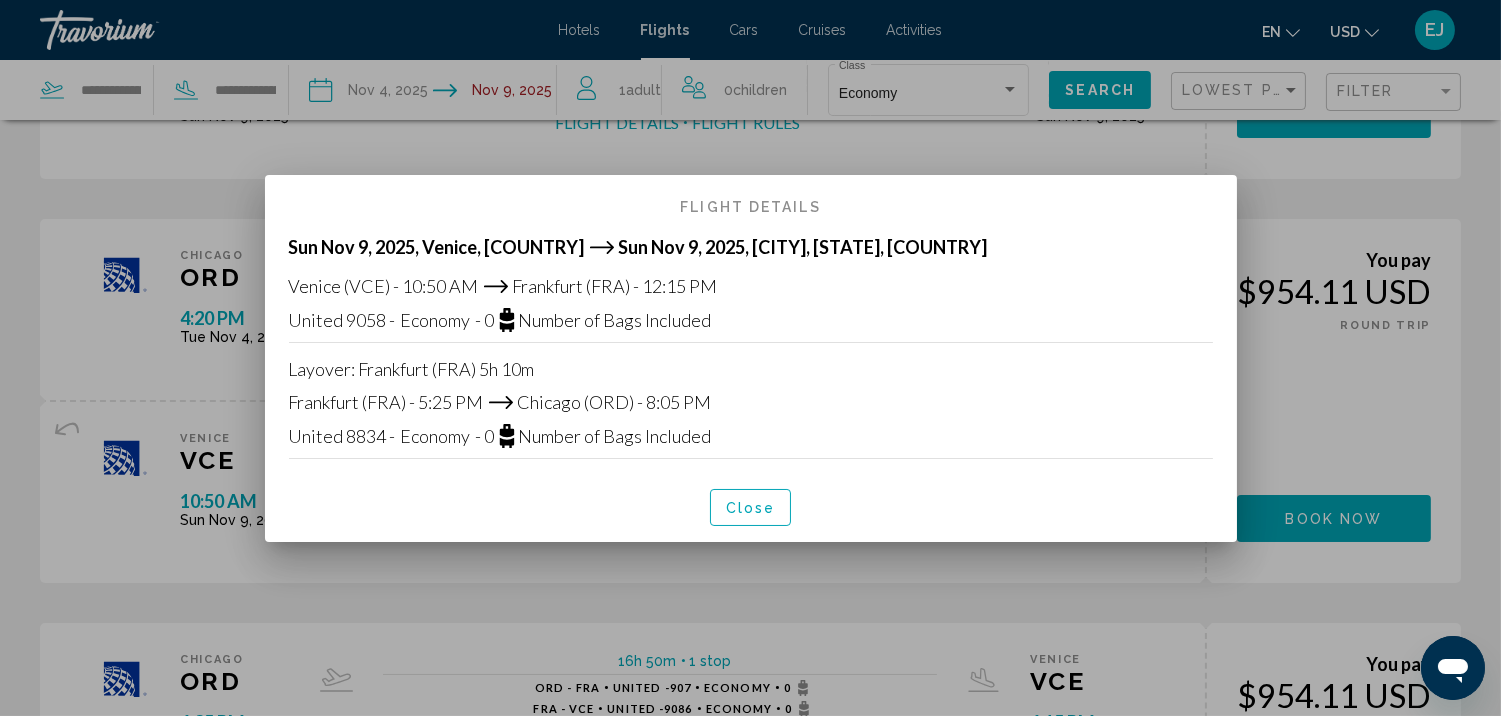scroll, scrollTop: 0, scrollLeft: 0, axis: both 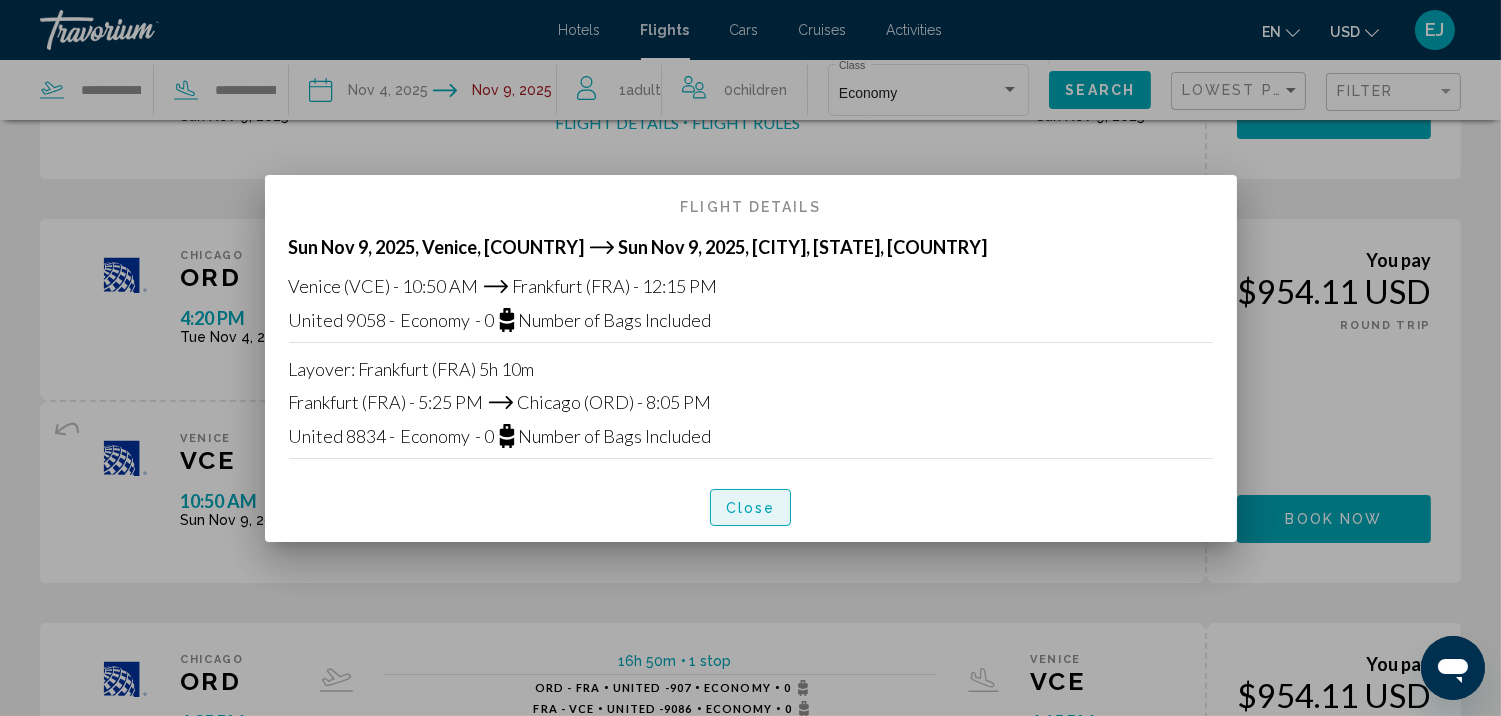 click on "Close" at bounding box center (751, 508) 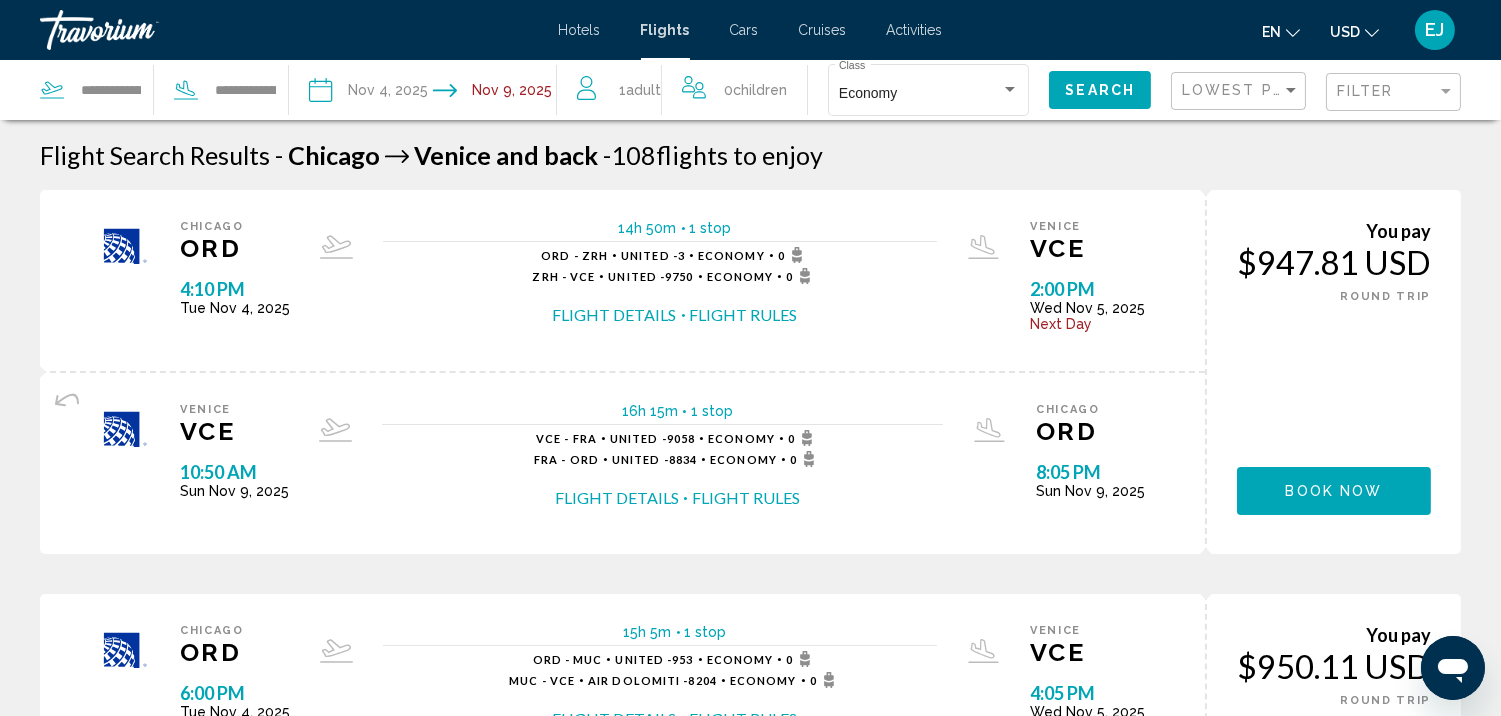scroll, scrollTop: 1183, scrollLeft: 0, axis: vertical 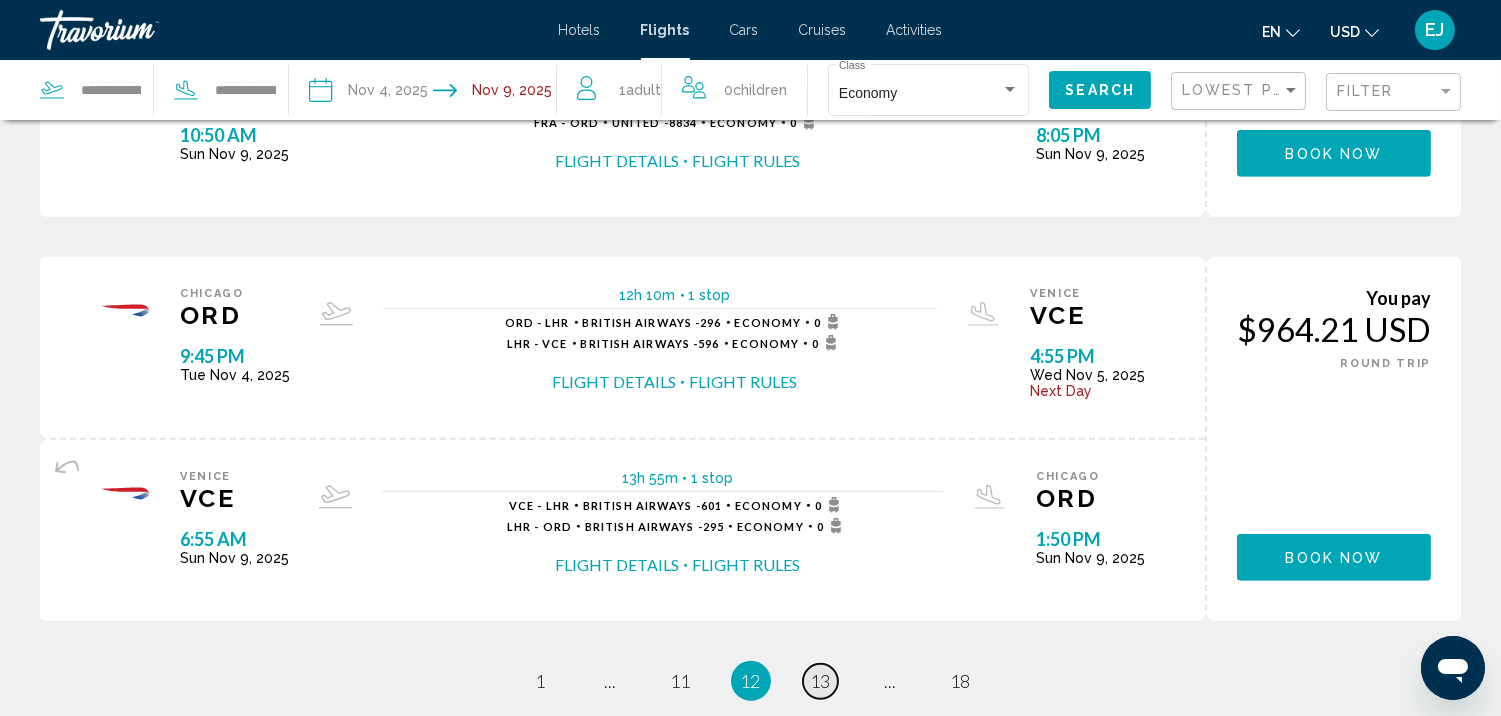 click on "13" at bounding box center [821, 681] 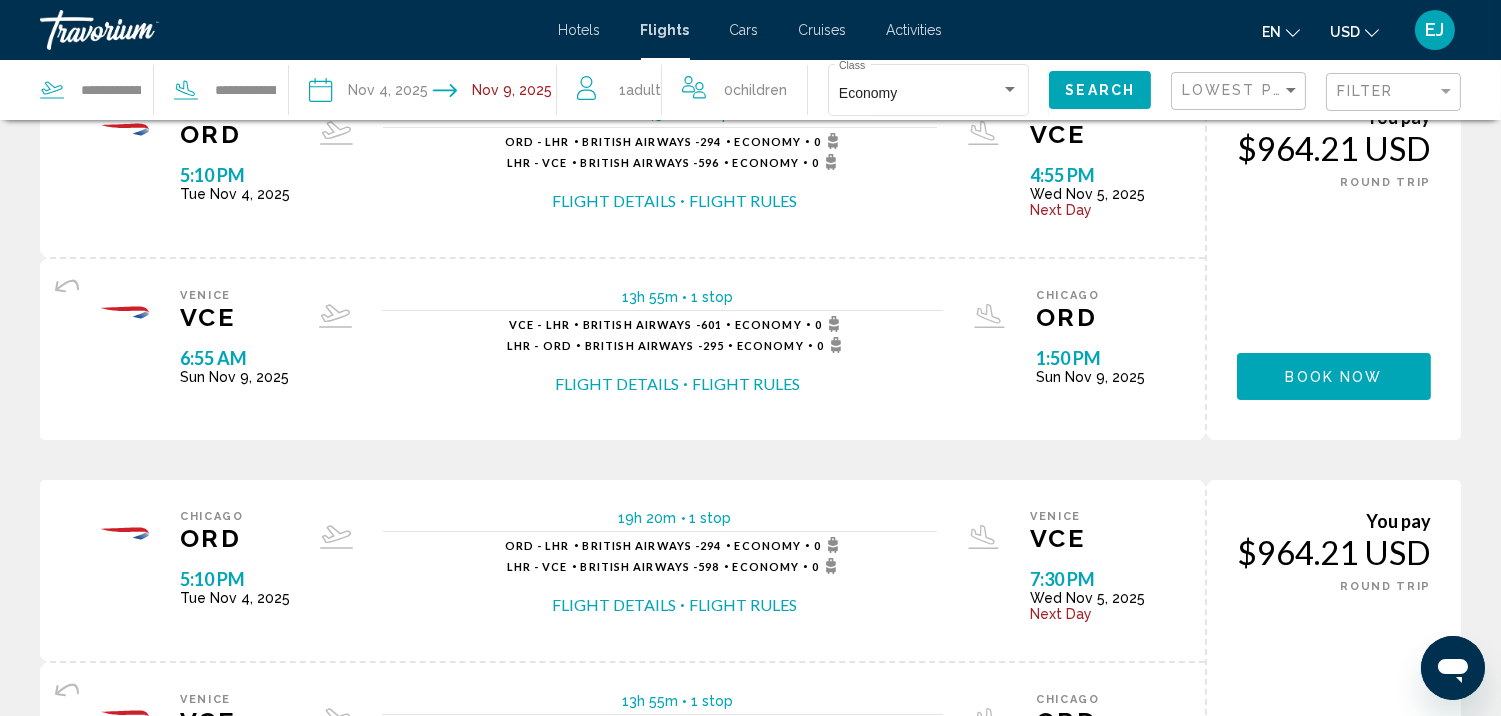 scroll, scrollTop: 0, scrollLeft: 0, axis: both 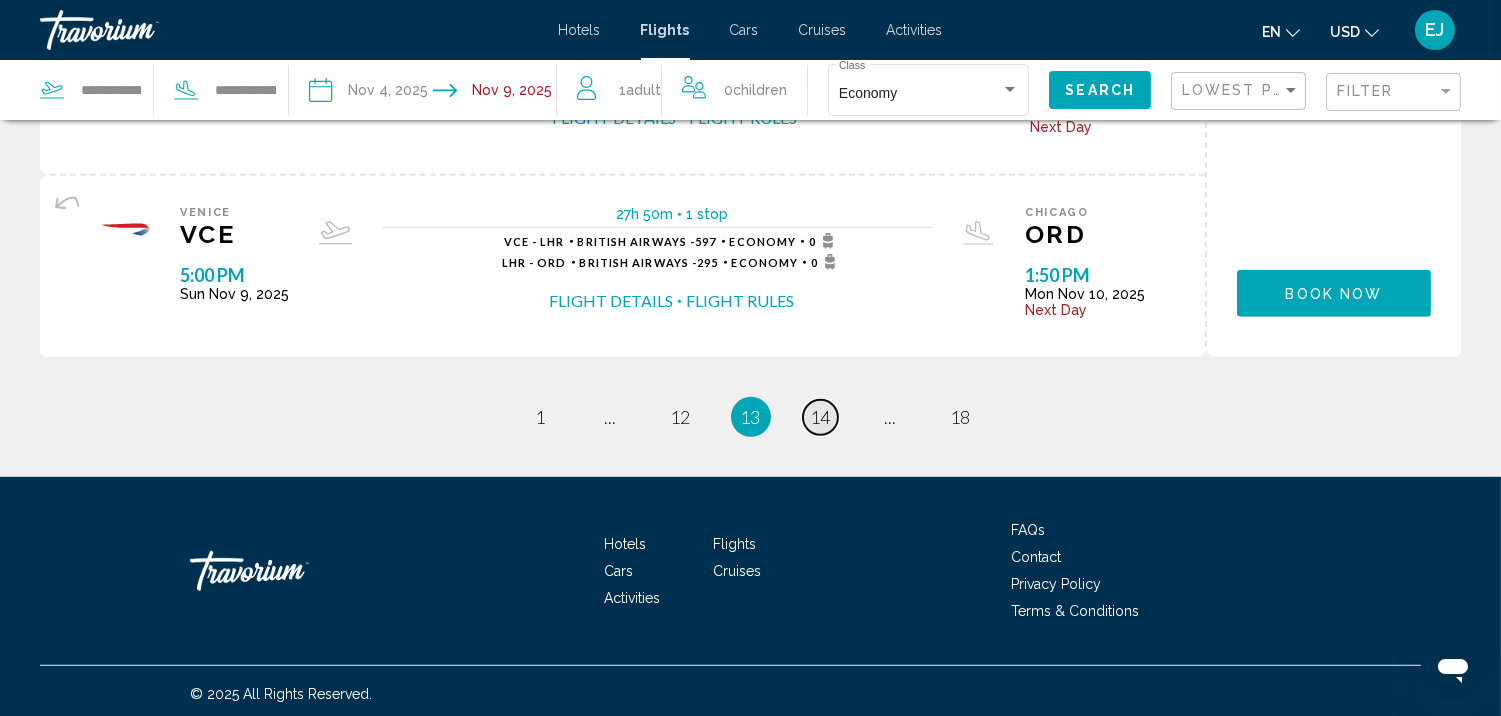 click on "14" at bounding box center [821, 417] 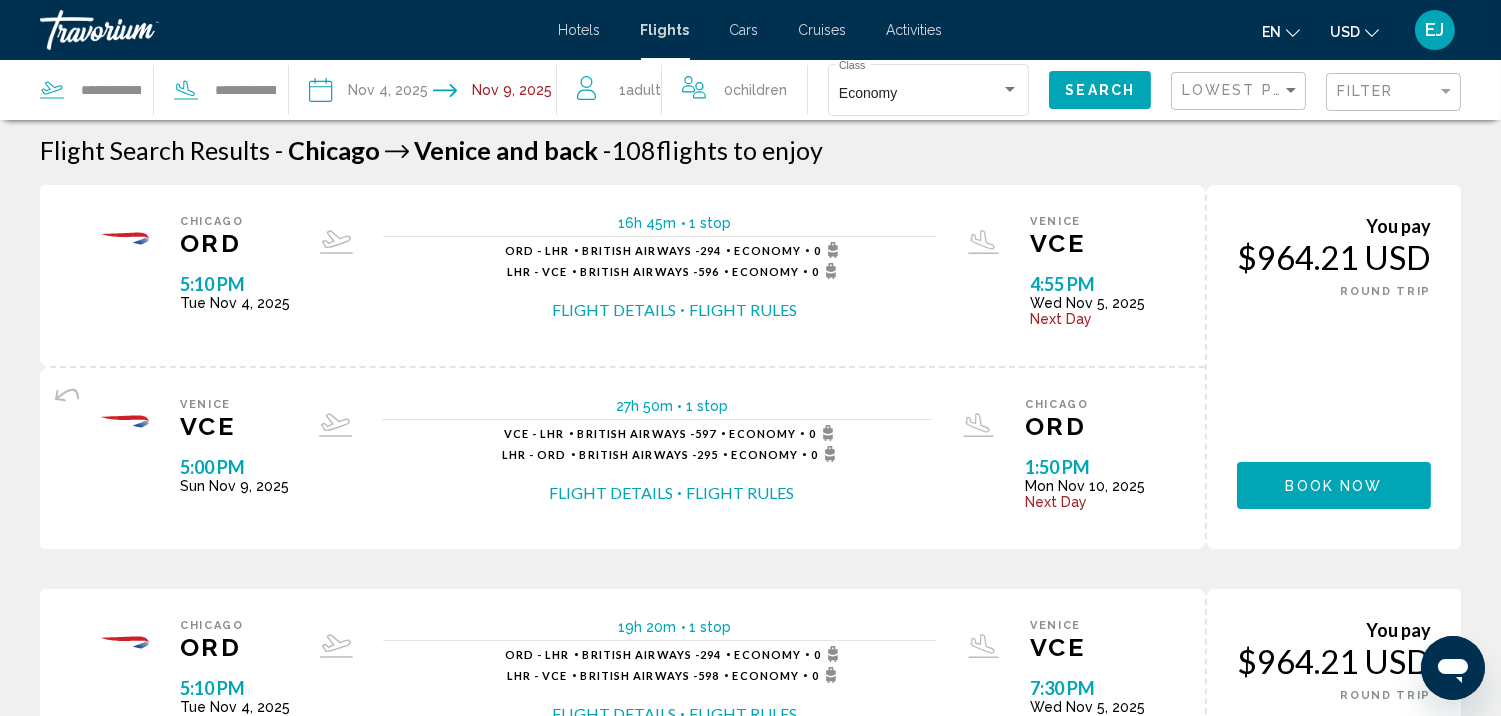 scroll, scrollTop: 0, scrollLeft: 0, axis: both 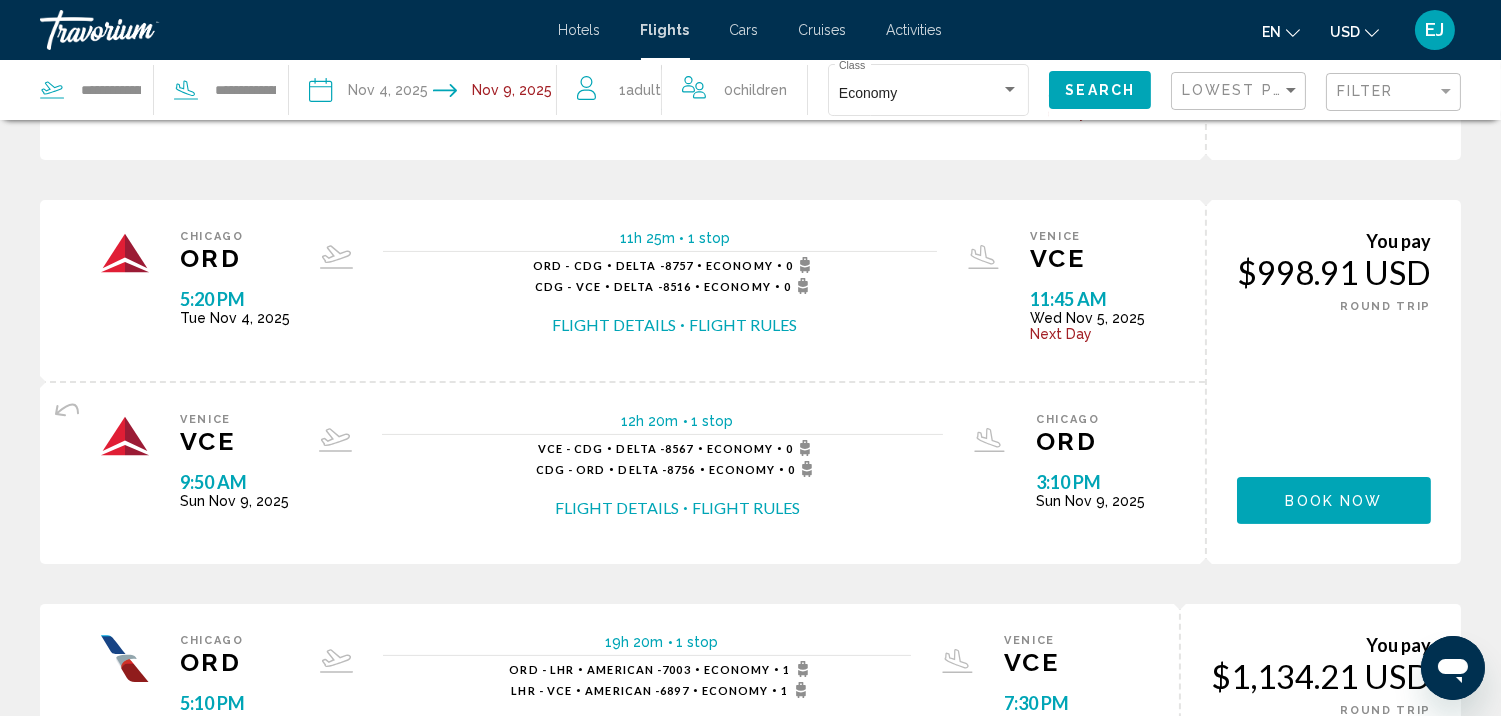click on "Flight Details" at bounding box center (614, 325) 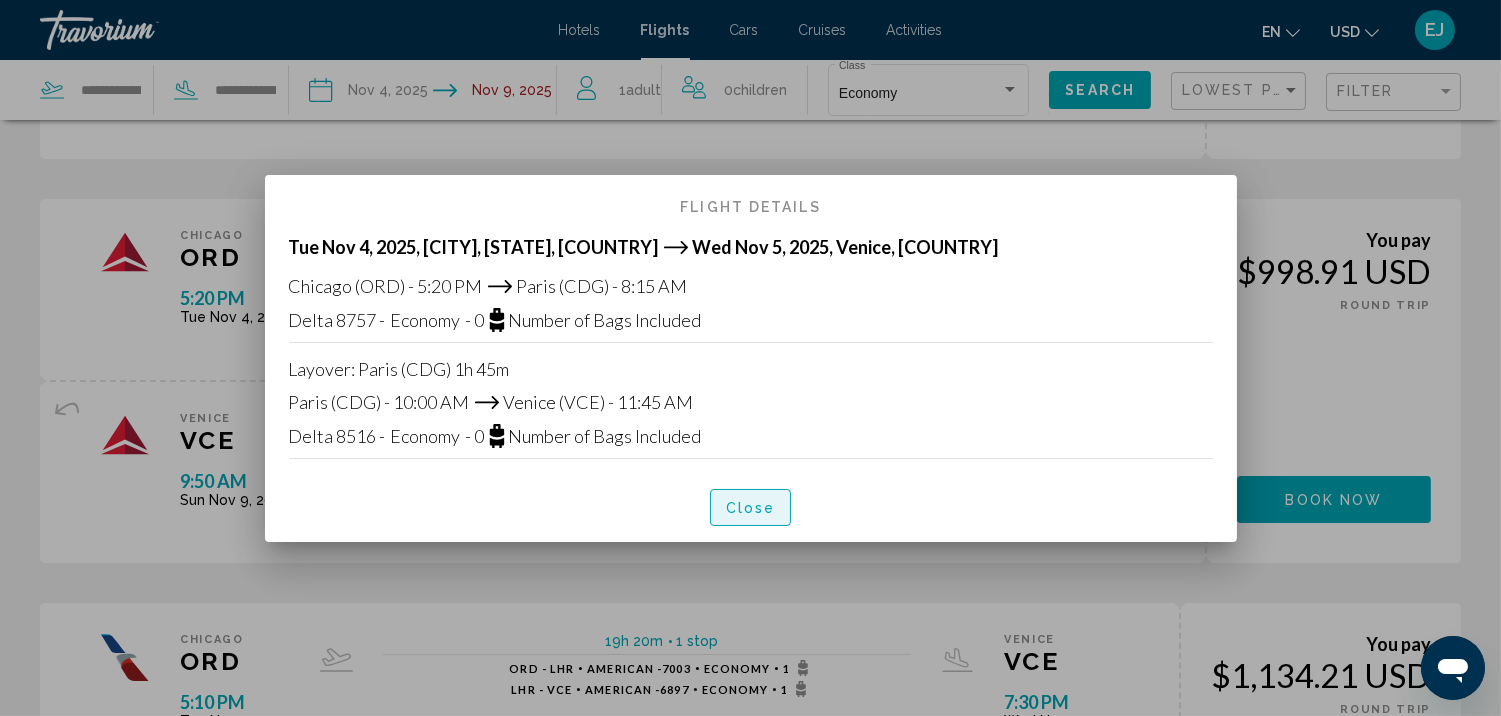 click on "Close" at bounding box center (751, 508) 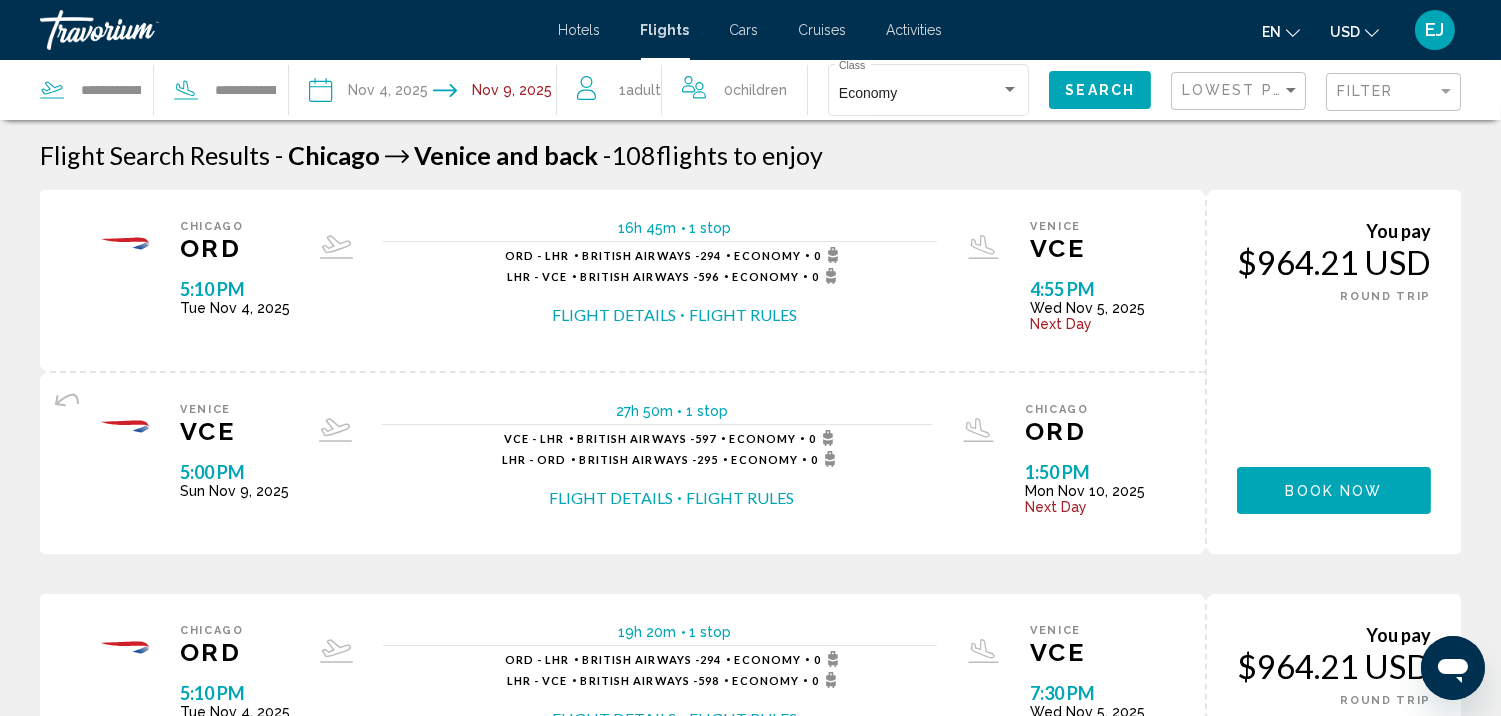 scroll, scrollTop: 798, scrollLeft: 0, axis: vertical 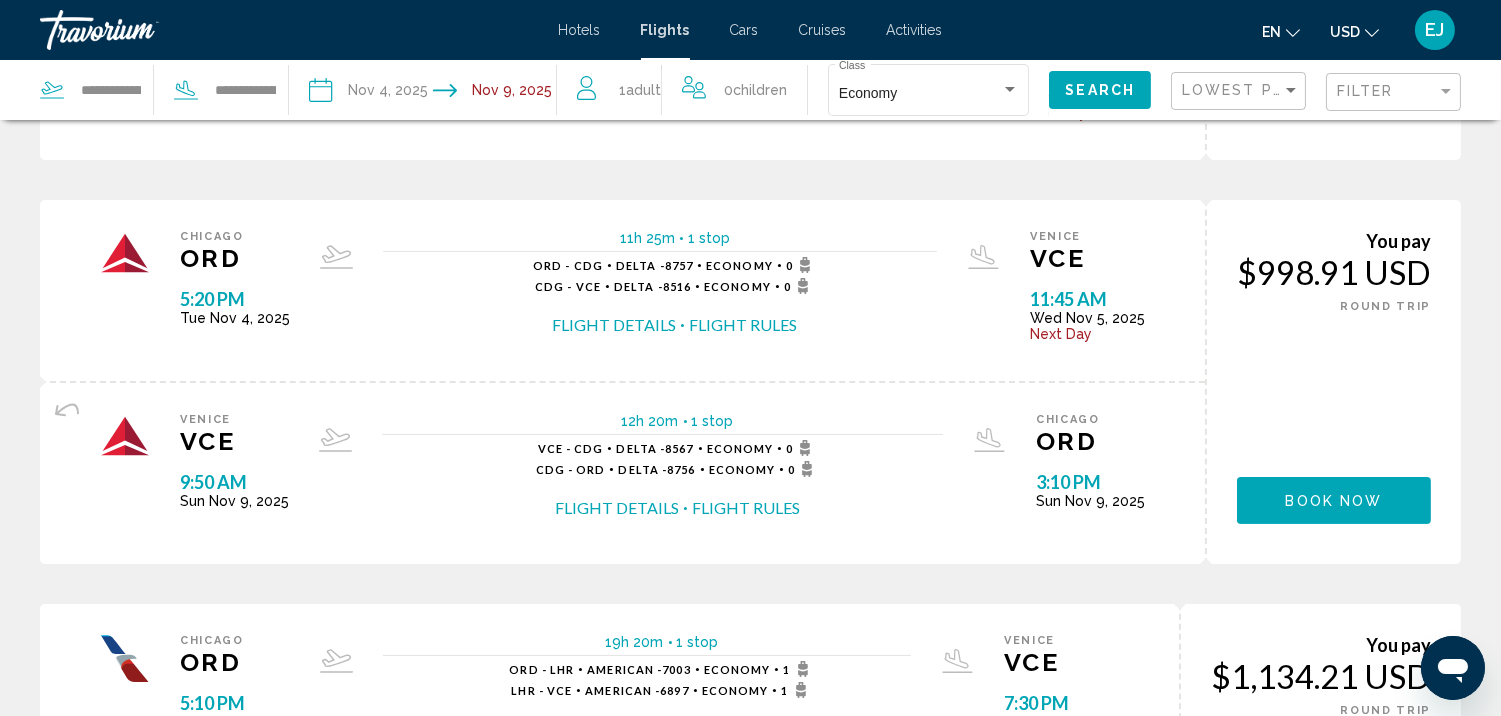 click on "Flight Details" at bounding box center (617, 508) 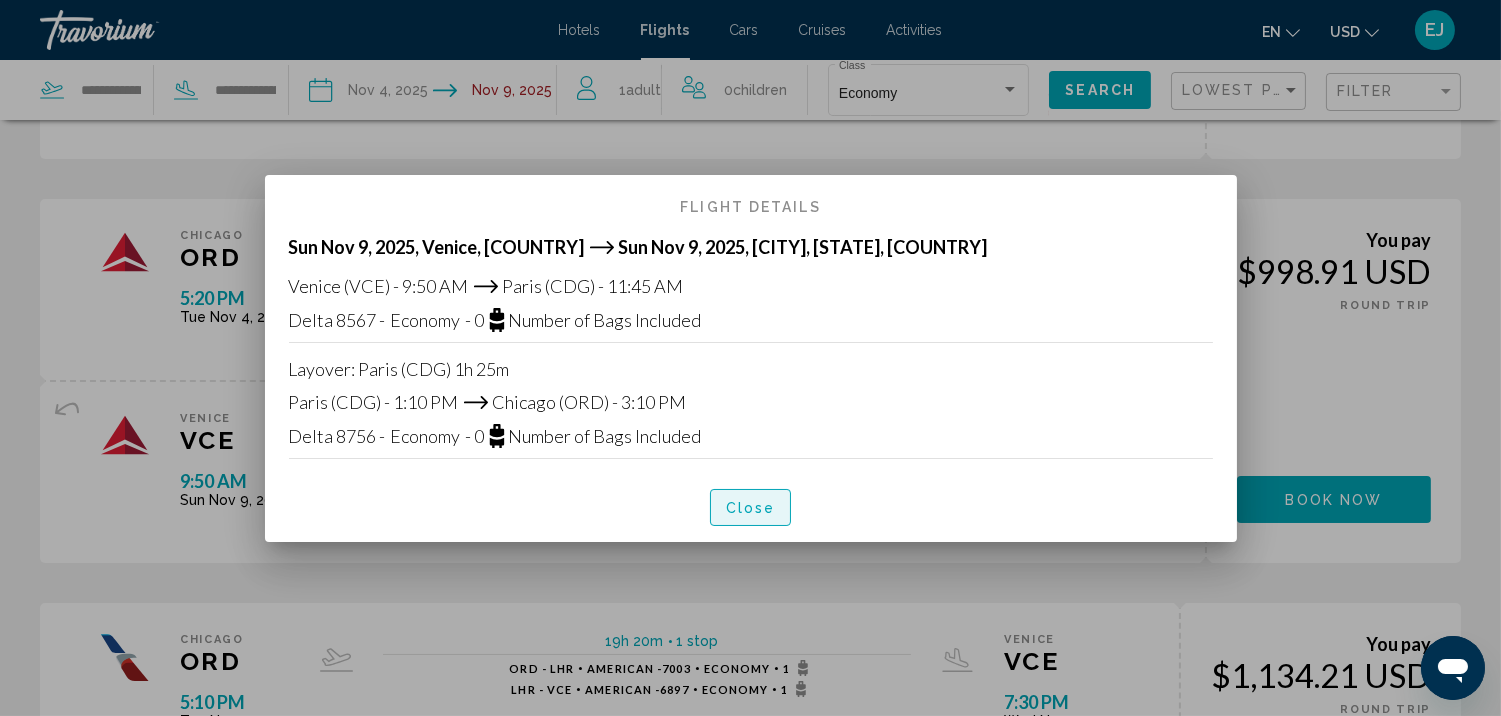 click on "Close" at bounding box center (751, 508) 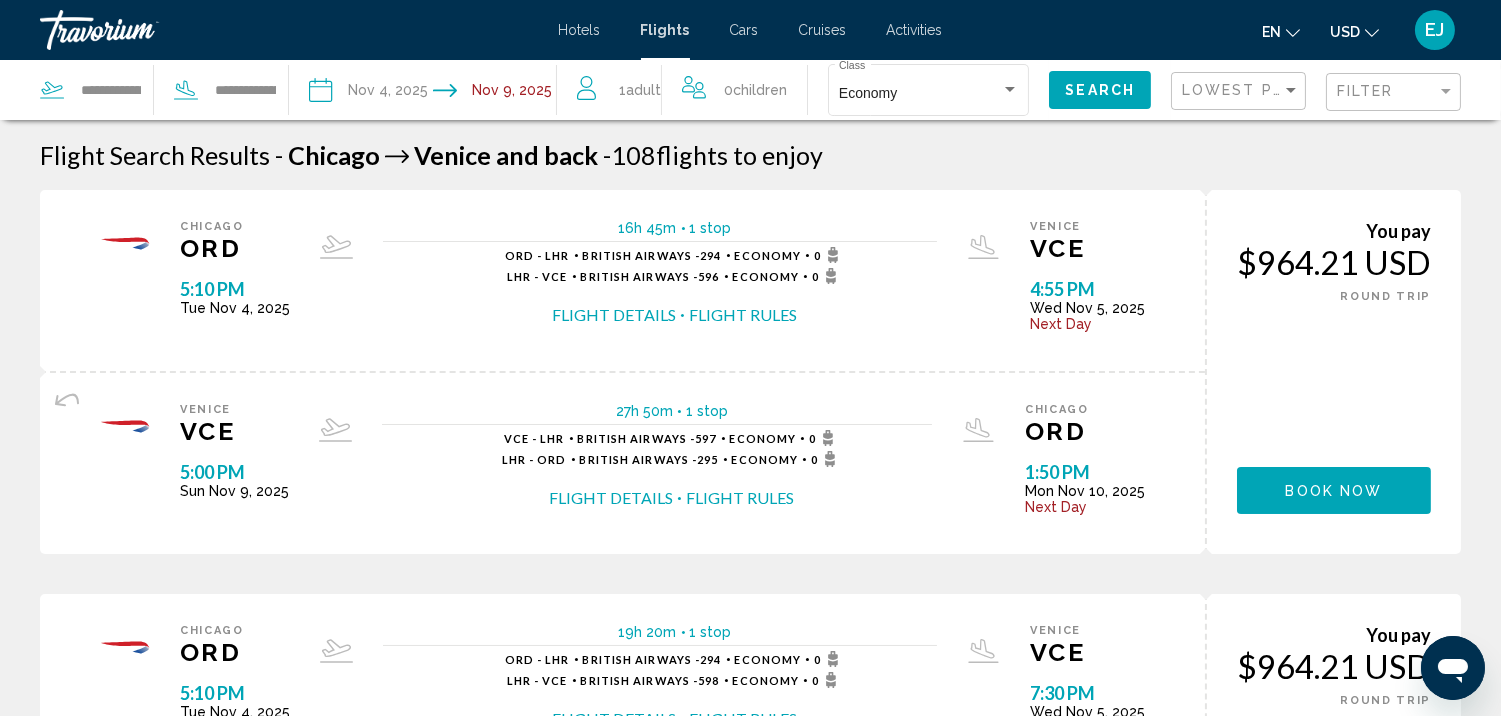 scroll, scrollTop: 798, scrollLeft: 0, axis: vertical 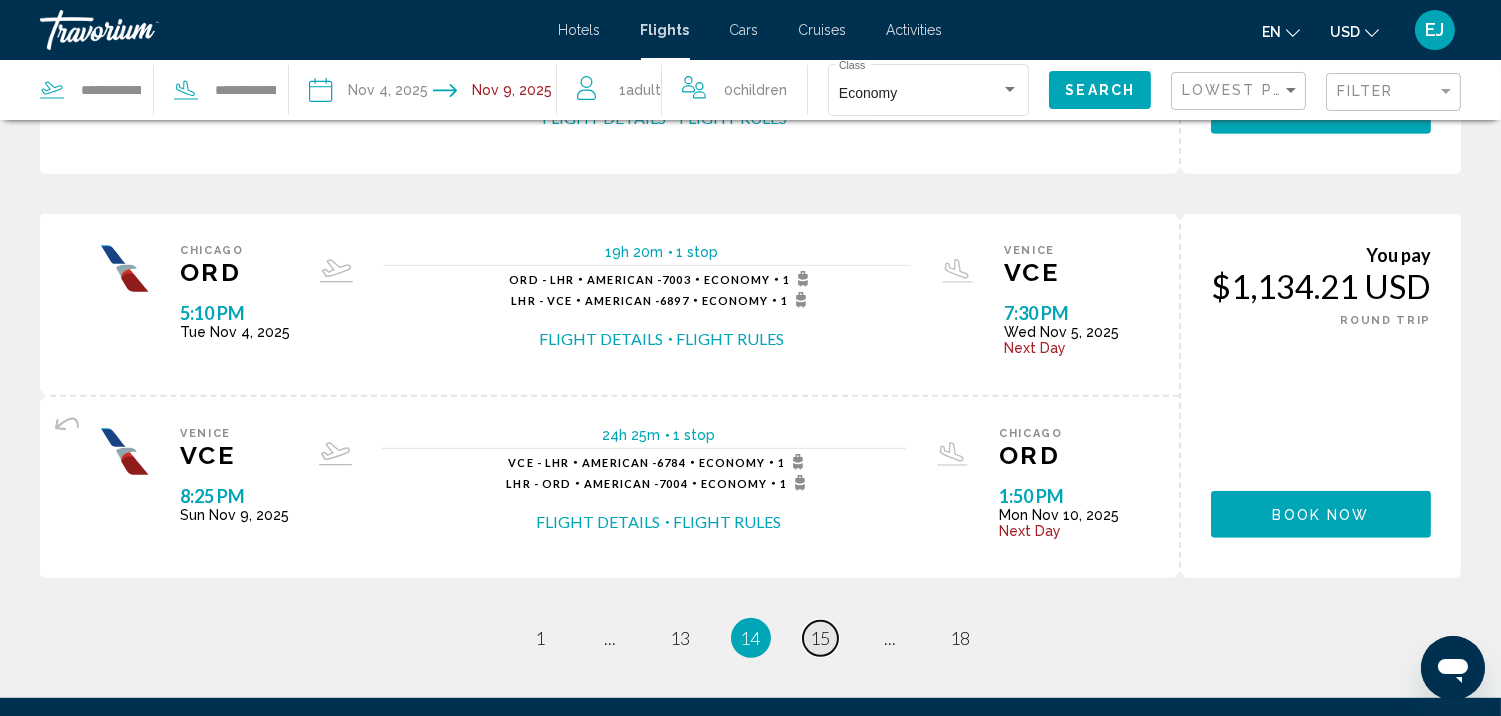click on "15" at bounding box center [821, 638] 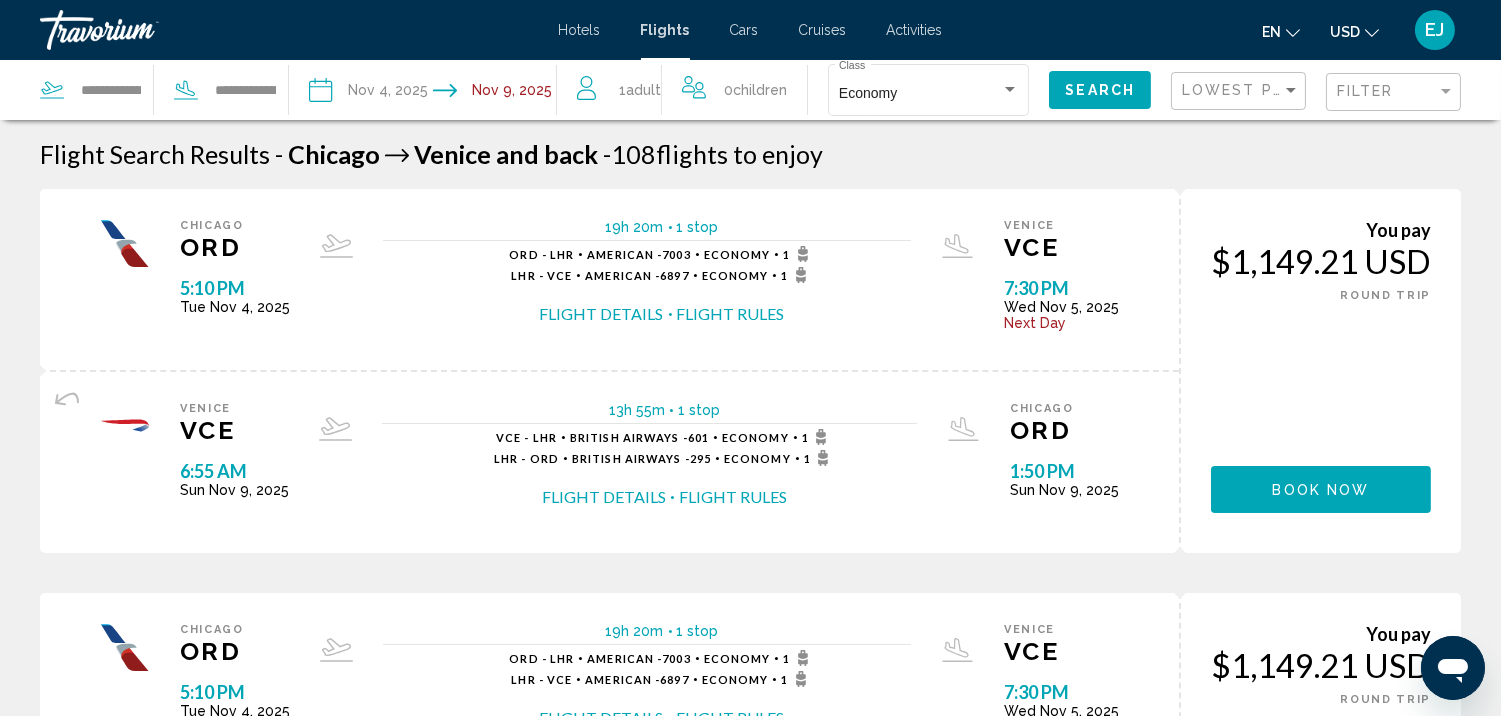 scroll, scrollTop: 0, scrollLeft: 0, axis: both 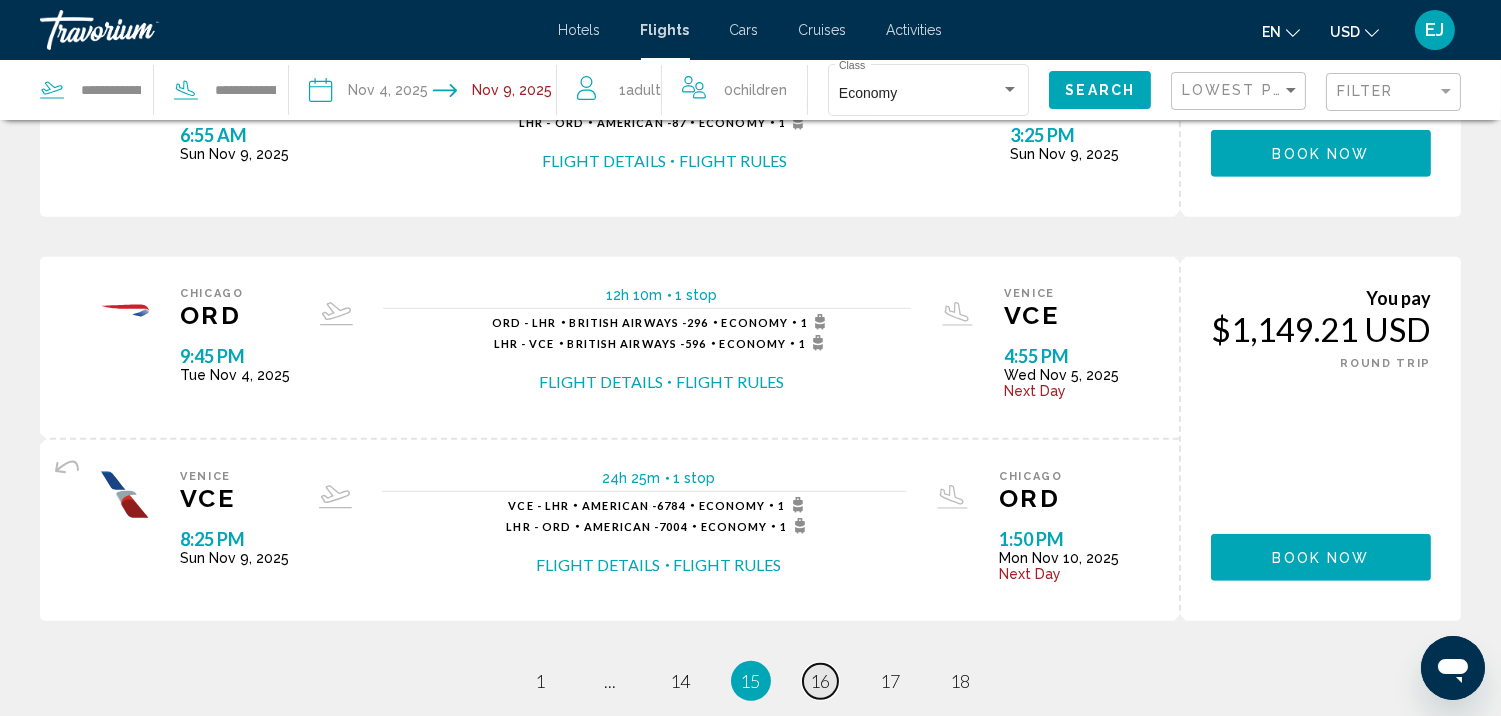click on "16" at bounding box center (821, 681) 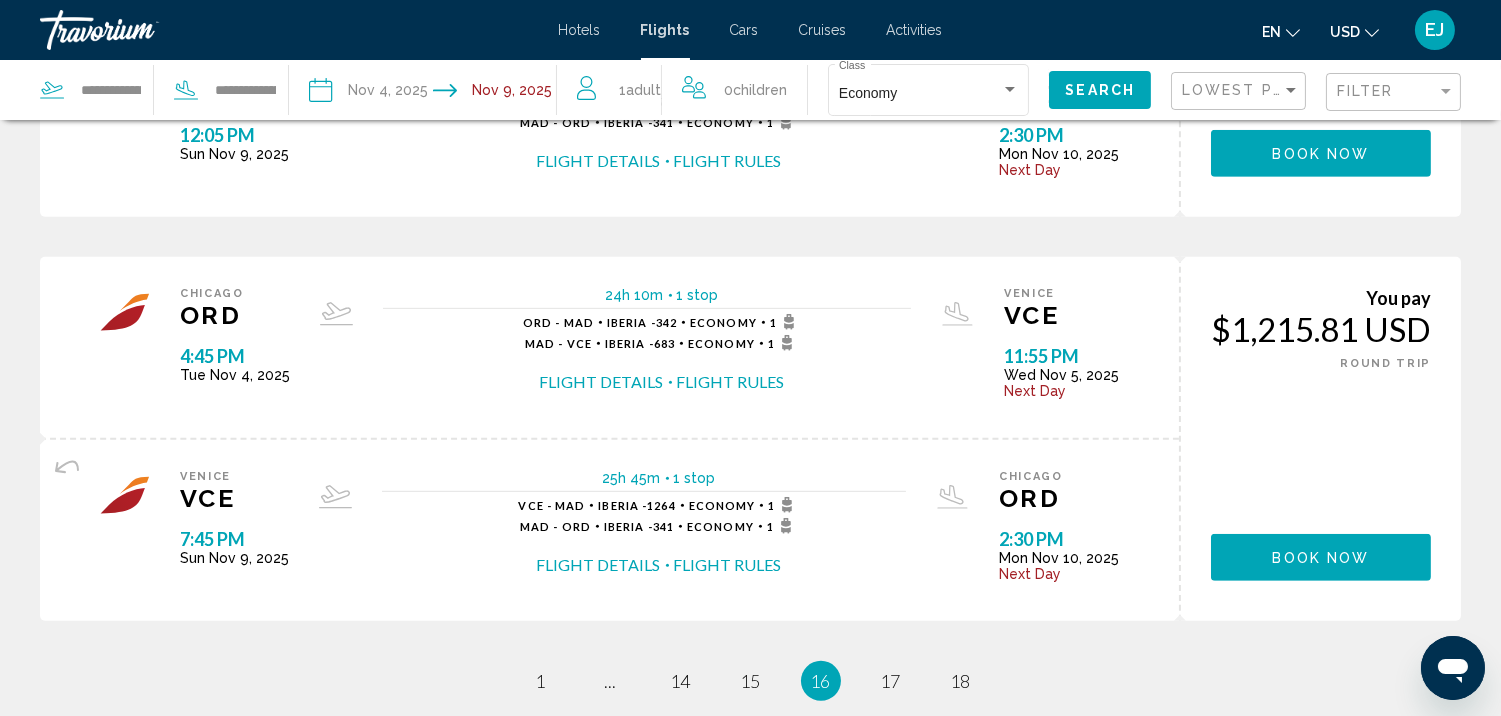 scroll, scrollTop: 0, scrollLeft: 0, axis: both 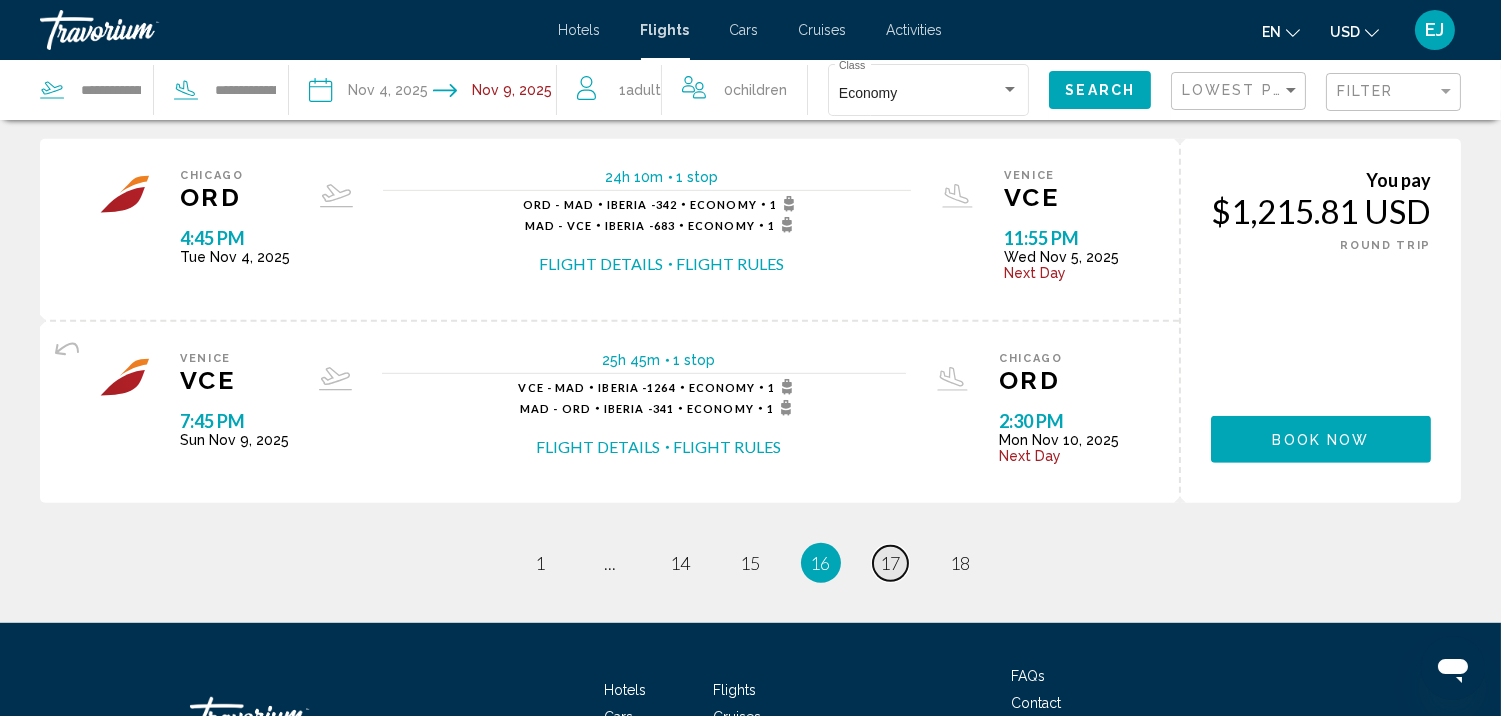 click on "17" at bounding box center [891, 563] 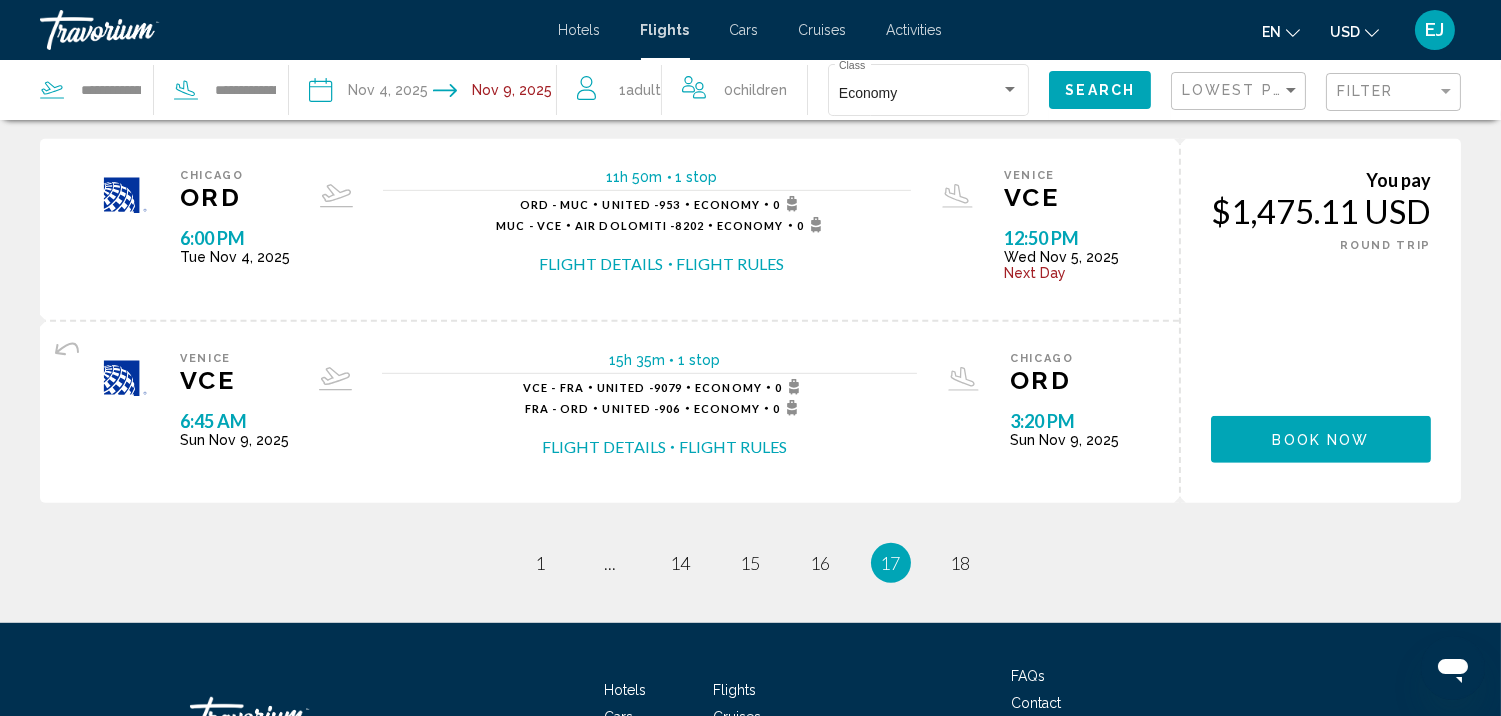 scroll, scrollTop: 0, scrollLeft: 0, axis: both 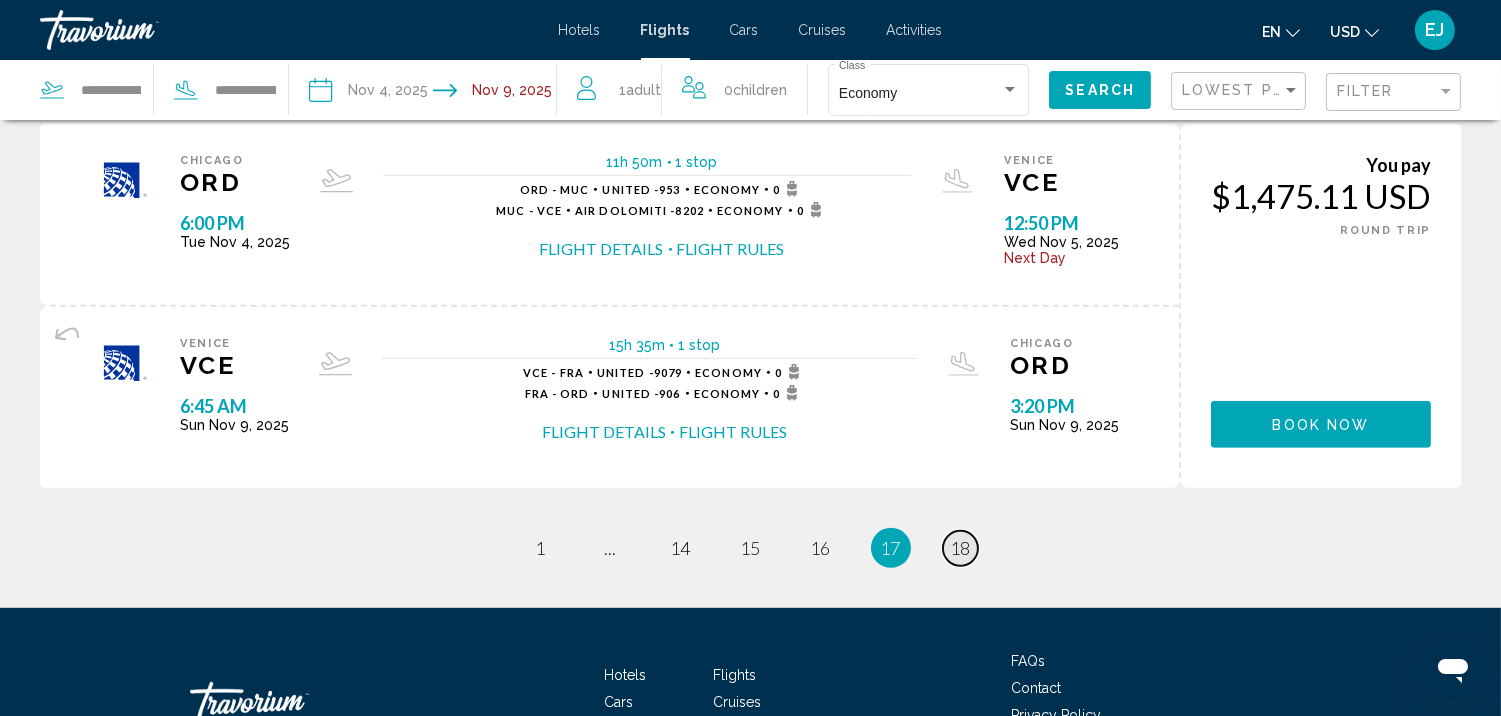 click on "18" at bounding box center [961, 548] 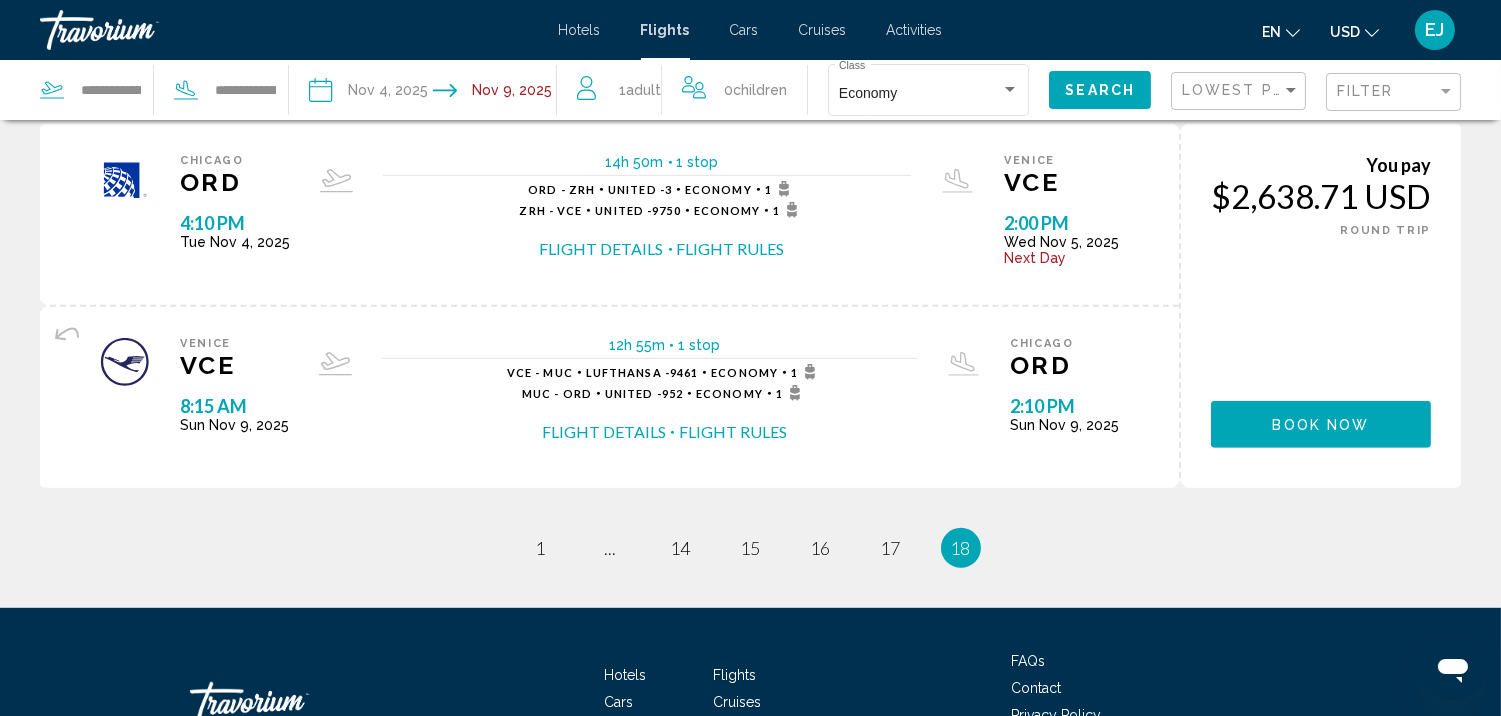 scroll, scrollTop: 0, scrollLeft: 0, axis: both 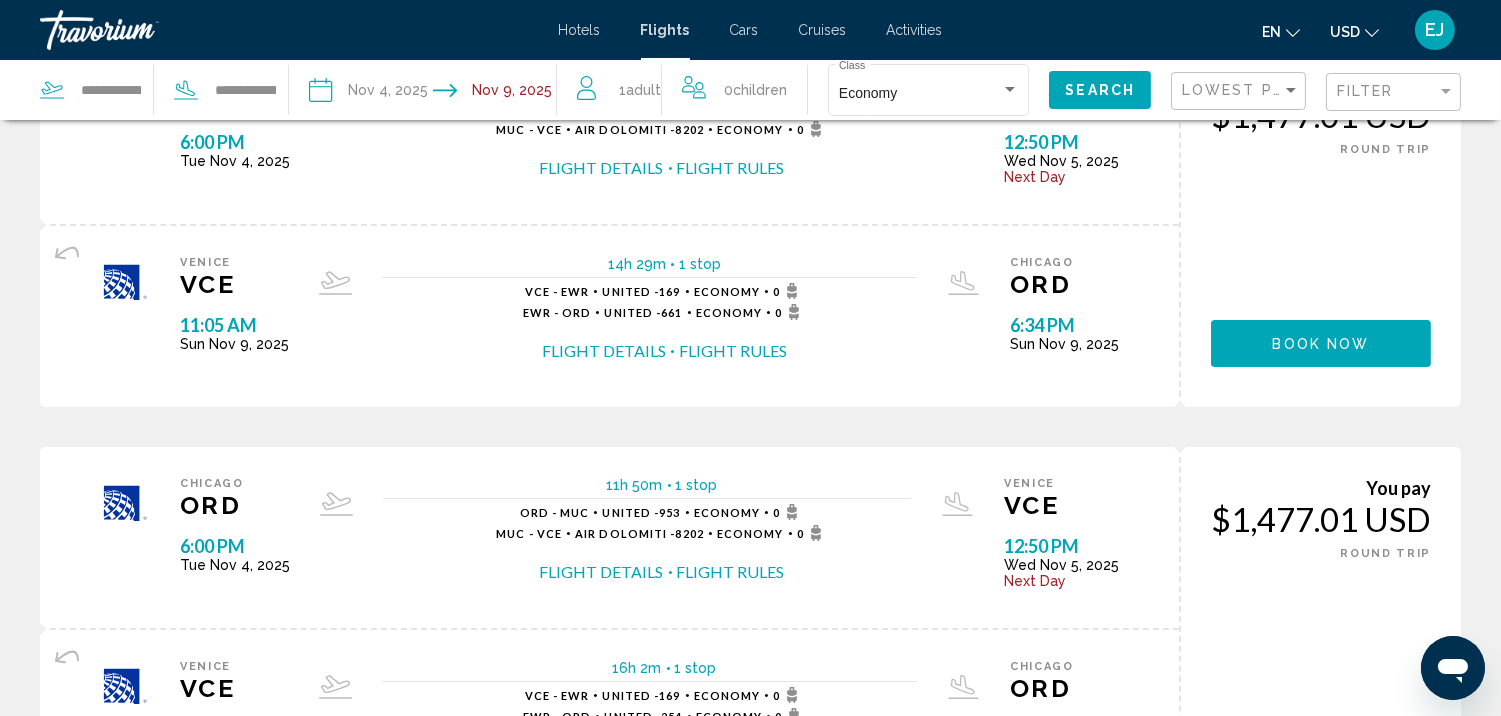 click on "Flight Details" at bounding box center [604, 351] 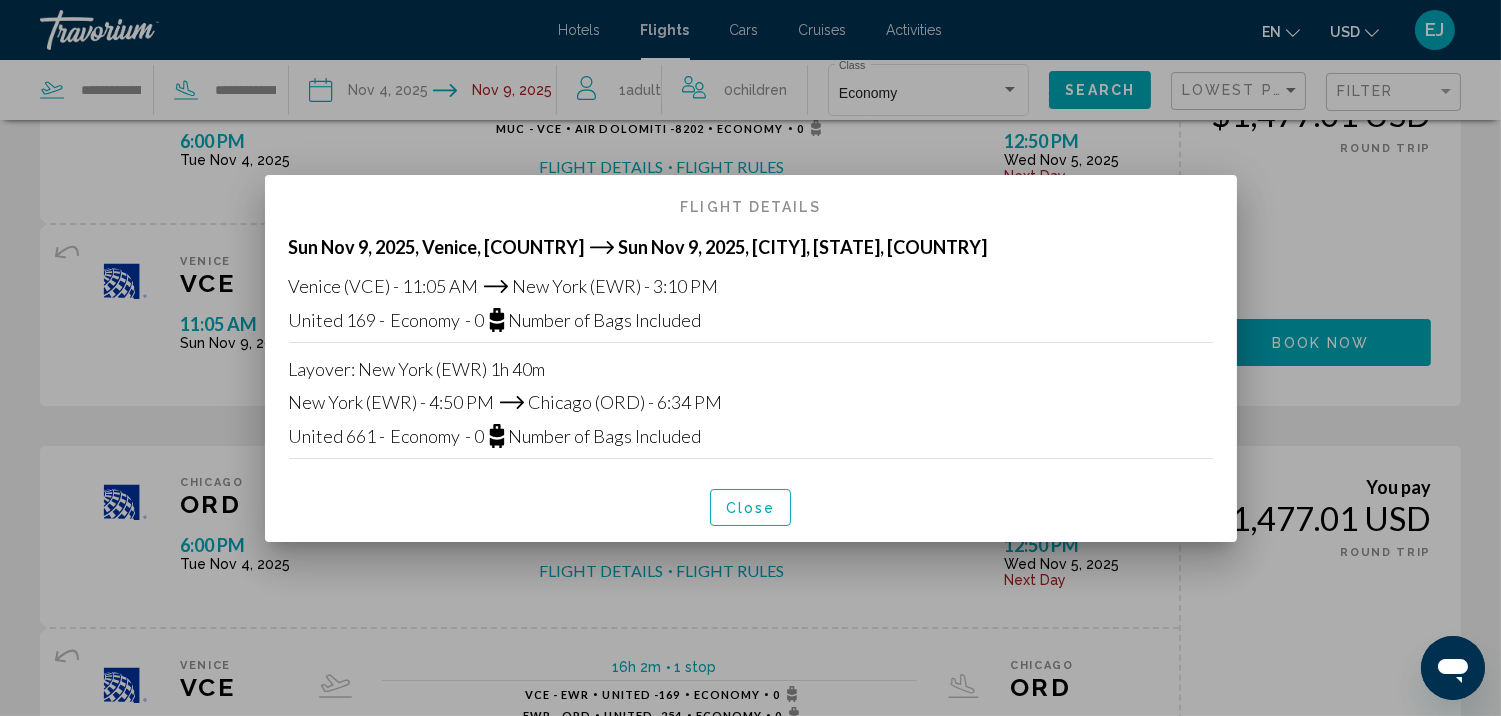 scroll, scrollTop: 0, scrollLeft: 0, axis: both 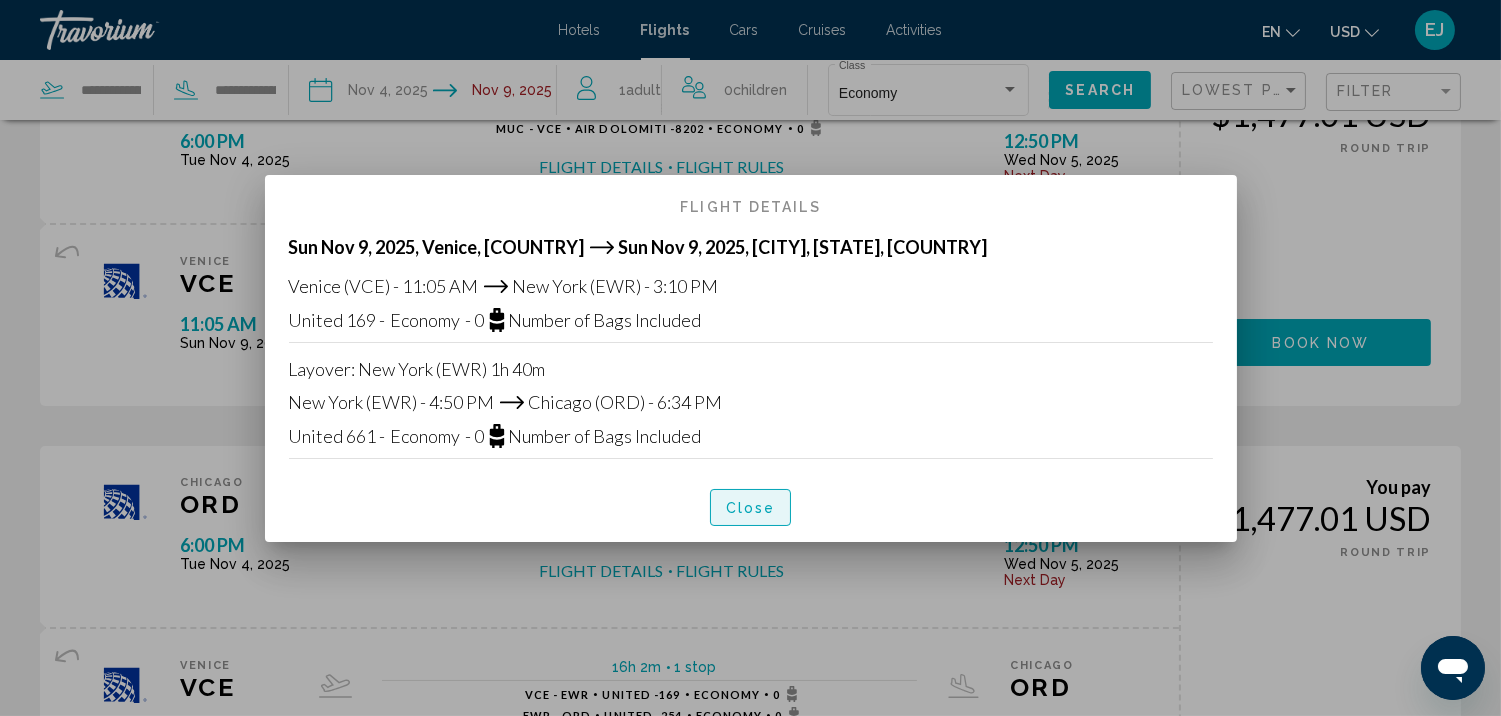 click on "Close" at bounding box center [751, 508] 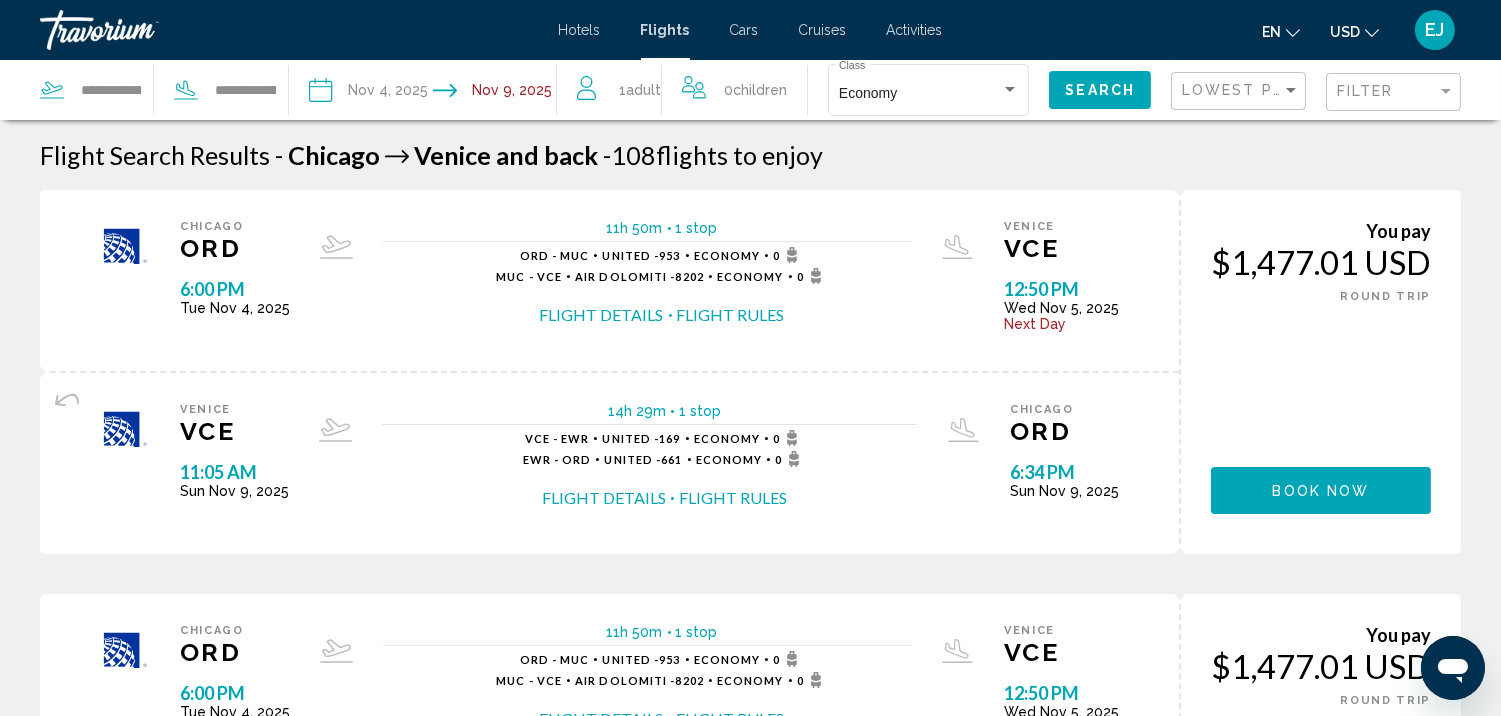 scroll, scrollTop: 147, scrollLeft: 0, axis: vertical 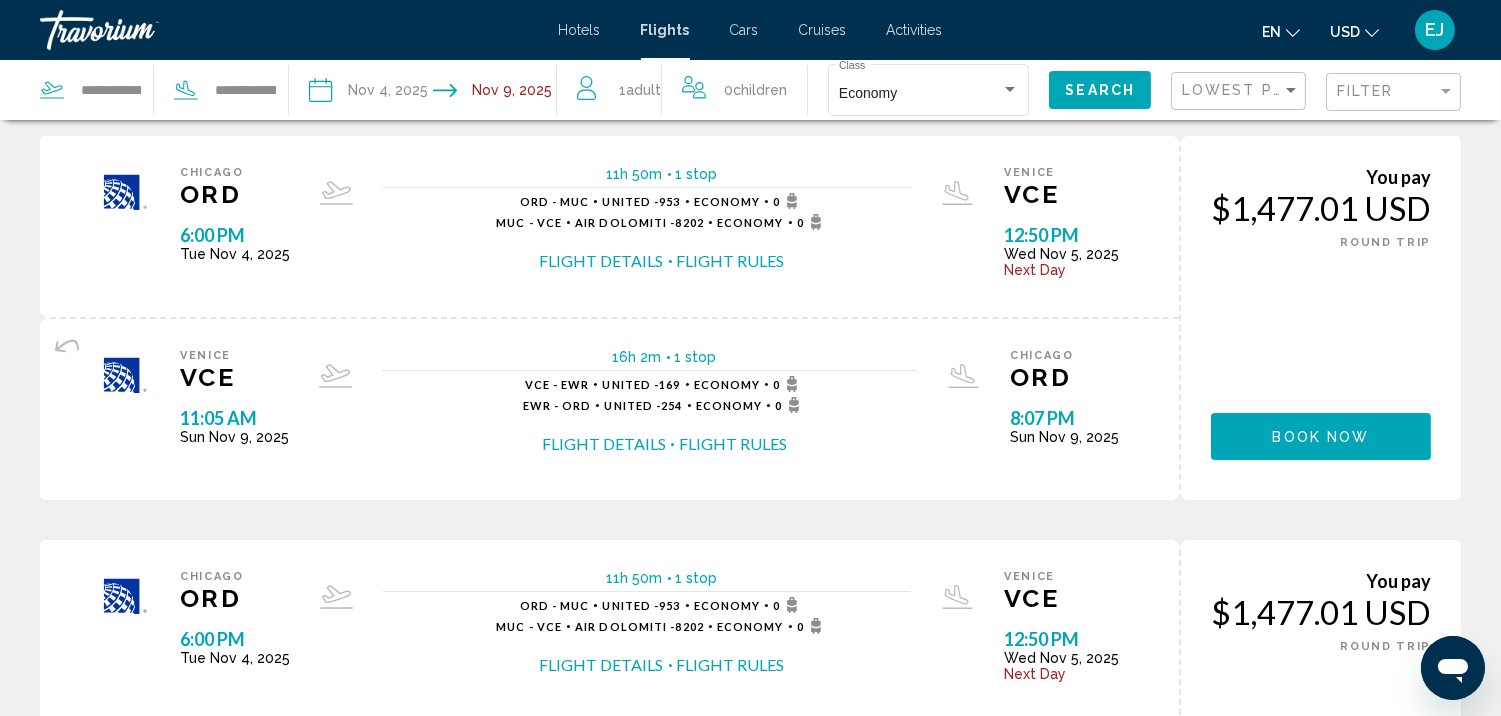 click on "Flight Details" at bounding box center (604, 444) 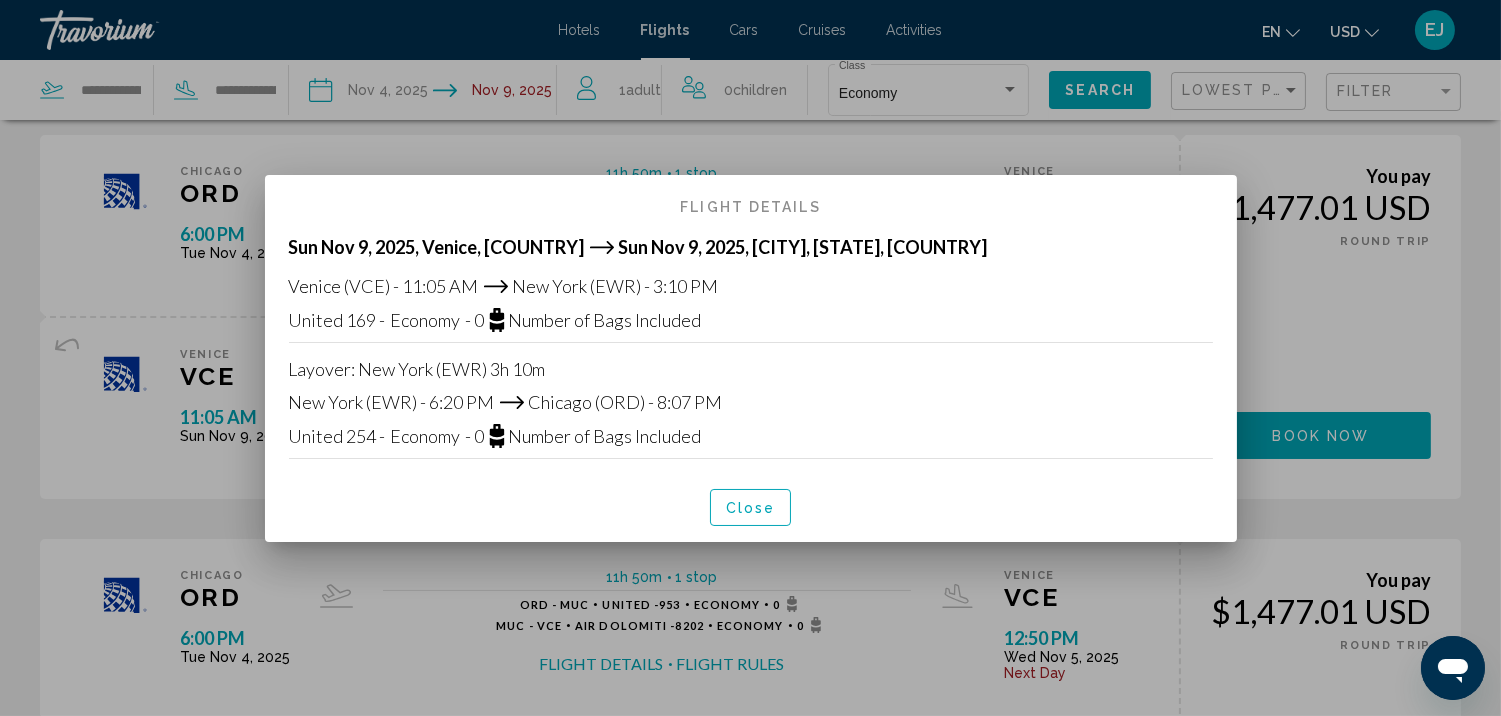 click on "Close" at bounding box center [751, 508] 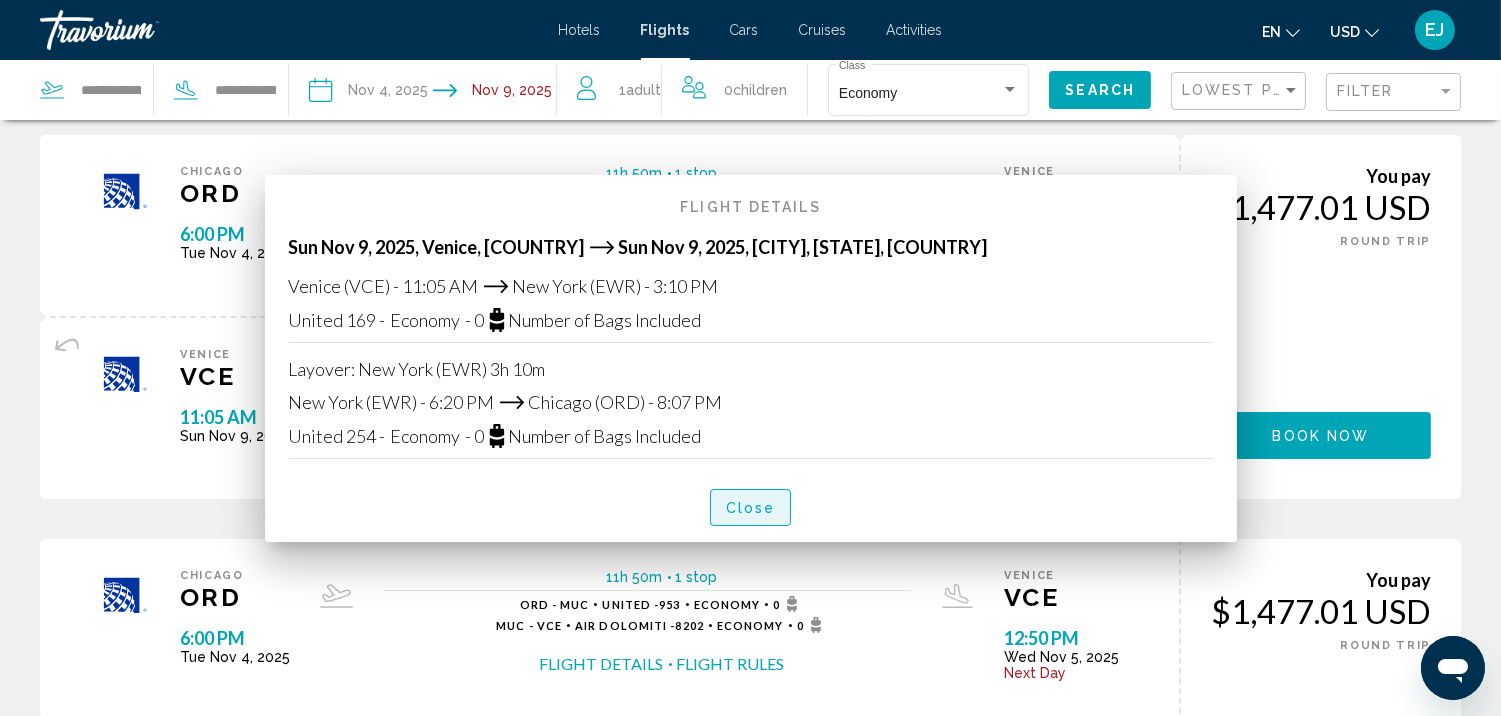 scroll, scrollTop: 458, scrollLeft: 0, axis: vertical 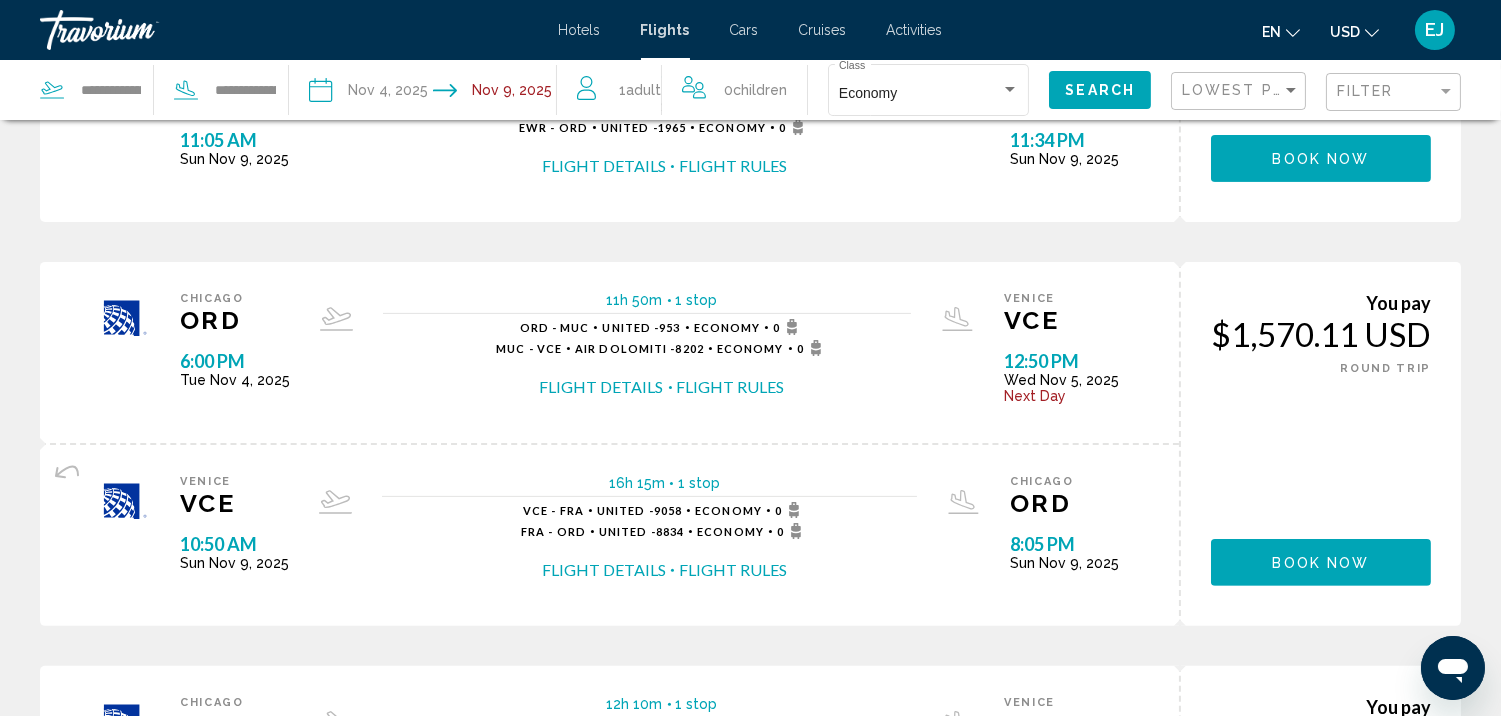 click on "Flight Details" at bounding box center (604, 570) 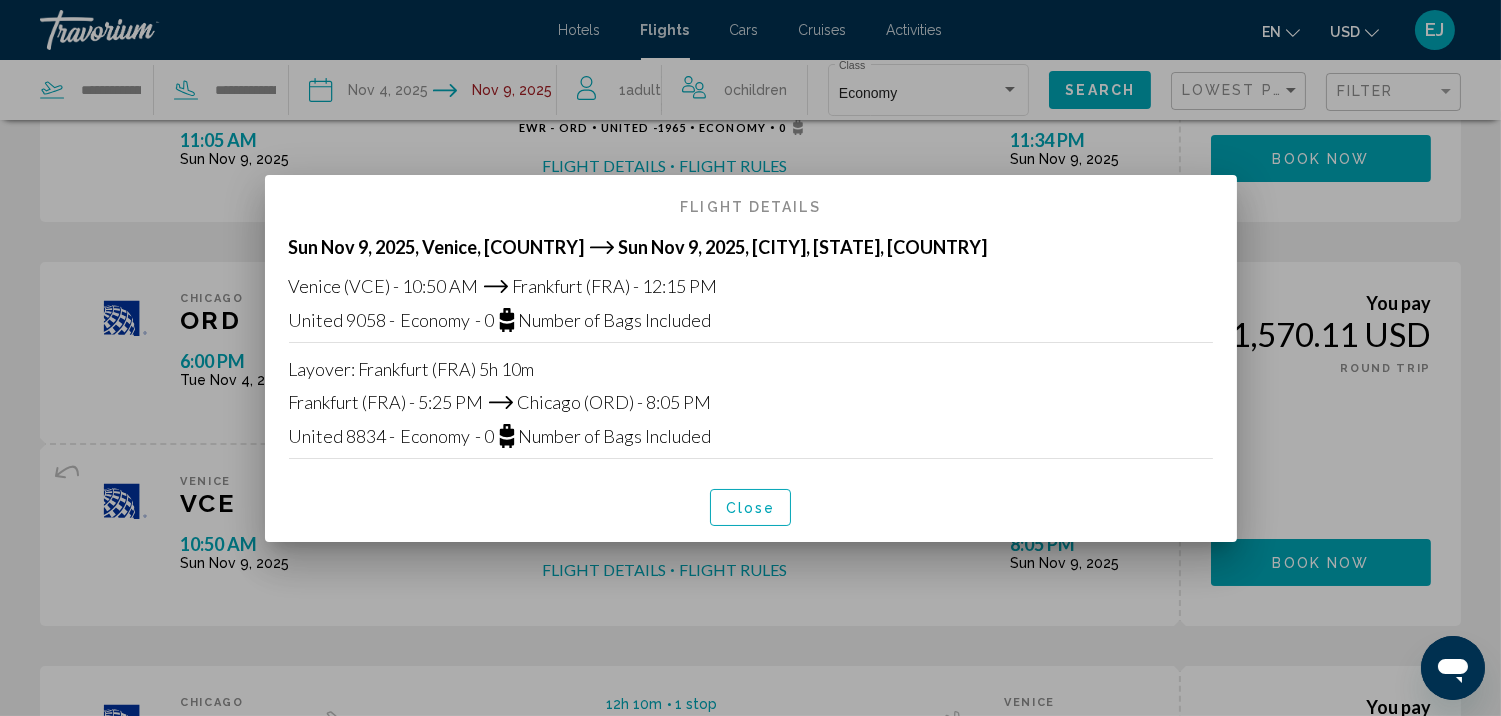 scroll, scrollTop: 0, scrollLeft: 0, axis: both 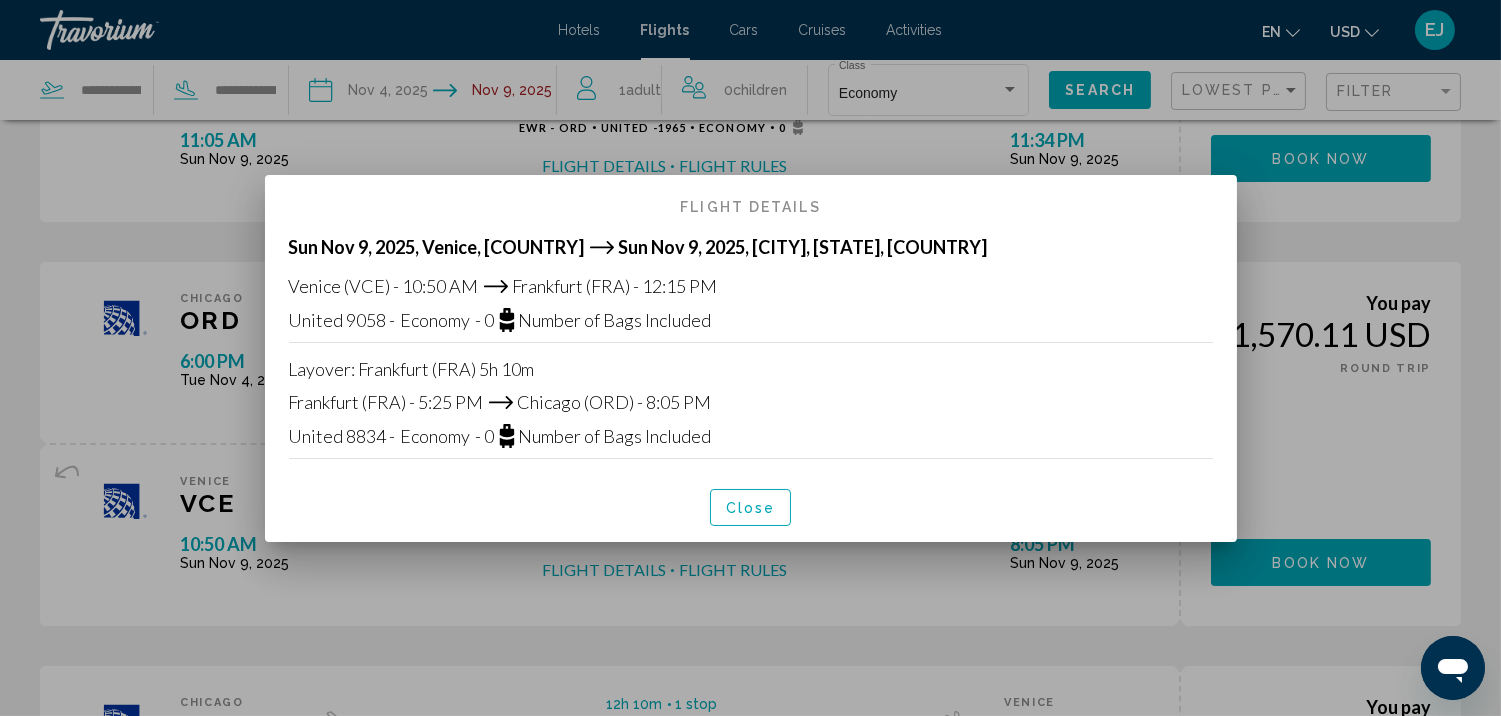click on "Close" at bounding box center (751, 507) 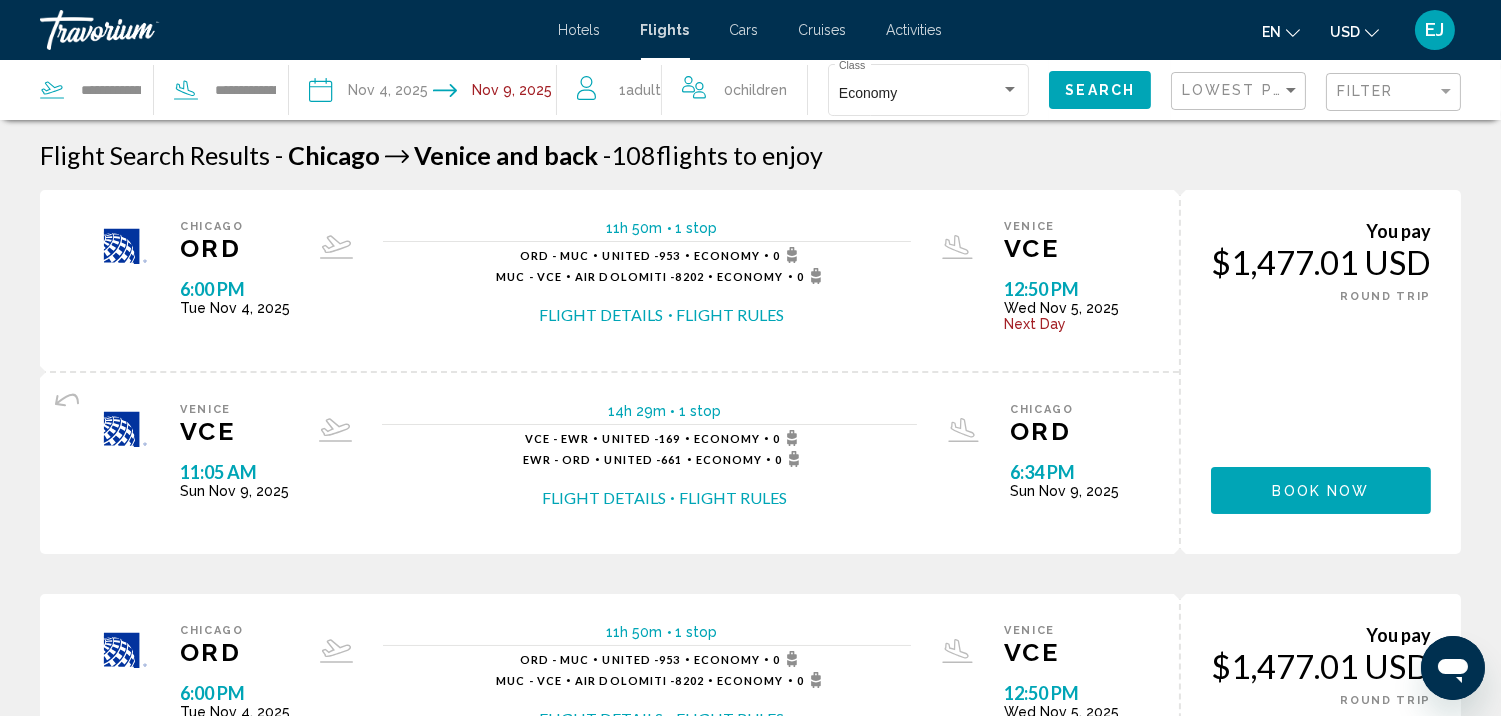 scroll, scrollTop: 1140, scrollLeft: 0, axis: vertical 